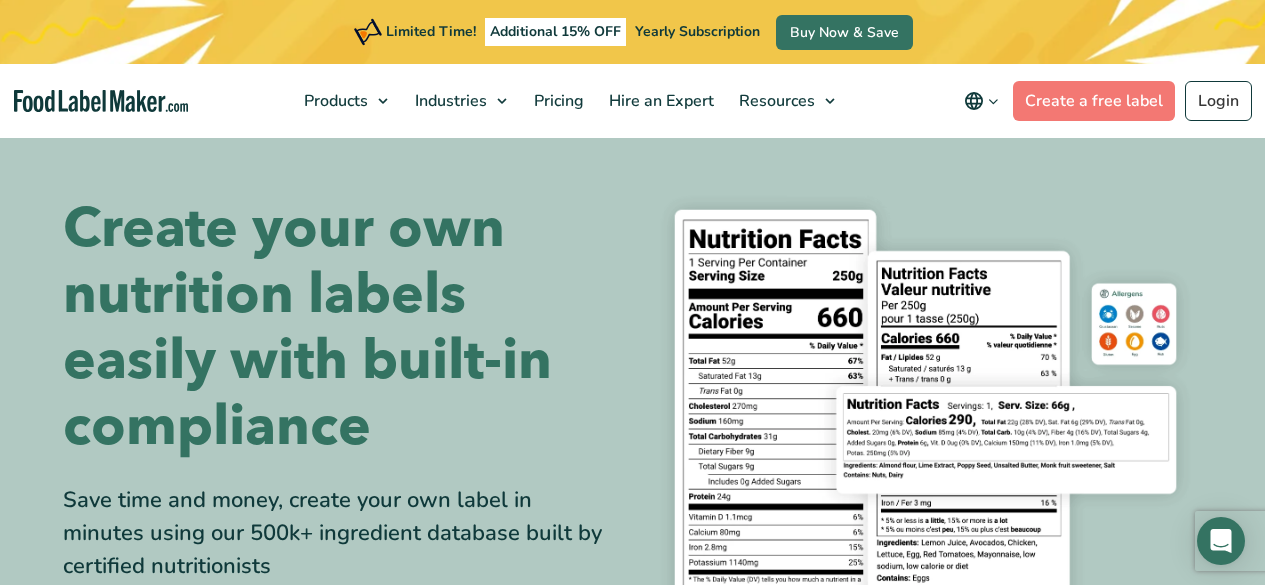 scroll, scrollTop: 0, scrollLeft: 0, axis: both 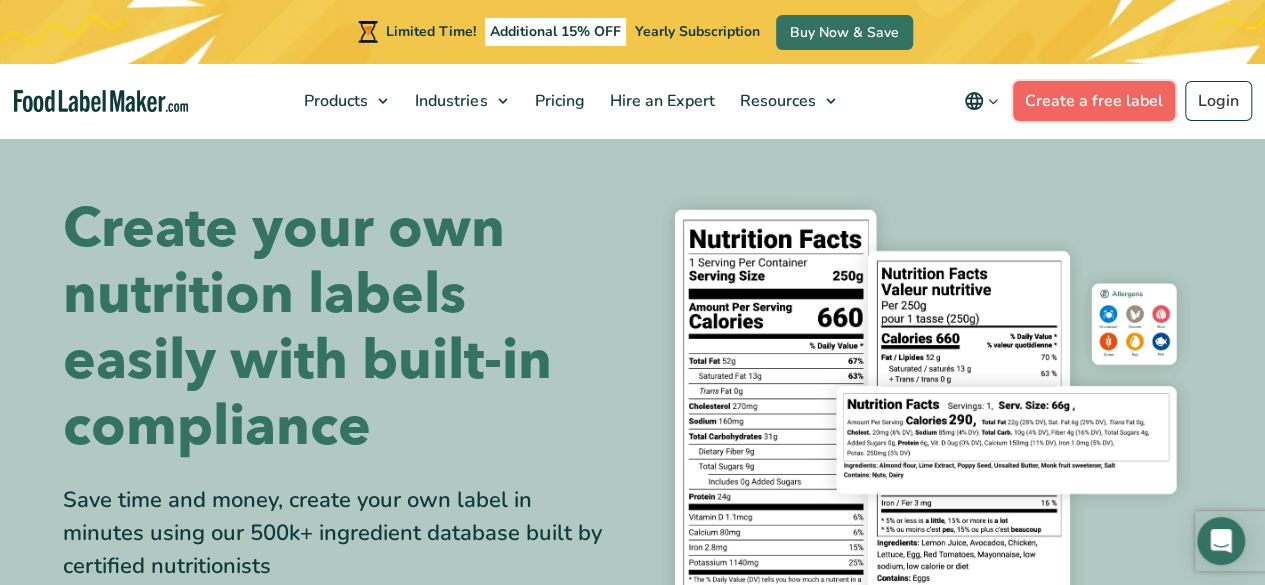 click on "Create a free label" at bounding box center (1094, 101) 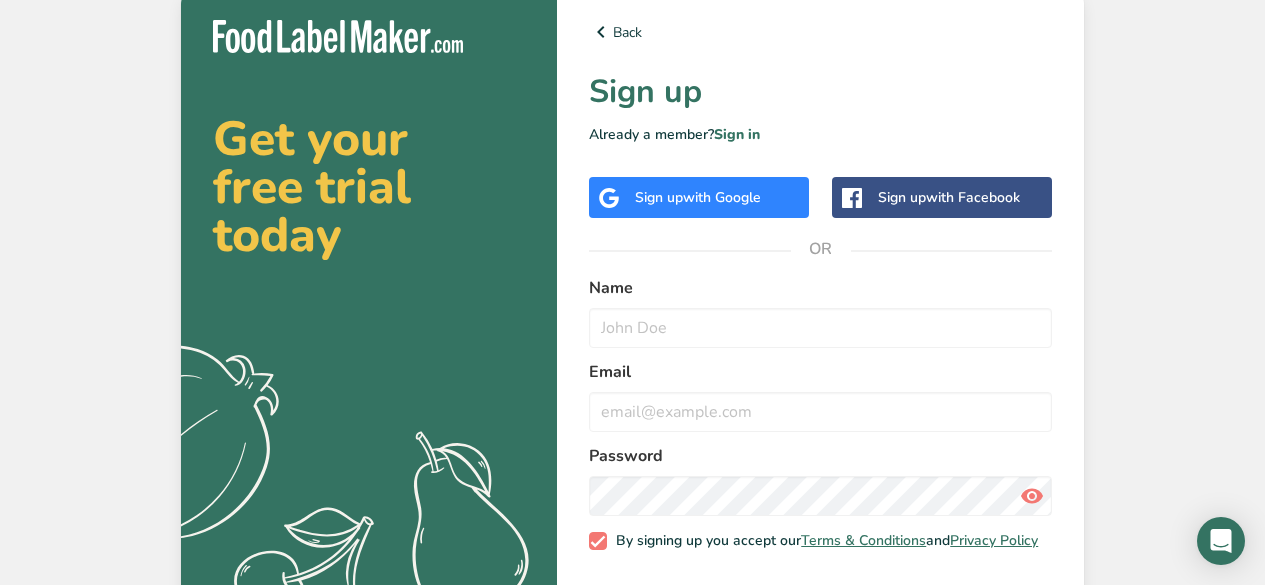 scroll, scrollTop: 0, scrollLeft: 0, axis: both 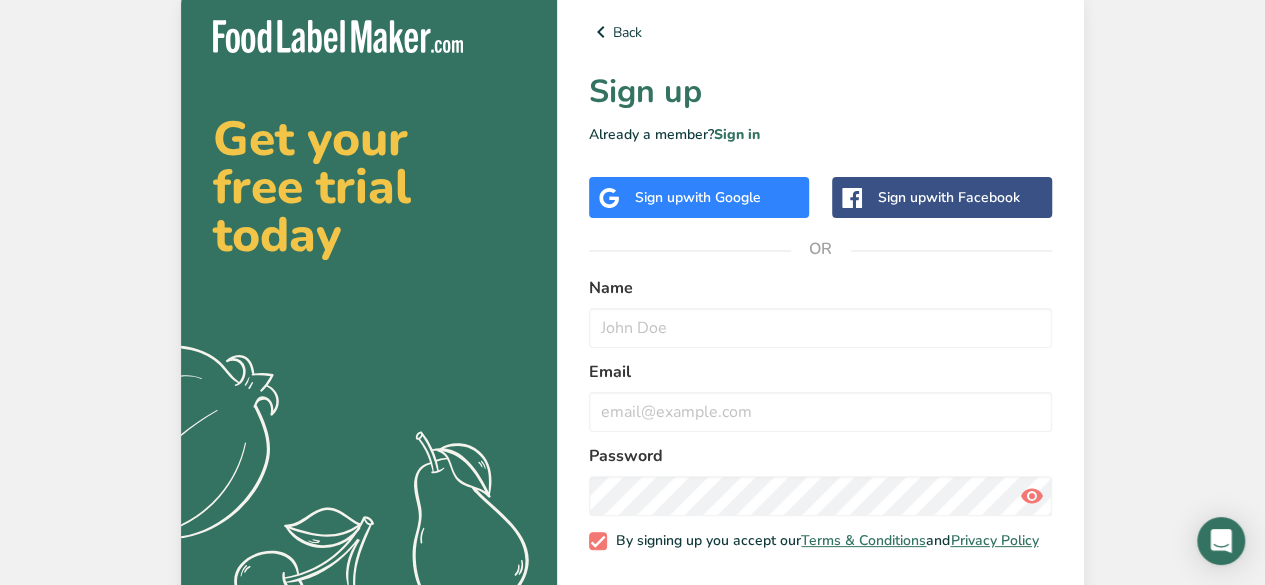click on "with Google" at bounding box center [722, 197] 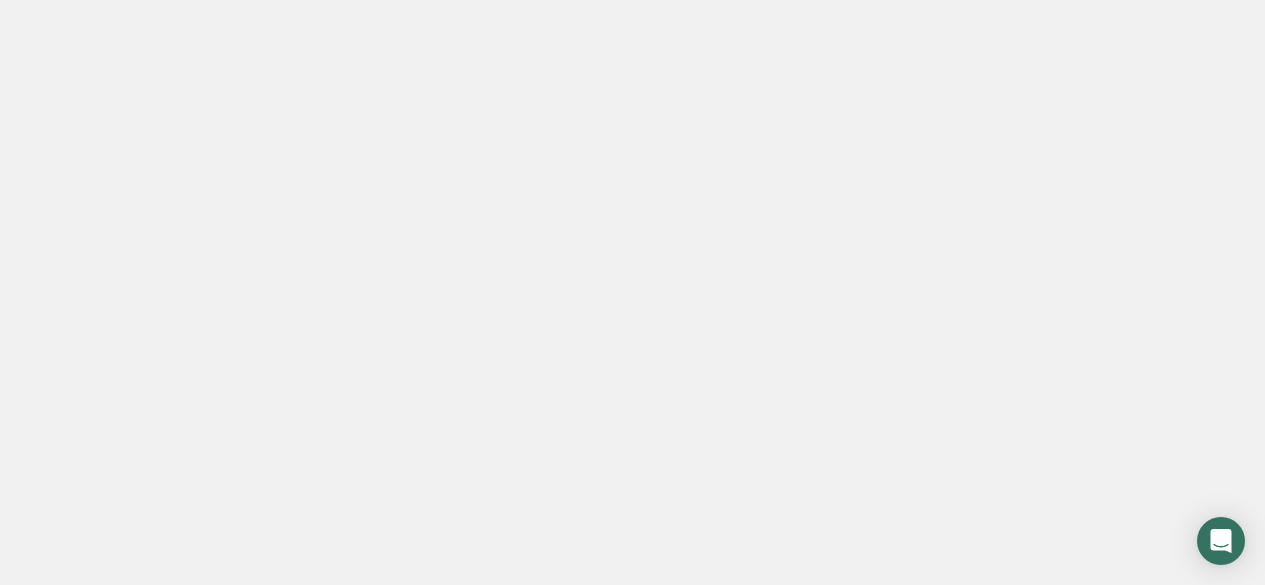scroll, scrollTop: 0, scrollLeft: 0, axis: both 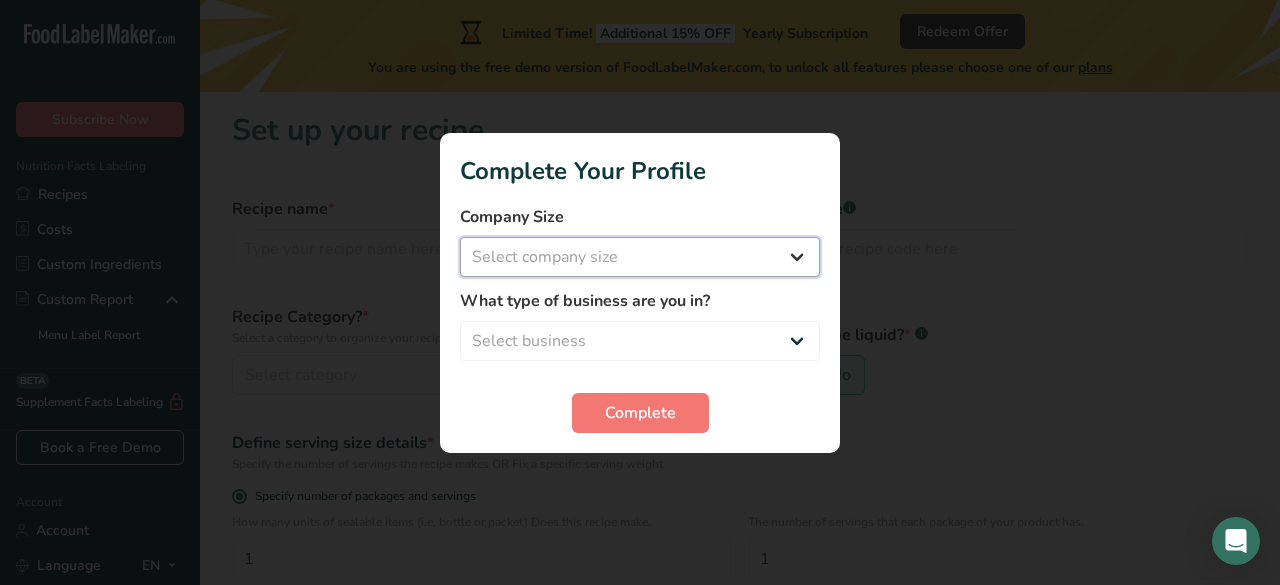 click on "Select company size
Fewer than 10 Employees
10 to 50 Employees
51 to 500 Employees
Over 500 Employees" at bounding box center [640, 257] 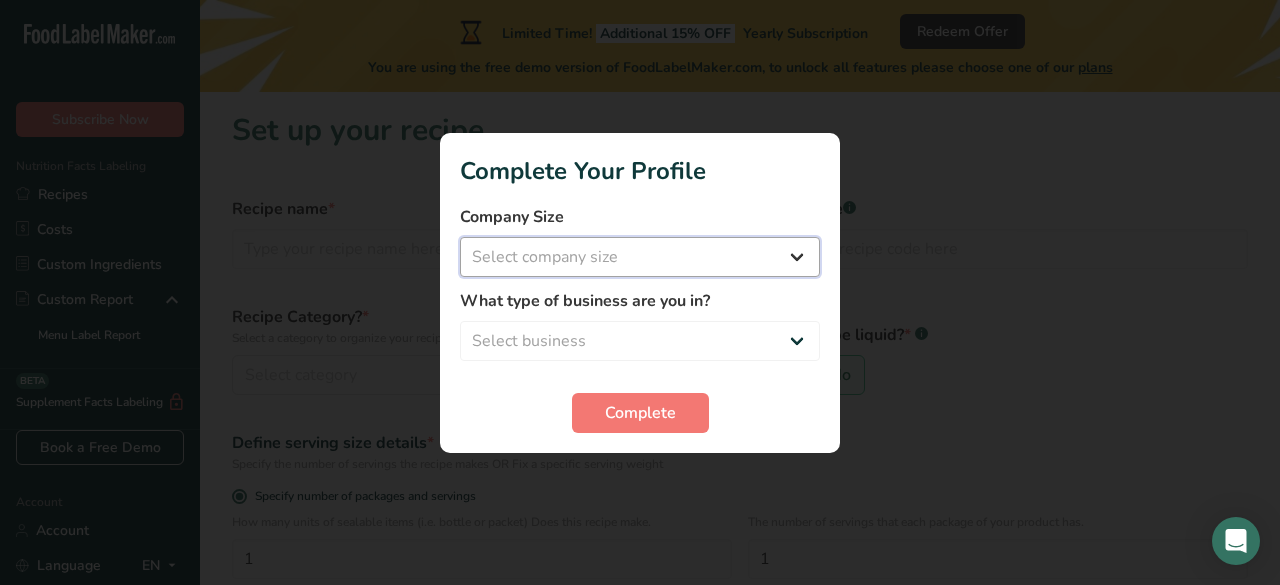 select on "1" 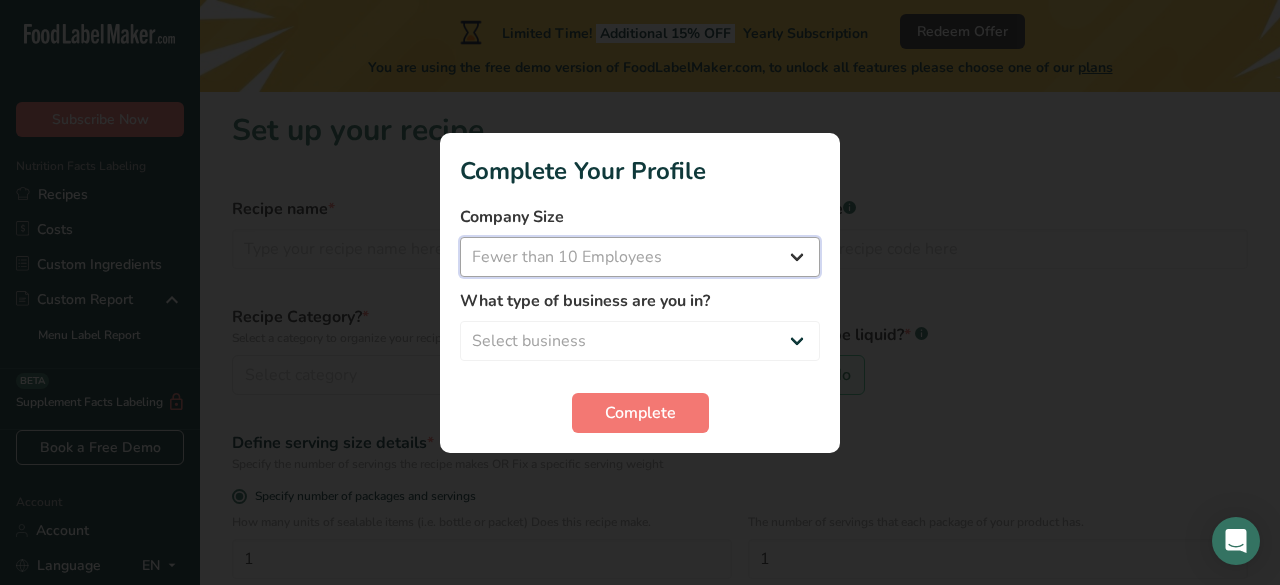 click on "Select company size
Fewer than 10 Employees
10 to 50 Employees
51 to 500 Employees
Over 500 Employees" at bounding box center (640, 257) 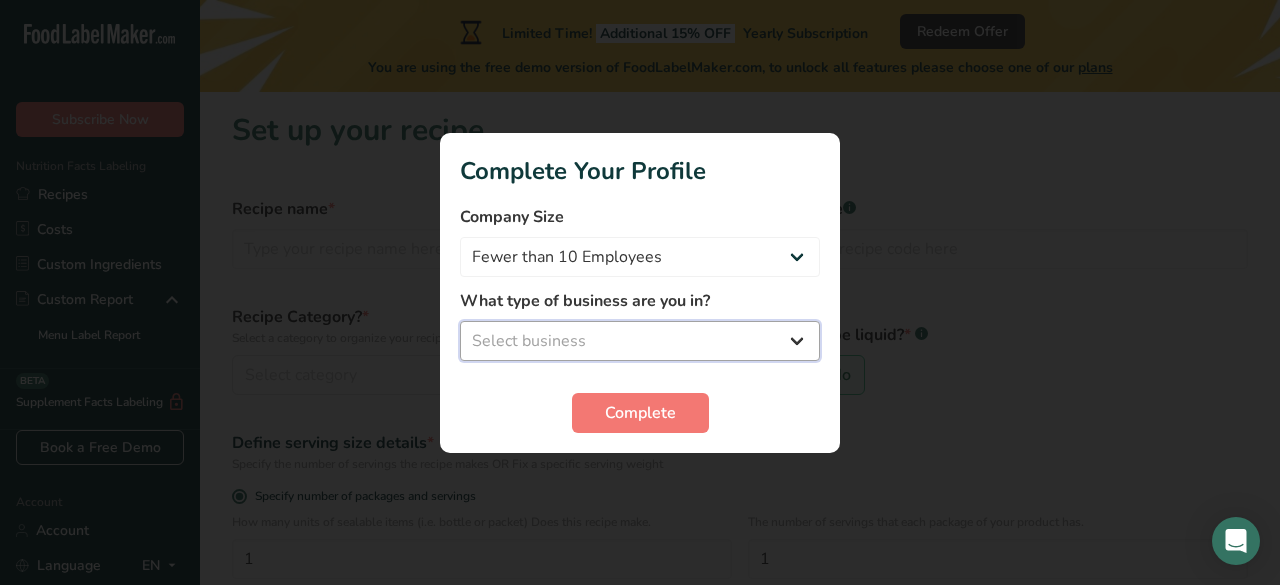 click on "Select business
Packaged Food Manufacturer
Restaurant & Cafe
Bakery
Meal Plans & Catering Company
Nutritionist
Food Blogger
Personal Trainer
Other" at bounding box center (640, 341) 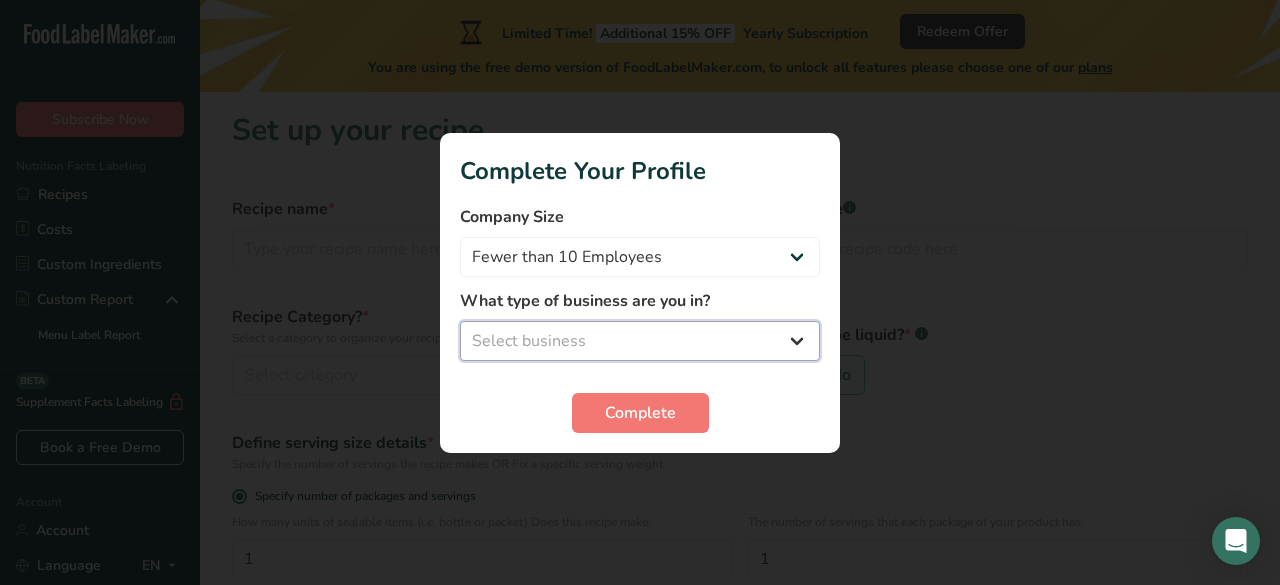 select on "3" 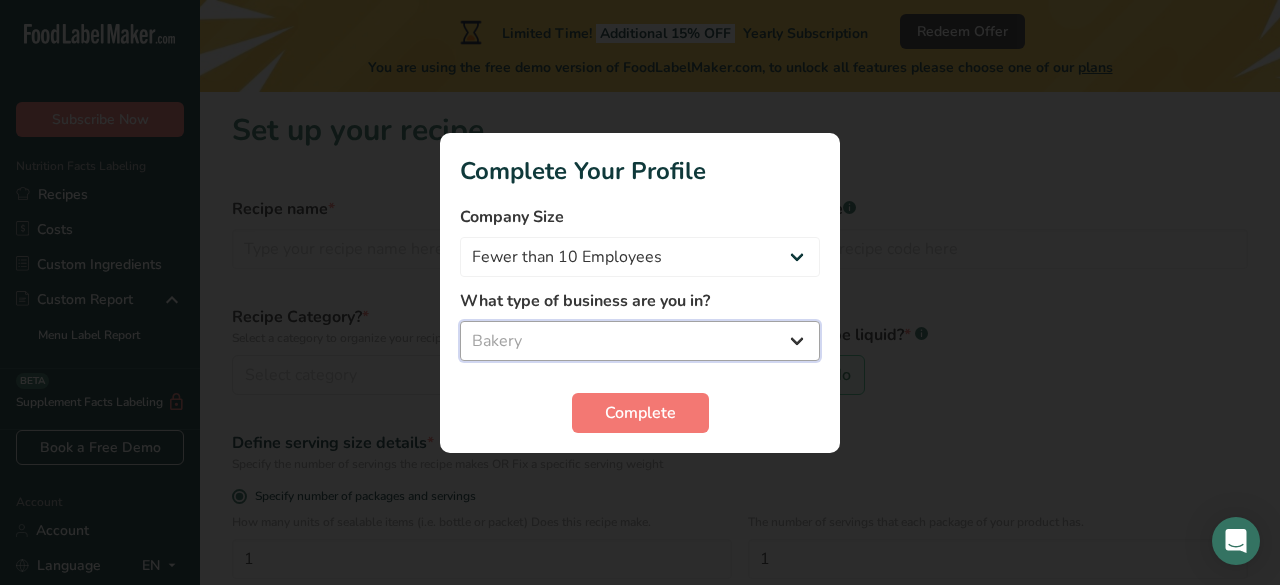 click on "Select business
Packaged Food Manufacturer
Restaurant & Cafe
Bakery
Meal Plans & Catering Company
Nutritionist
Food Blogger
Personal Trainer
Other" at bounding box center (640, 341) 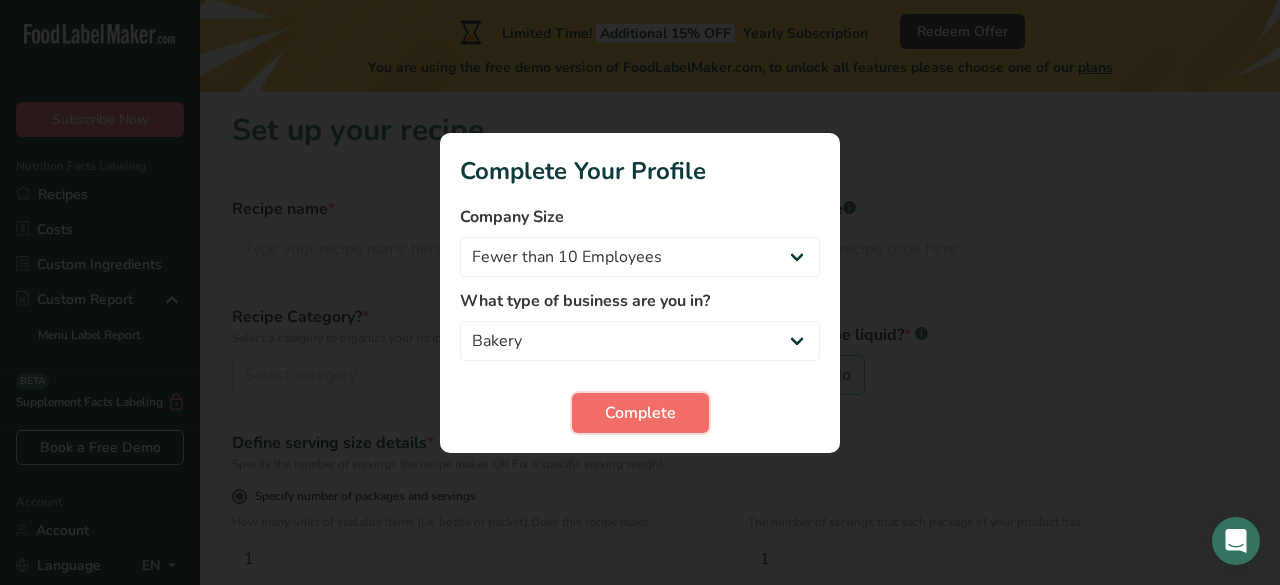 click on "Complete" at bounding box center [640, 413] 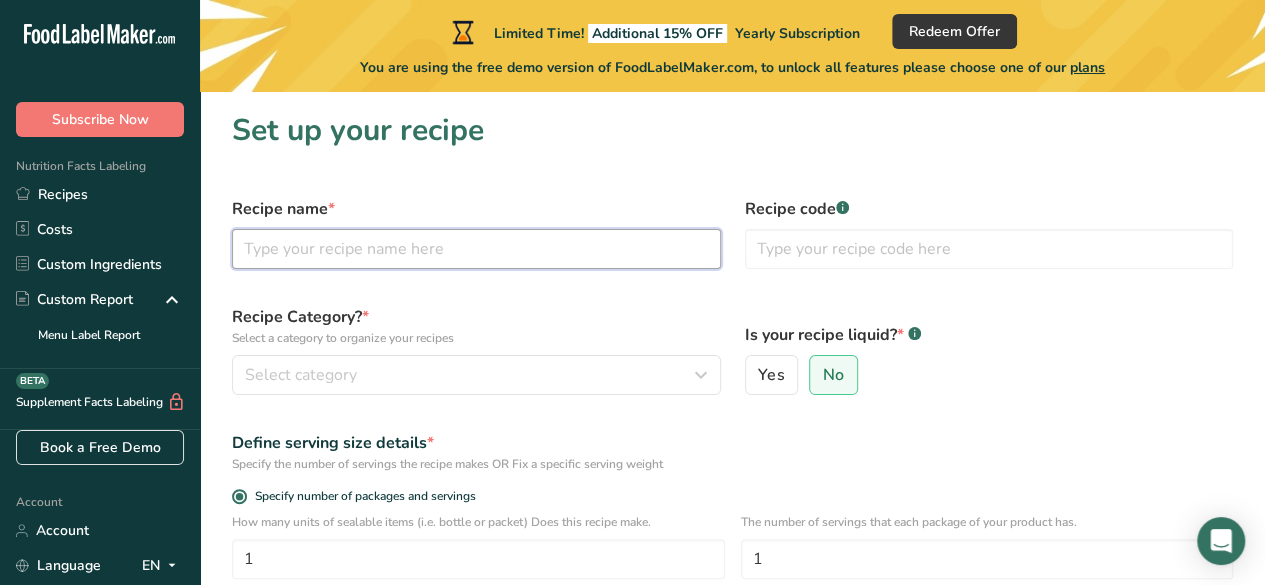 click at bounding box center [476, 249] 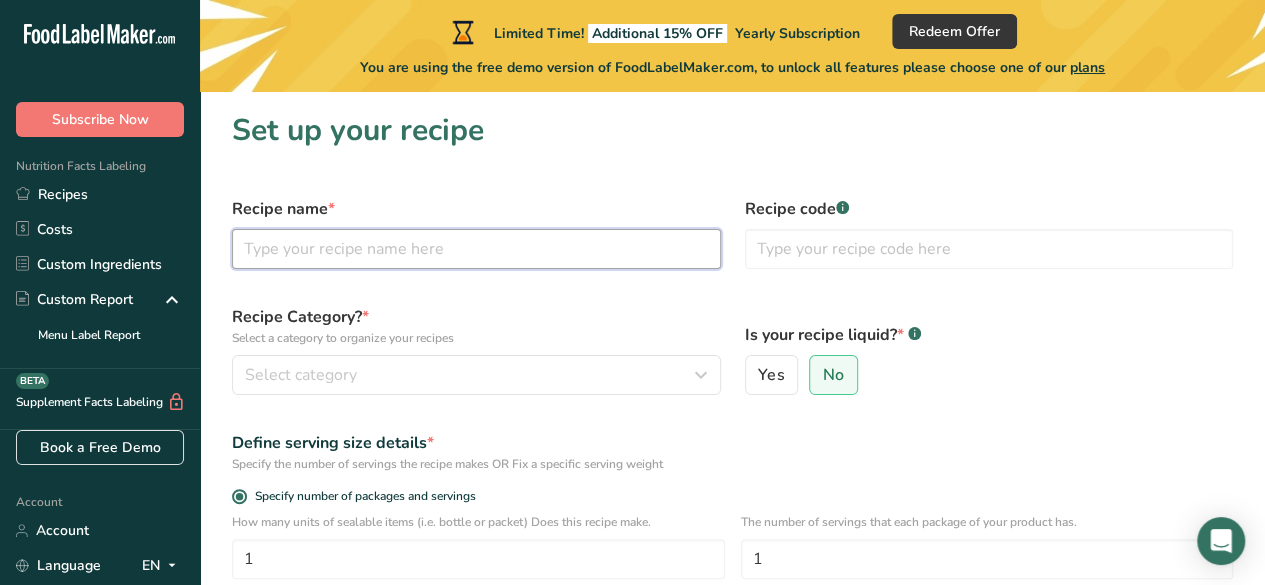 click at bounding box center [476, 249] 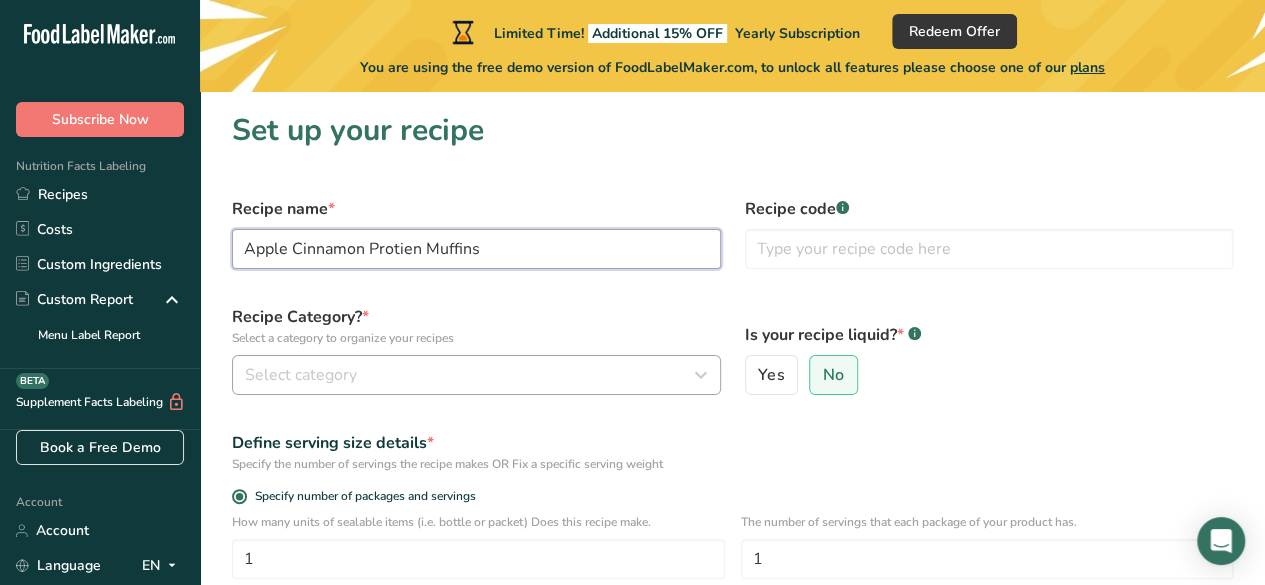 type on "Apple Cinnamon Protien Muffins" 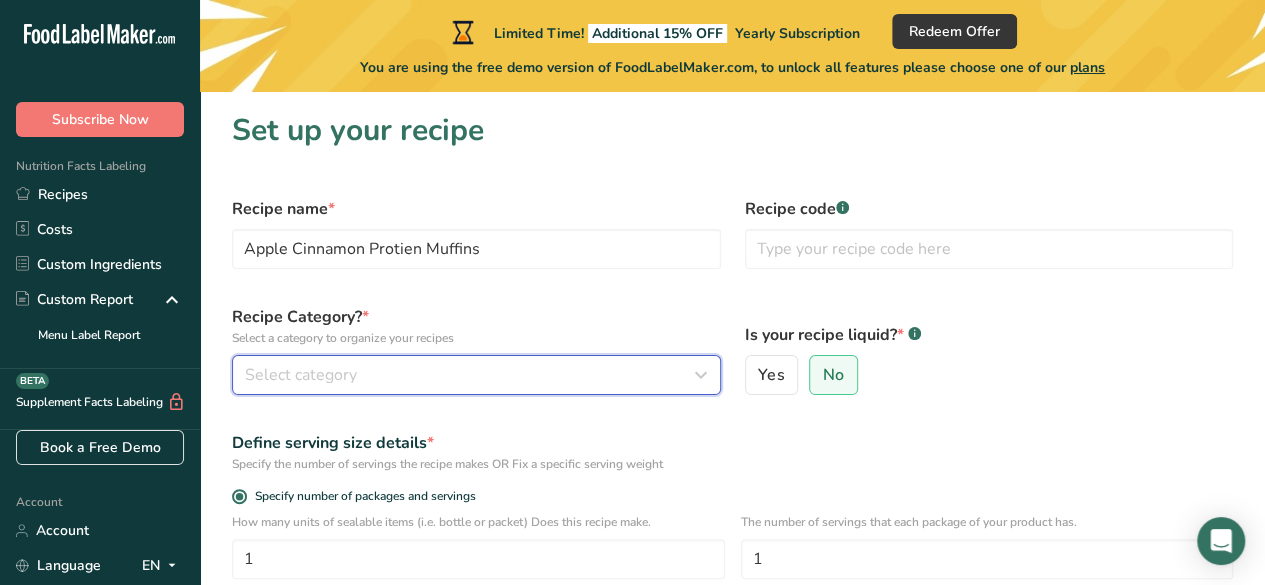 click on "Select category" at bounding box center (476, 375) 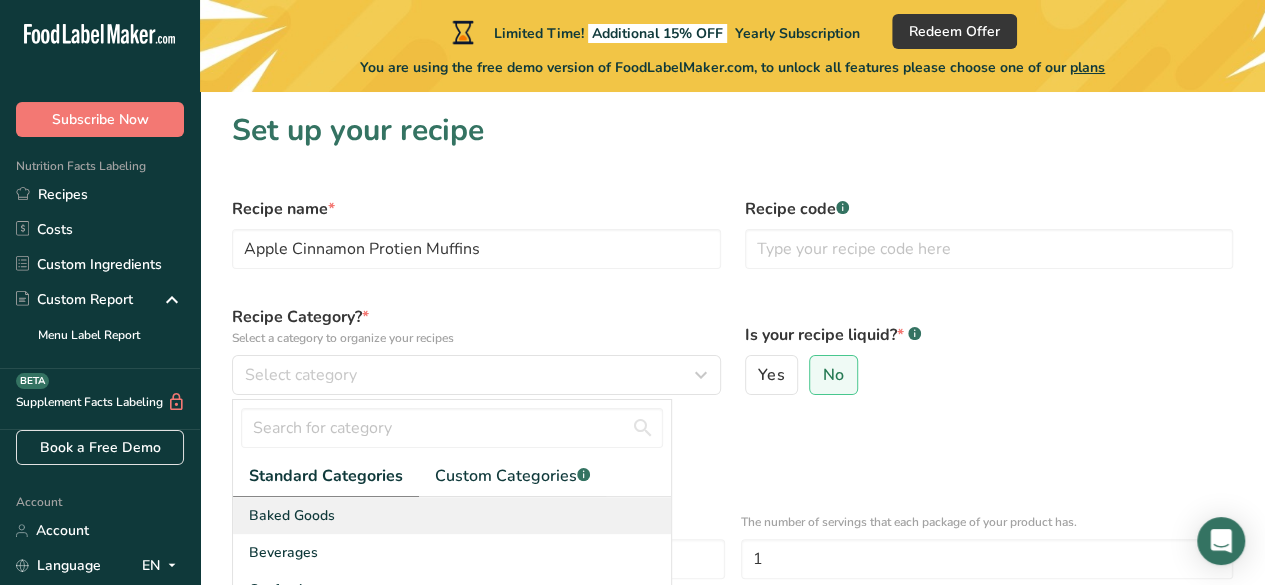 click on "Baked Goods" at bounding box center (452, 515) 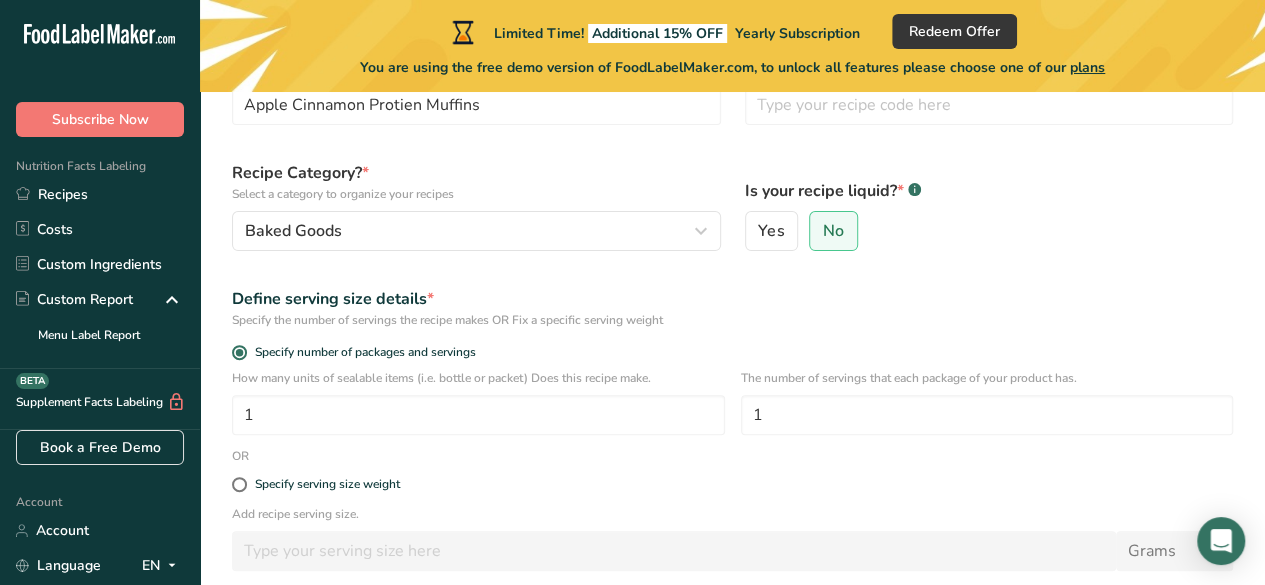 scroll, scrollTop: 148, scrollLeft: 0, axis: vertical 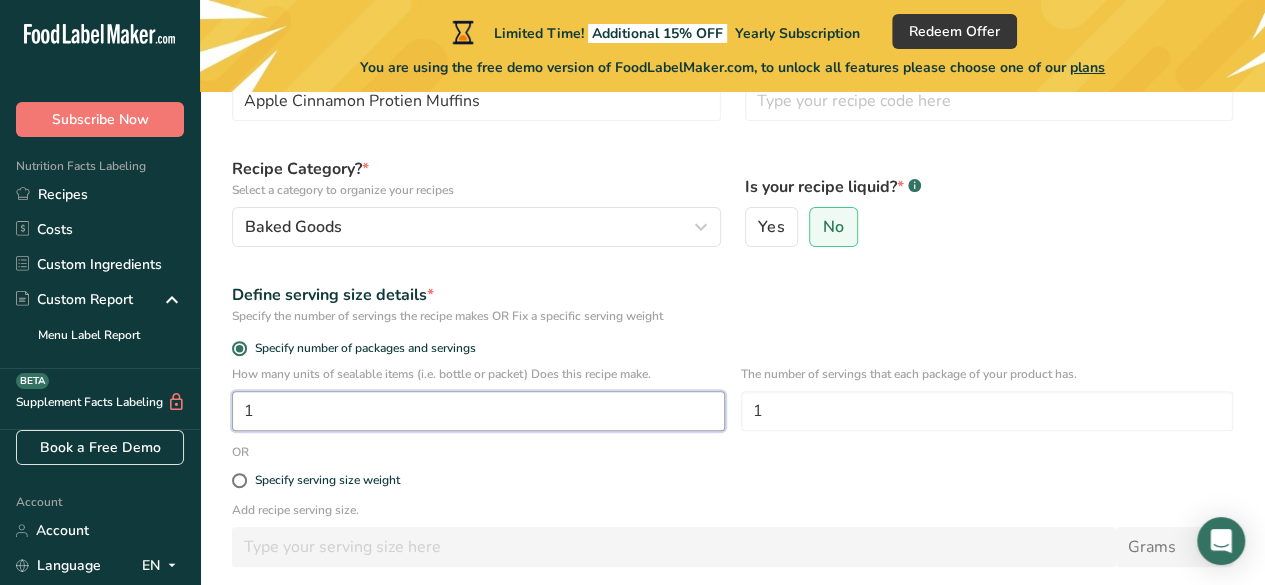 drag, startPoint x: 392, startPoint y: 395, endPoint x: 318, endPoint y: 395, distance: 74 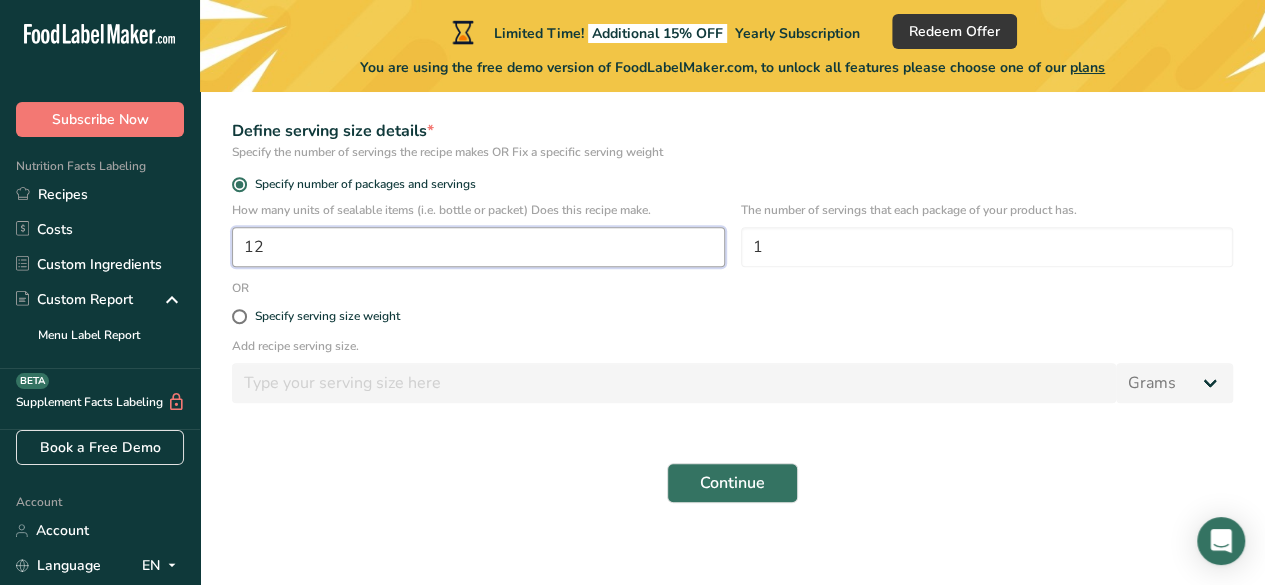 scroll, scrollTop: 326, scrollLeft: 0, axis: vertical 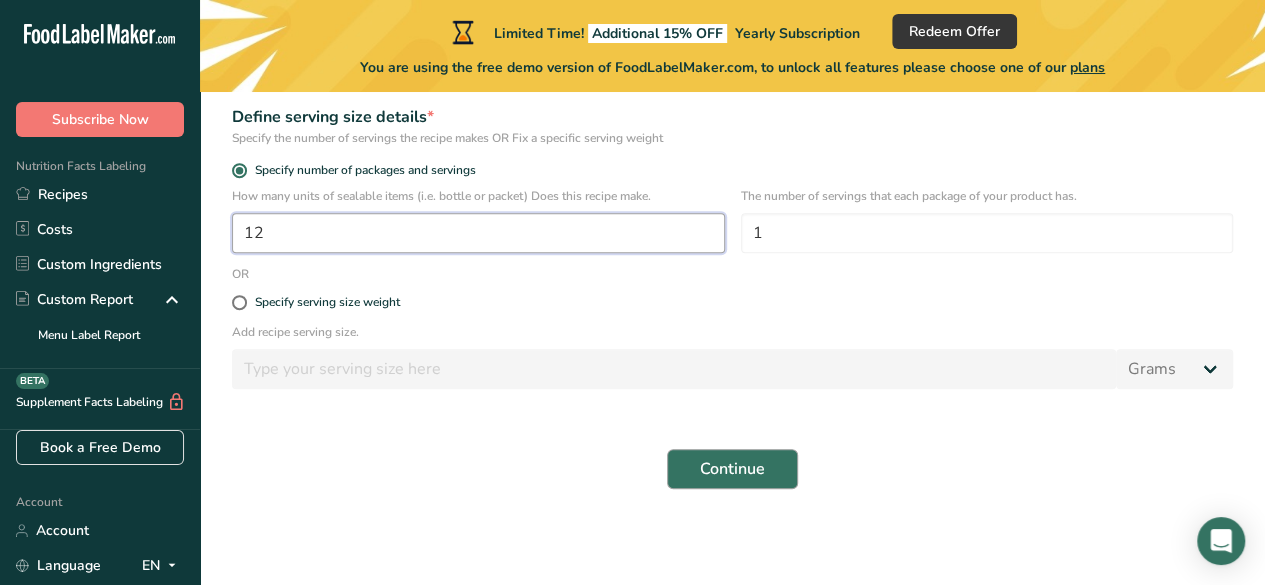 type on "12" 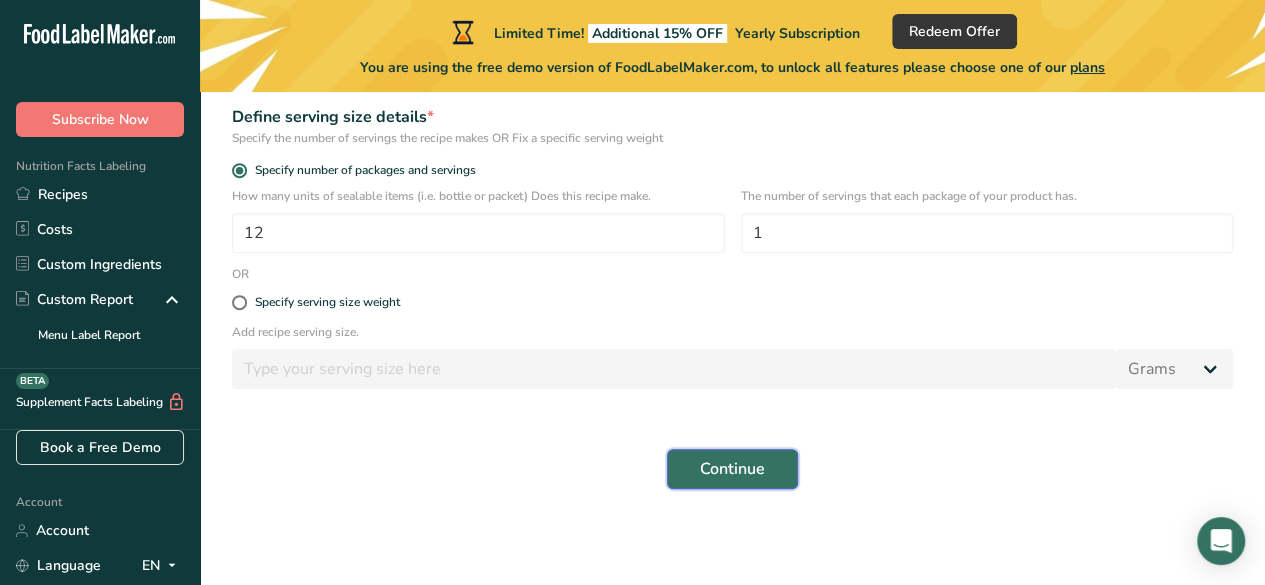click on "Continue" at bounding box center [732, 469] 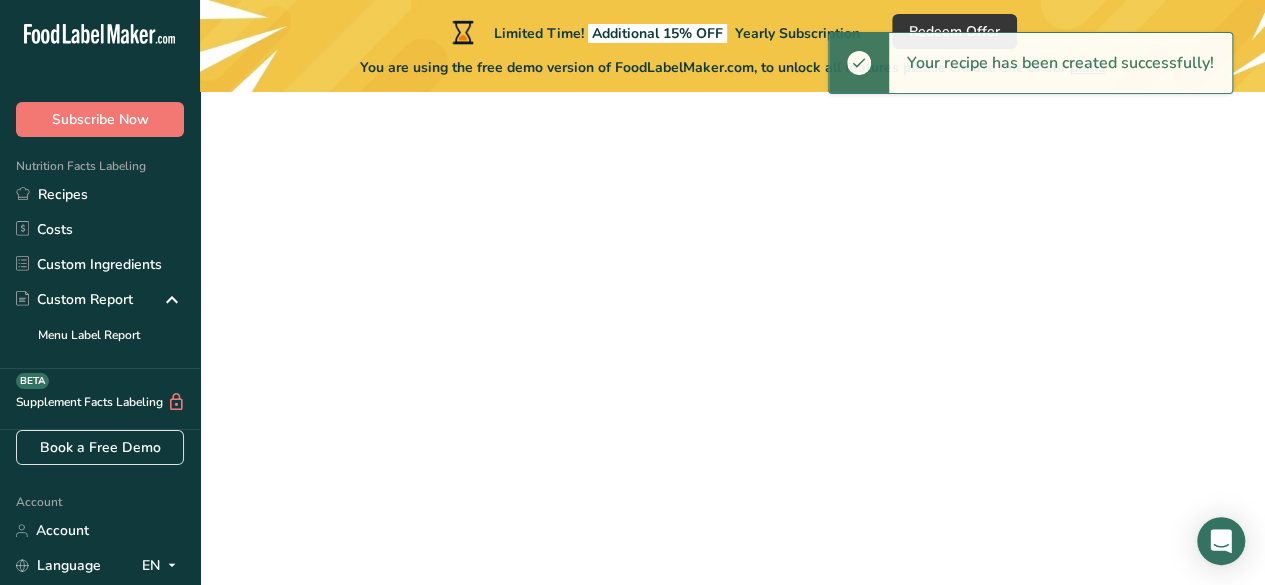 scroll, scrollTop: 0, scrollLeft: 0, axis: both 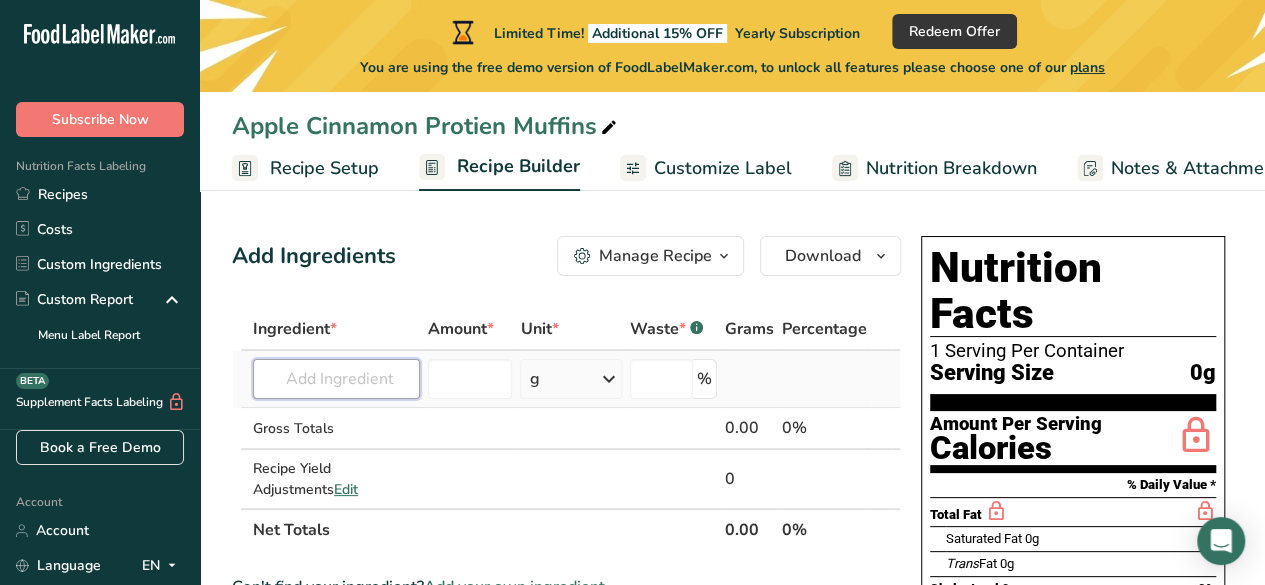 click at bounding box center (336, 379) 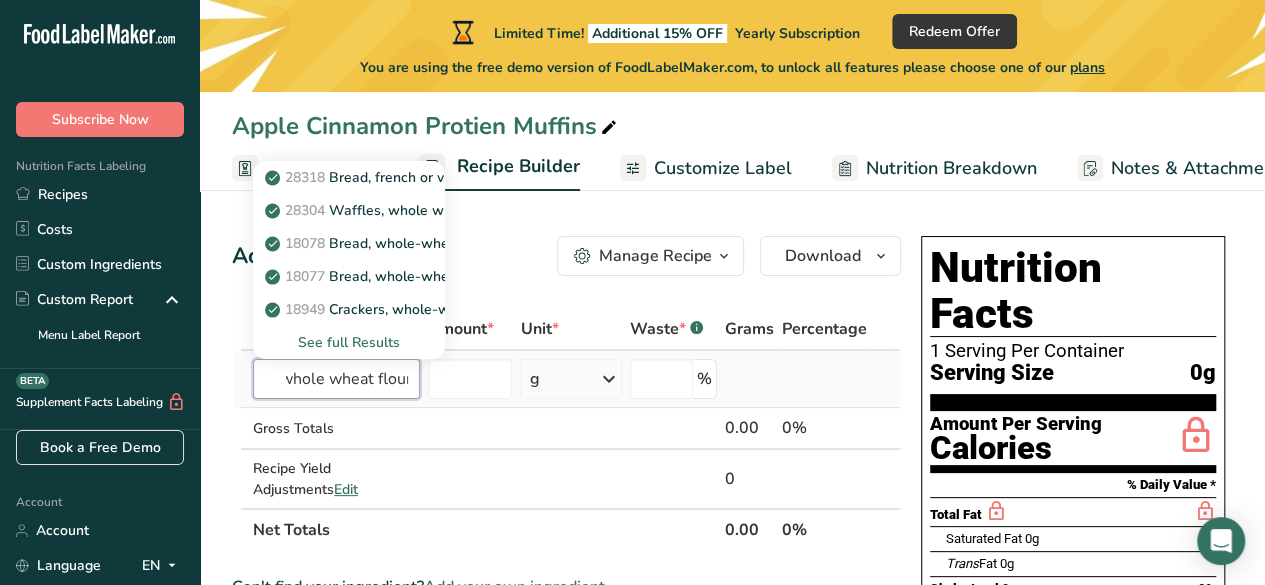 scroll, scrollTop: 0, scrollLeft: 11, axis: horizontal 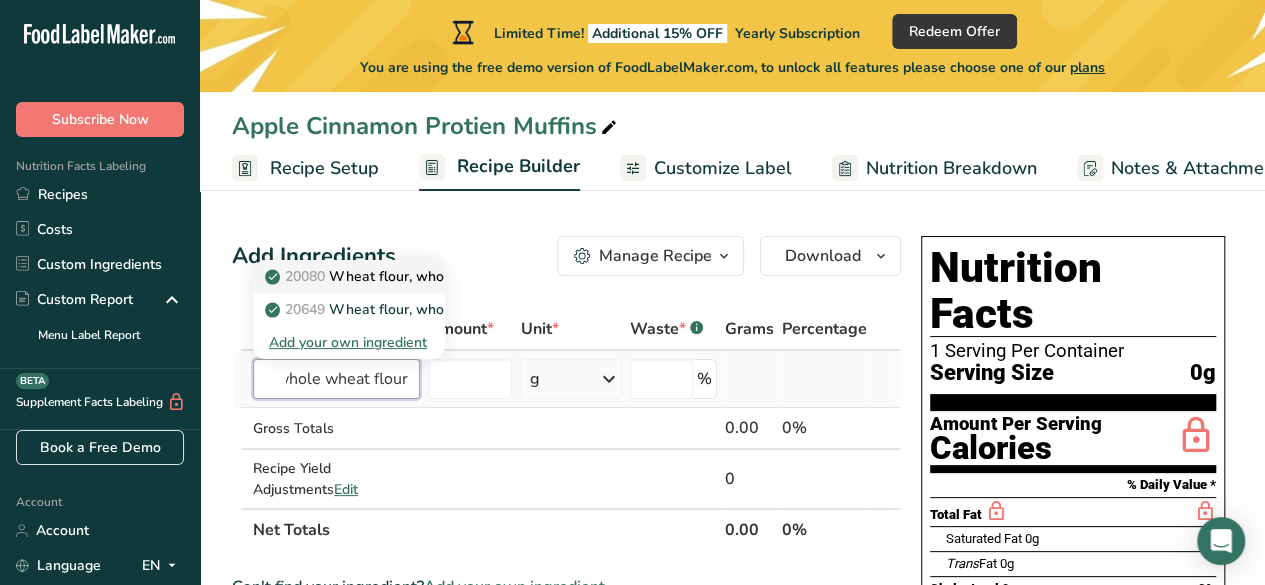 type on "whole wheat flour" 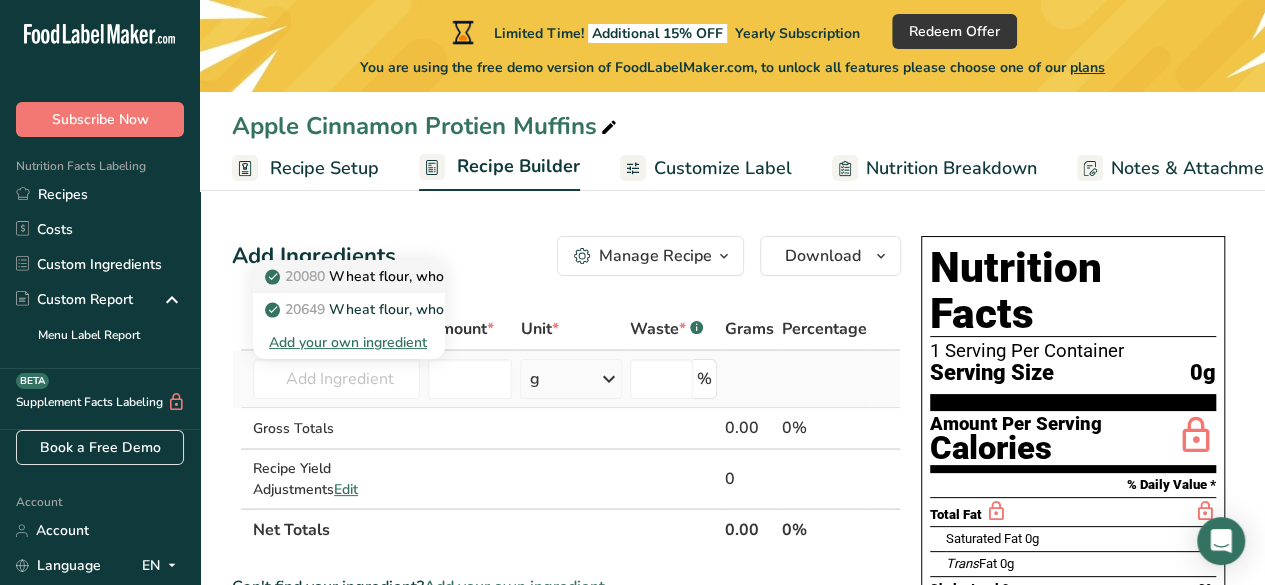 scroll, scrollTop: 0, scrollLeft: 0, axis: both 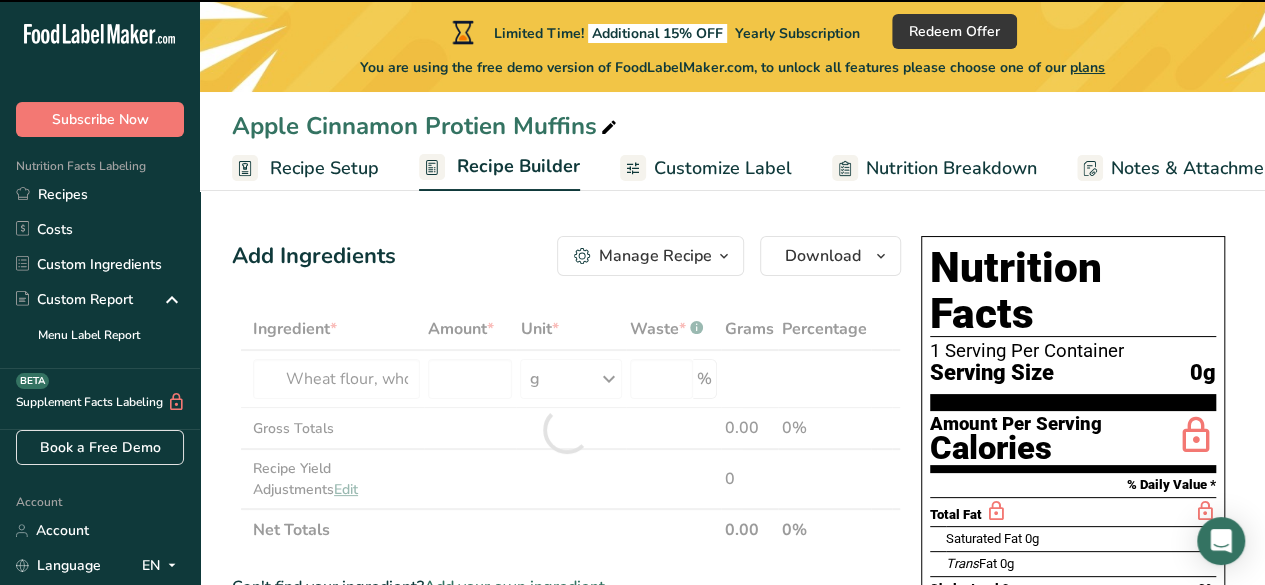 type on "0" 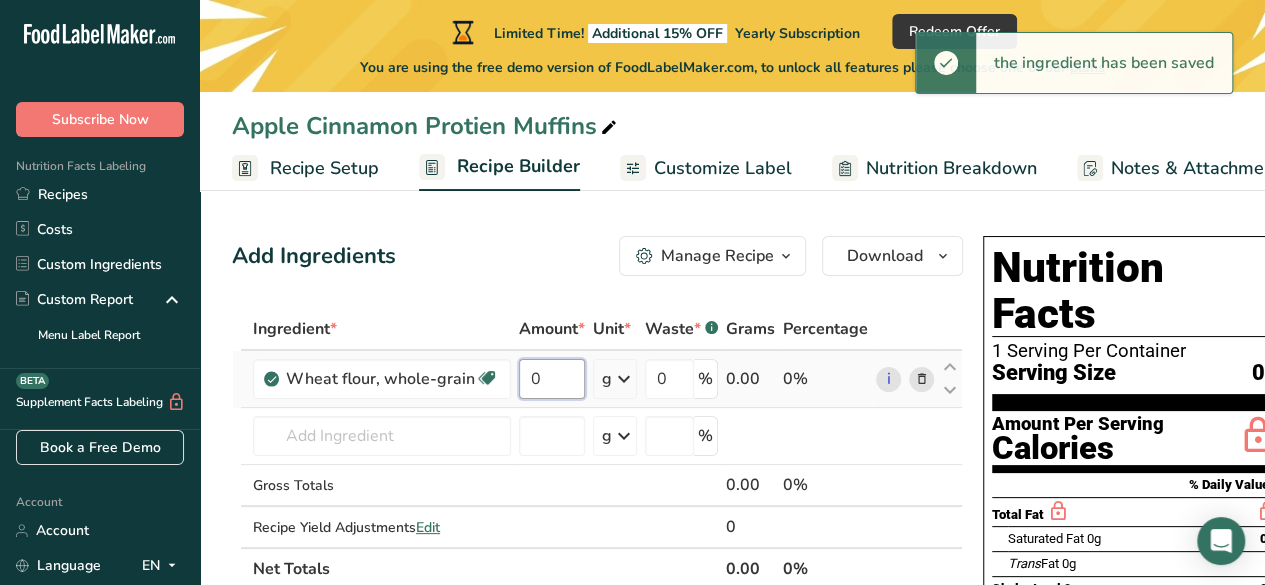 click on "0" at bounding box center (552, 379) 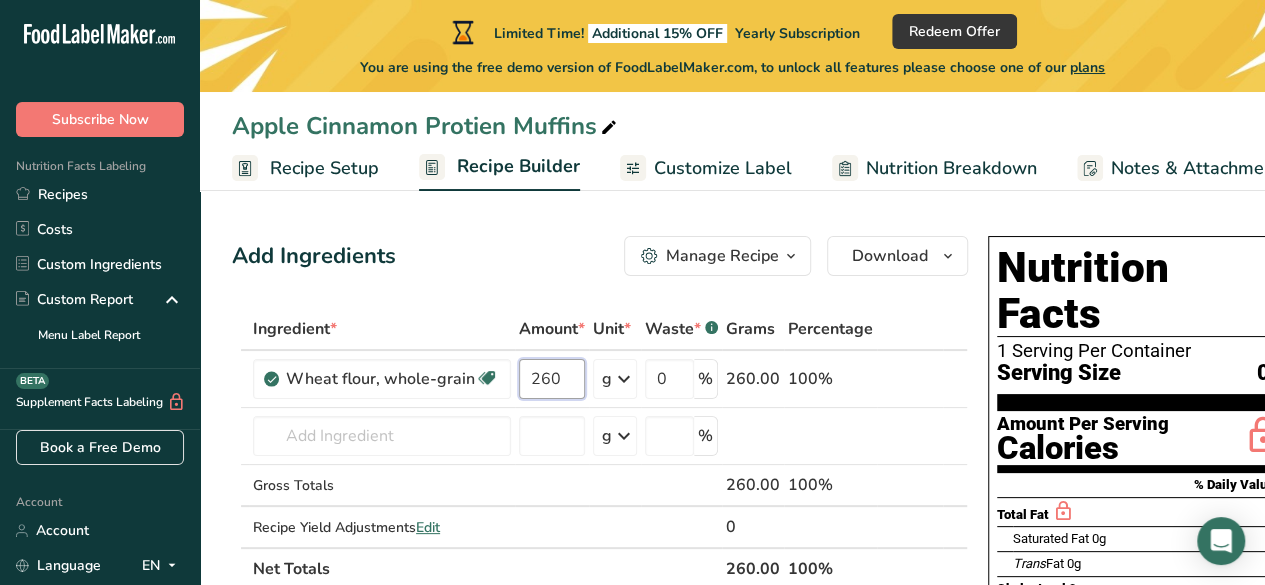 type on "260" 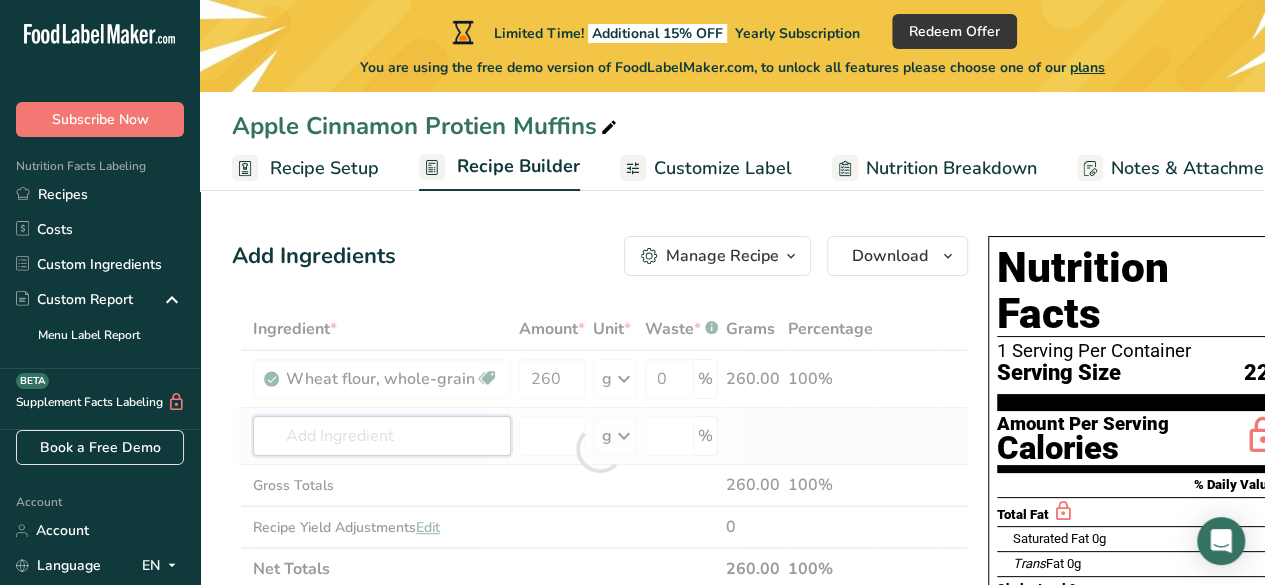 click on "Ingredient *
Amount *
Unit *
Waste *   .a-a{fill:#347362;}.b-a{fill:#fff;}          Grams
Percentage
Wheat flour, whole-grain
Dairy free
Vegan
Vegetarian
Soy free
260
g
Portions
1 cup
Weight Units
g
kg
mg
See more
Volume Units
l
Volume units require a density conversion. If you know your ingredient's density enter it below. Otherwise, click on "RIA" our AI Regulatory bot - she will be able to help you
lb/ft3
g/cm3
Confirm
mL
lb/ft3
g/cm3" at bounding box center [600, 449] 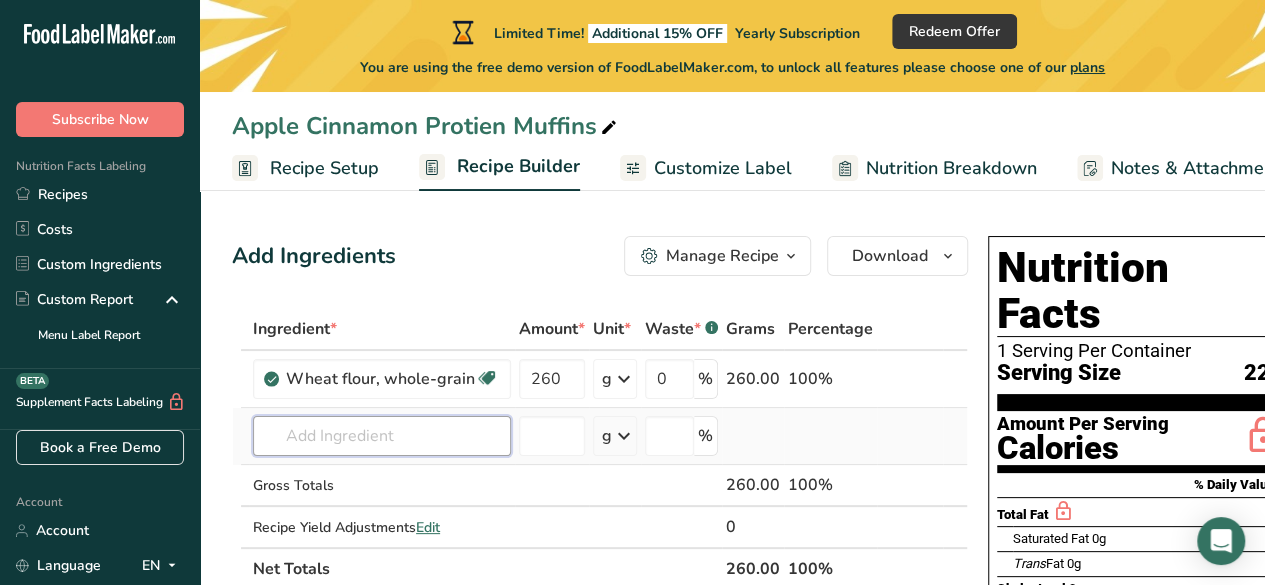 type on "1" 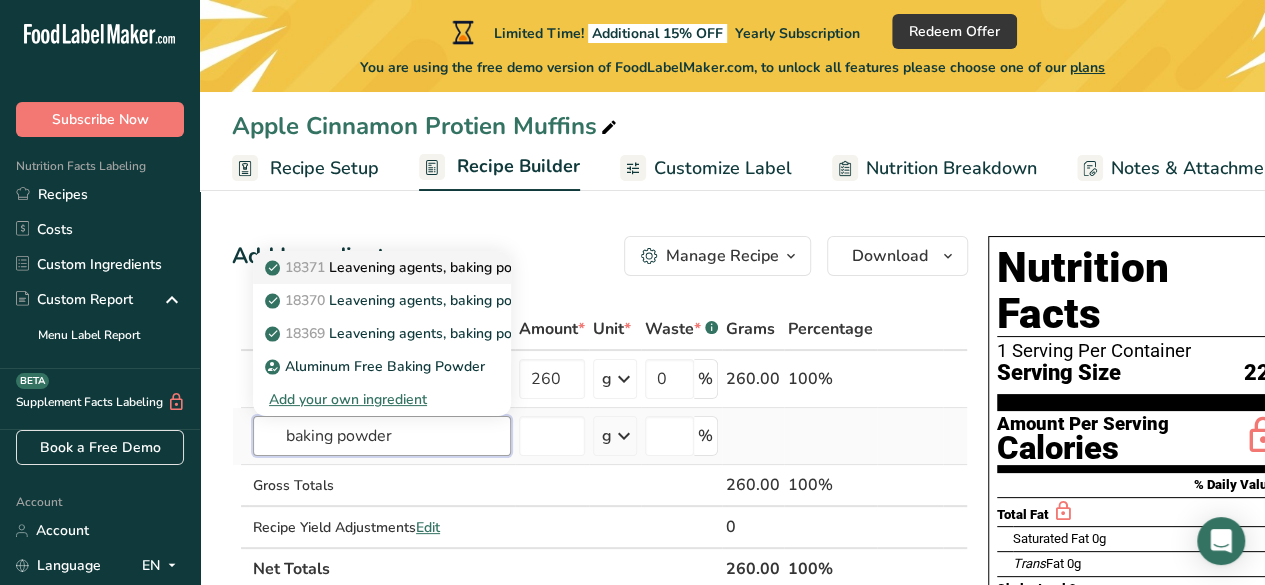 type on "baking powder" 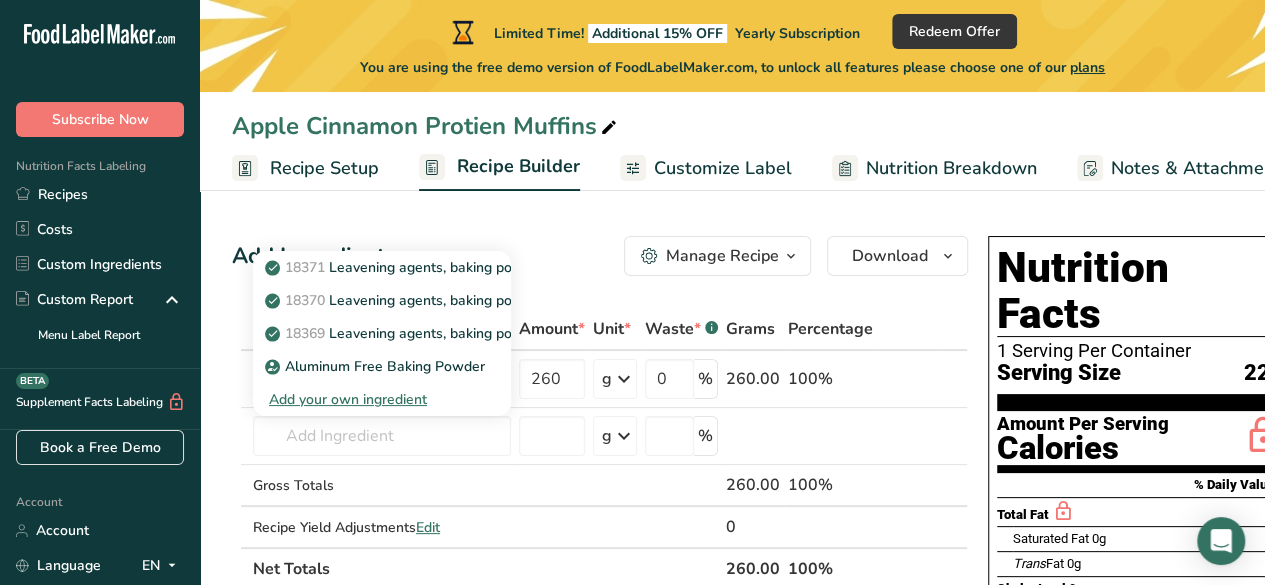 drag, startPoint x: 454, startPoint y: 275, endPoint x: 418, endPoint y: 261, distance: 38.626415 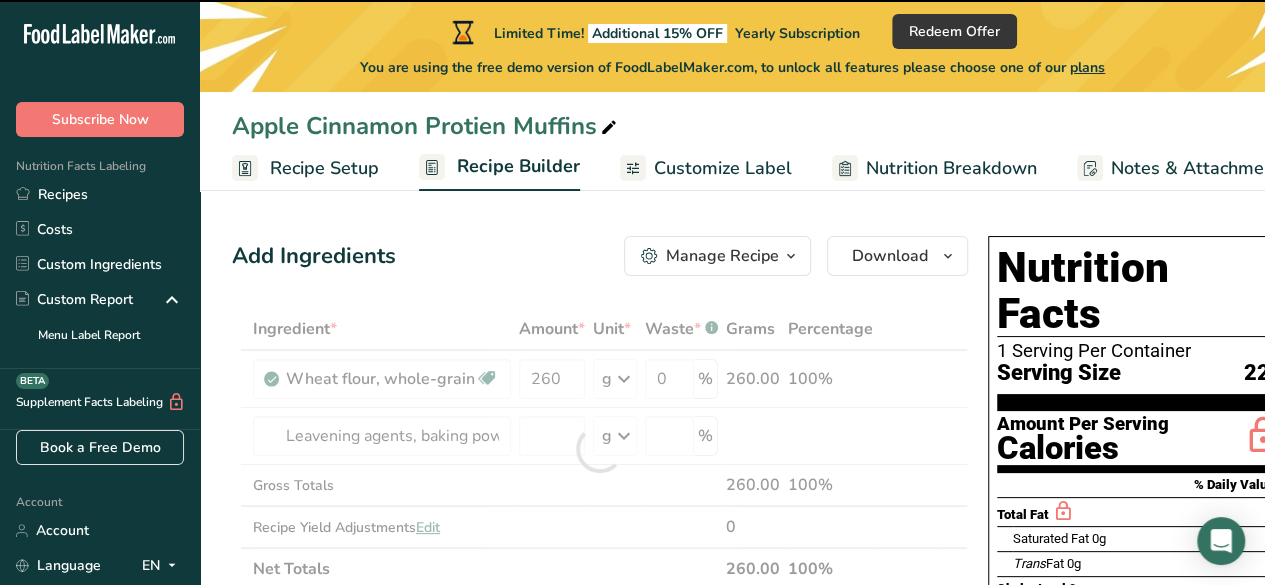 type on "0" 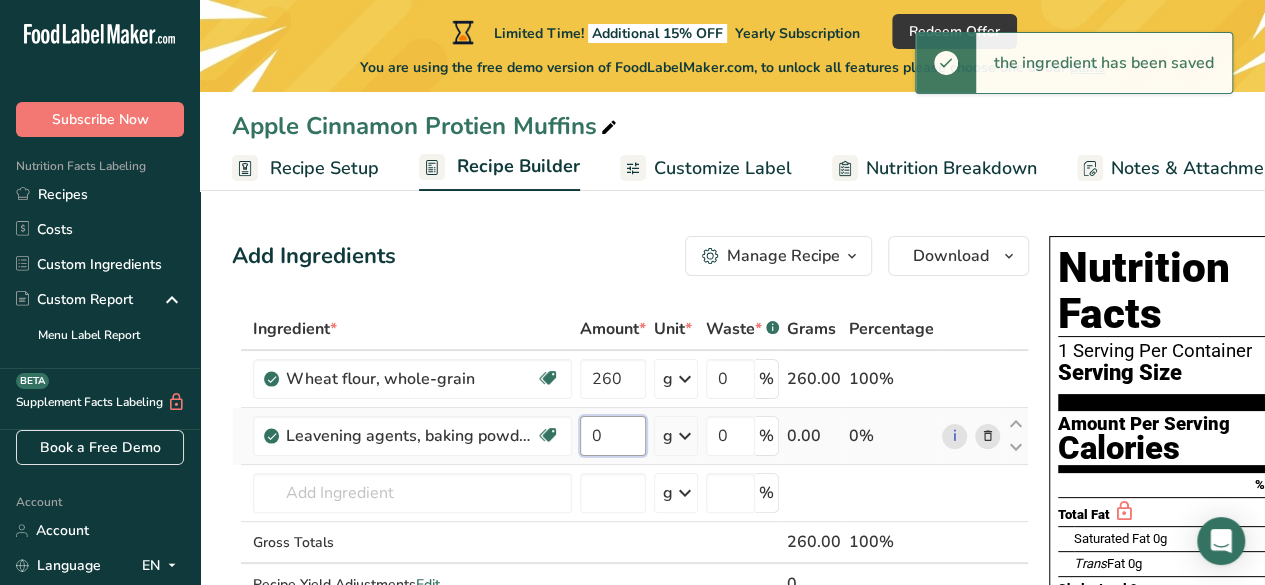 click on "0" at bounding box center [613, 436] 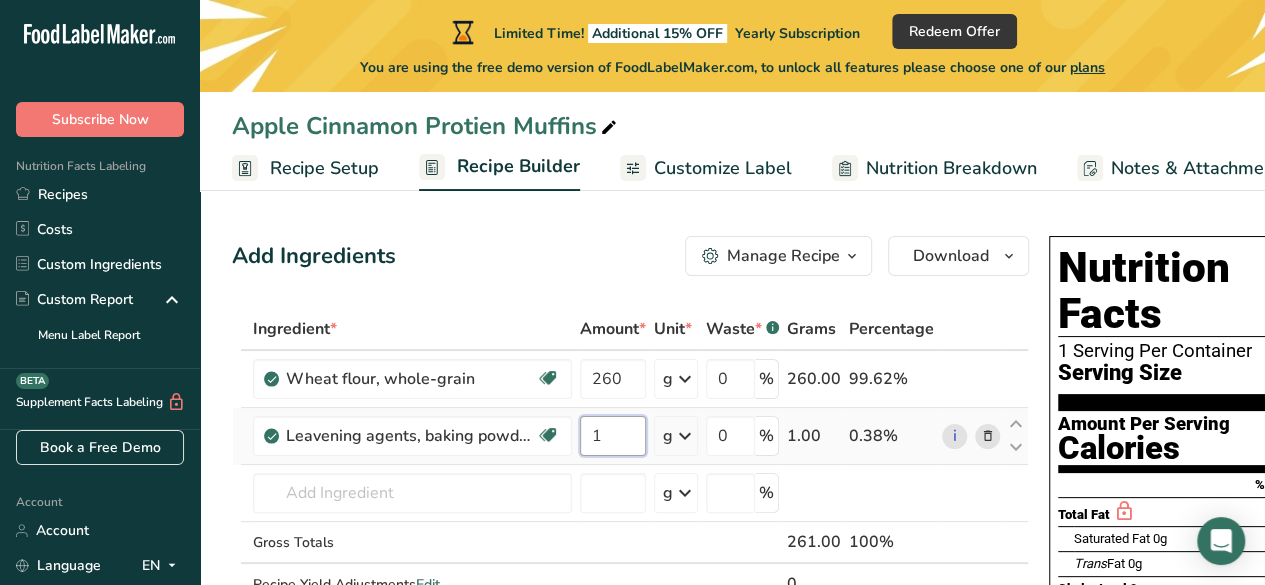 type on "1" 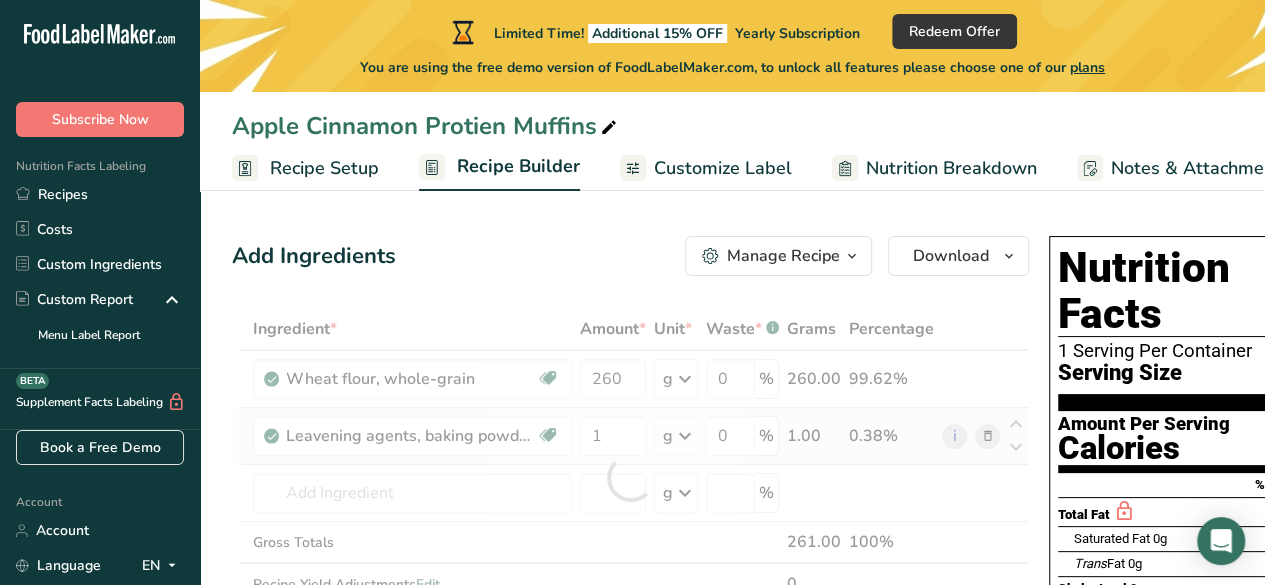 click on "Ingredient *
Amount *
Unit *
Waste *   .a-a{fill:#347362;}.b-a{fill:#fff;}          Grams
Percentage
Wheat flour, whole-grain
Dairy free
Vegan
Vegetarian
Soy free
260
g
Portions
1 cup
Weight Units
g
kg
mg
See more
Volume Units
l
Volume units require a density conversion. If you know your ingredient's density enter it below. Otherwise, click on "RIA" our AI Regulatory bot - she will be able to help you
lb/ft3
g/cm3
Confirm
mL
lb/ft3
g/cm3" at bounding box center [630, 477] 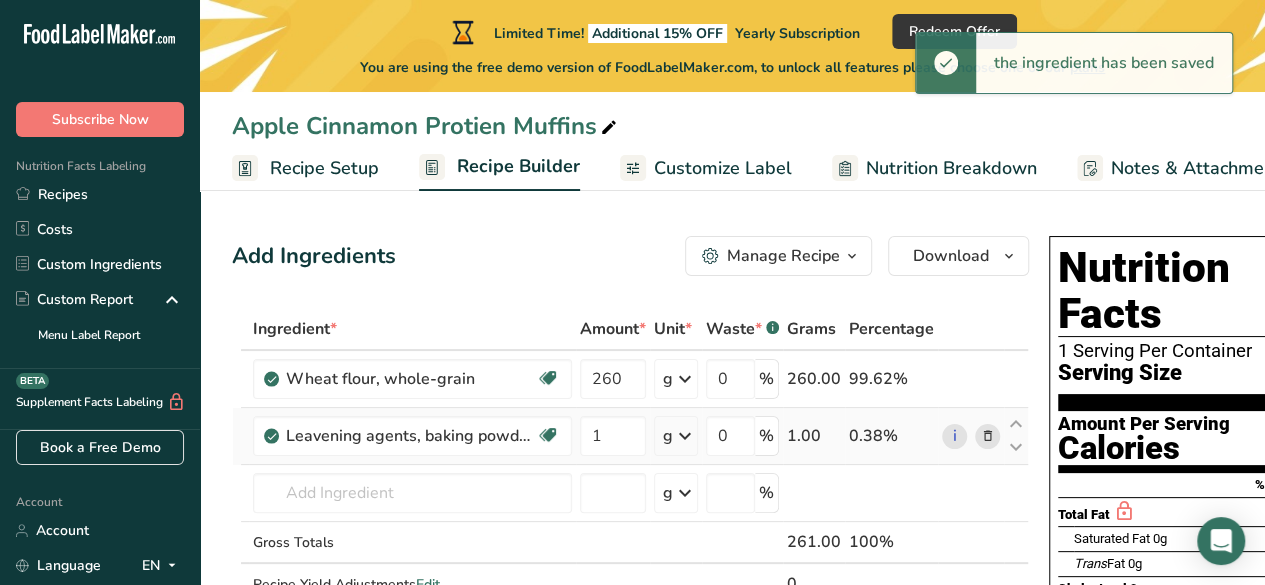 click at bounding box center [685, 436] 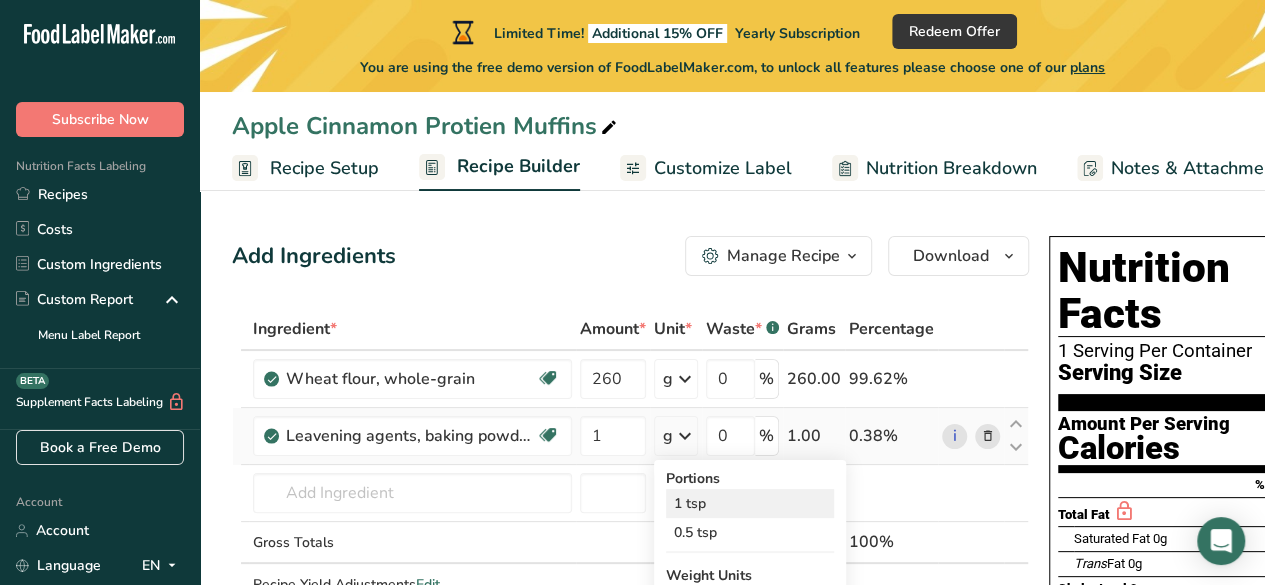 click on "1 tsp" at bounding box center (750, 503) 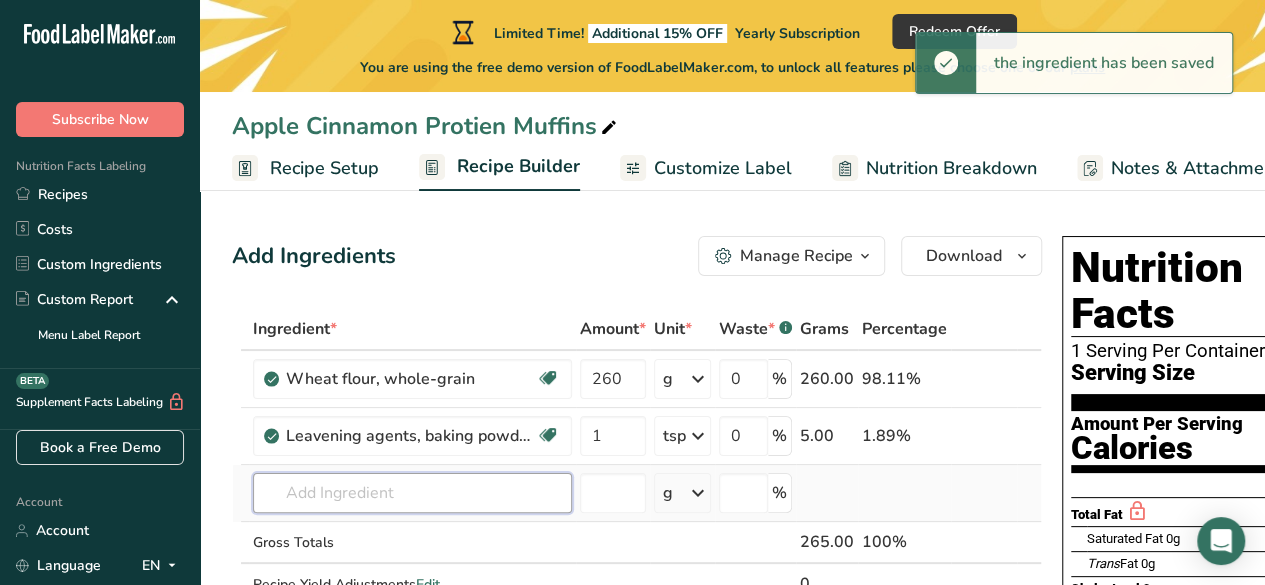 click at bounding box center [412, 493] 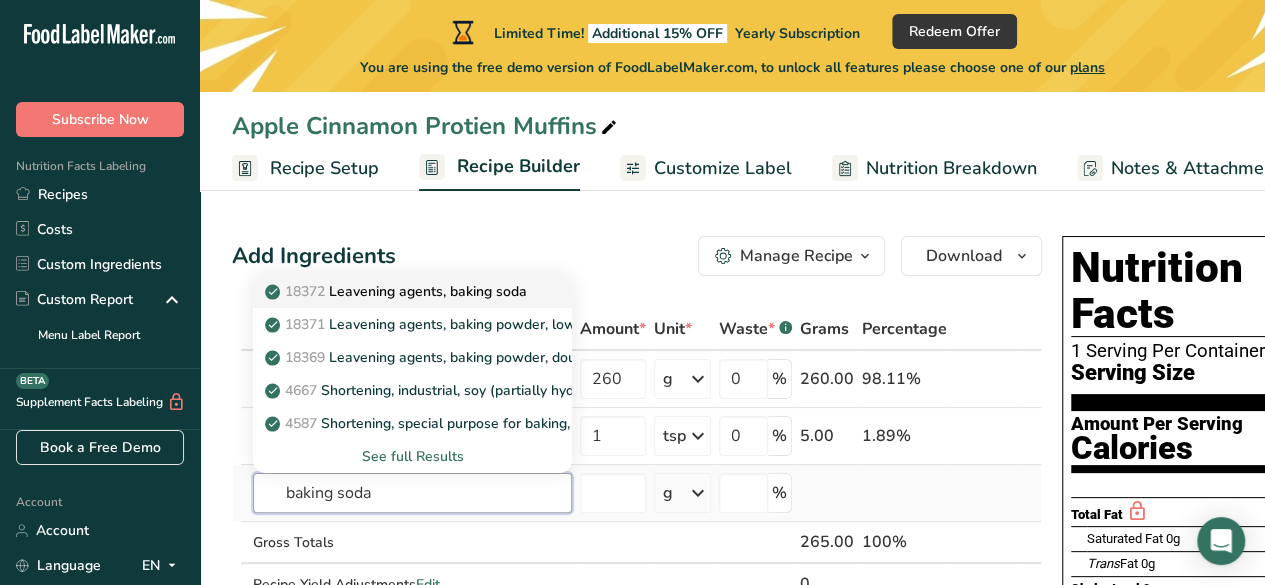 type on "baking soda" 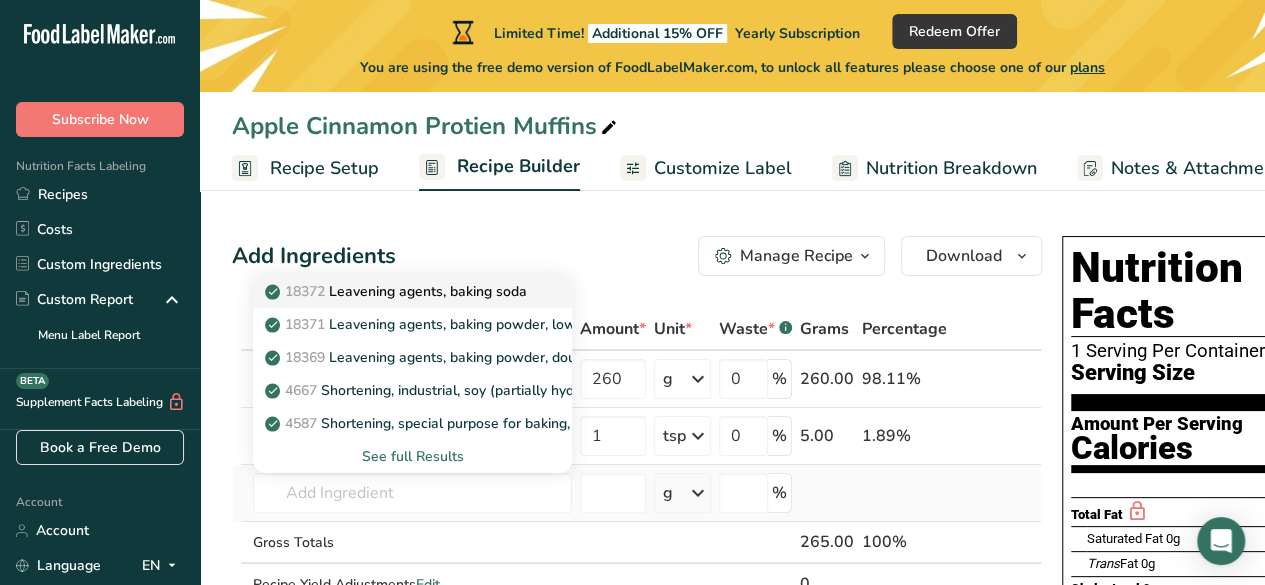 click on "18372
Leavening agents, baking soda" at bounding box center [398, 291] 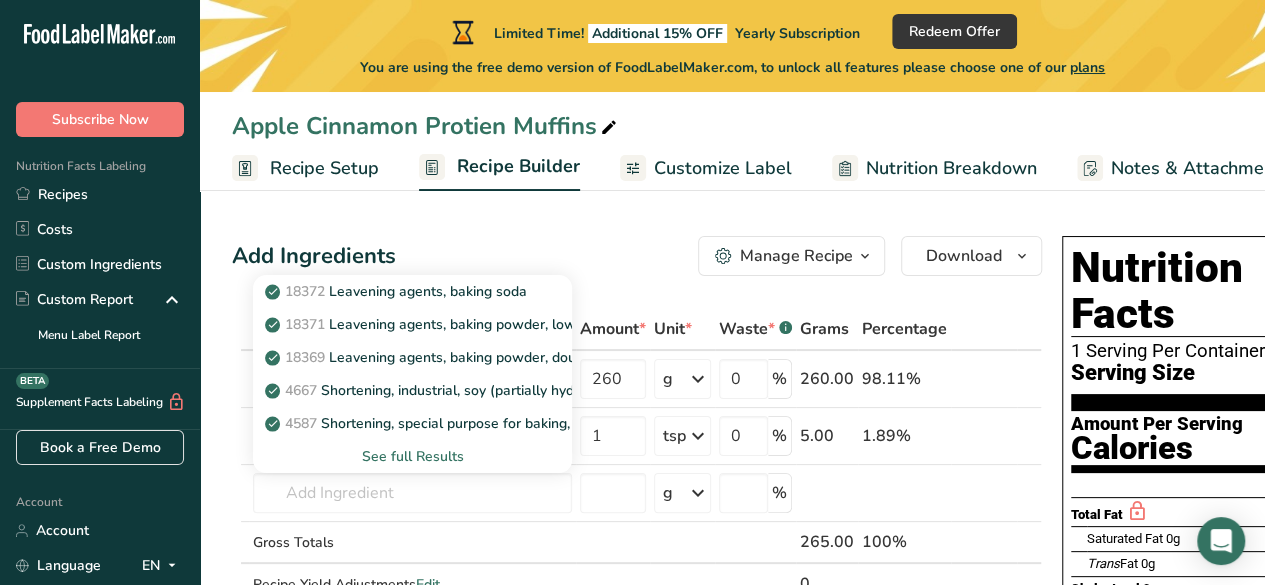 type on "Leavening agents, baking soda" 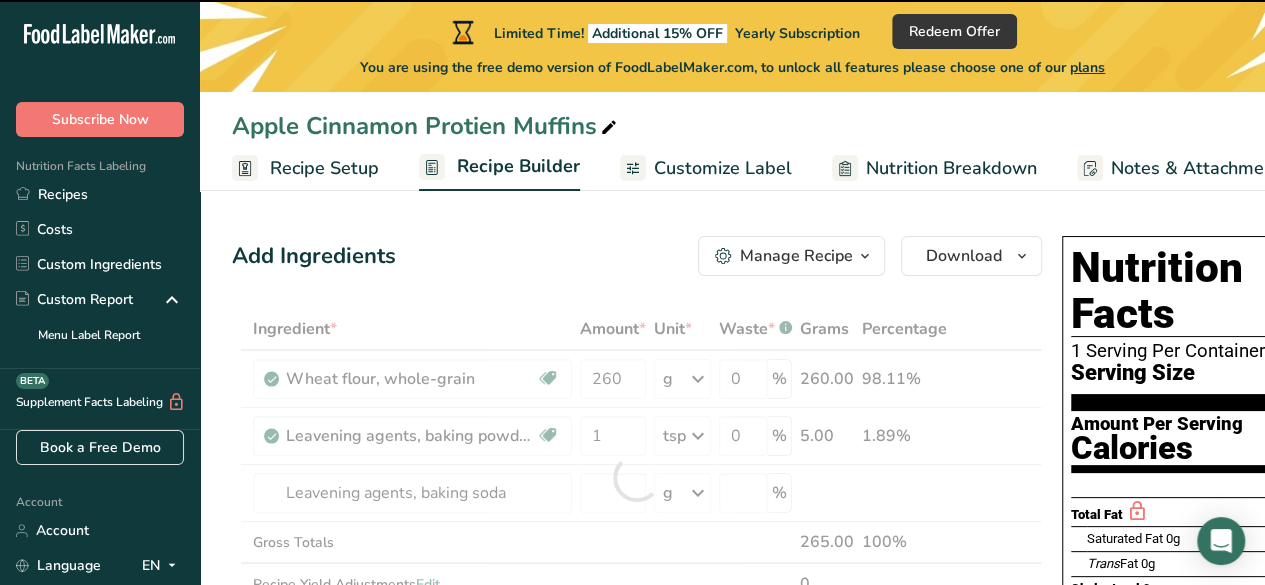 type on "0" 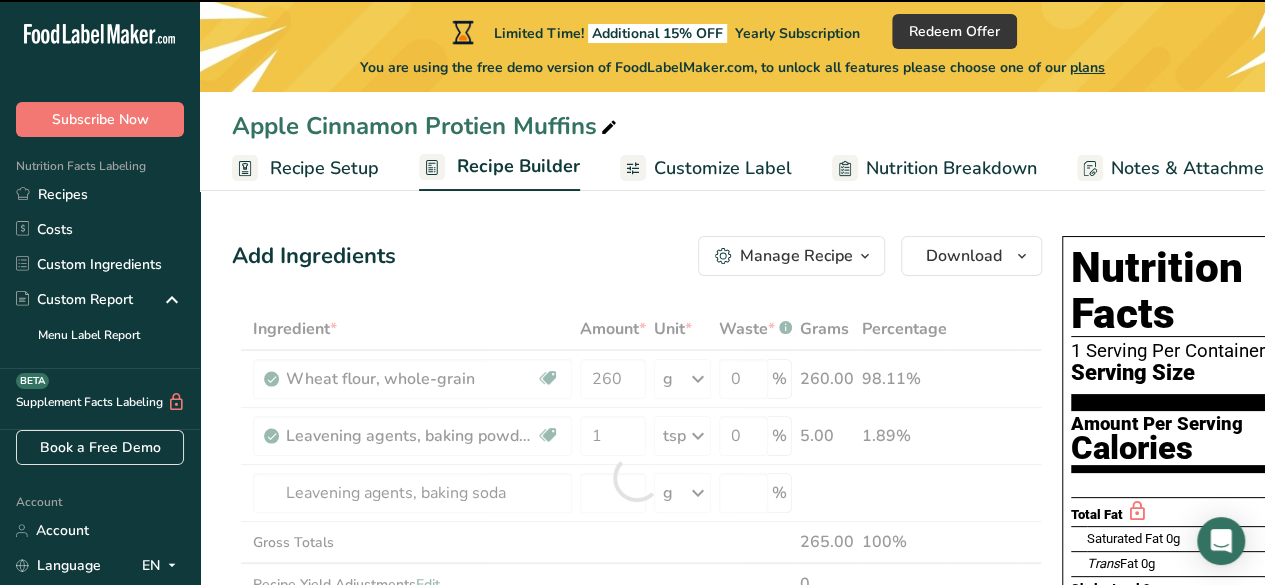 type on "0" 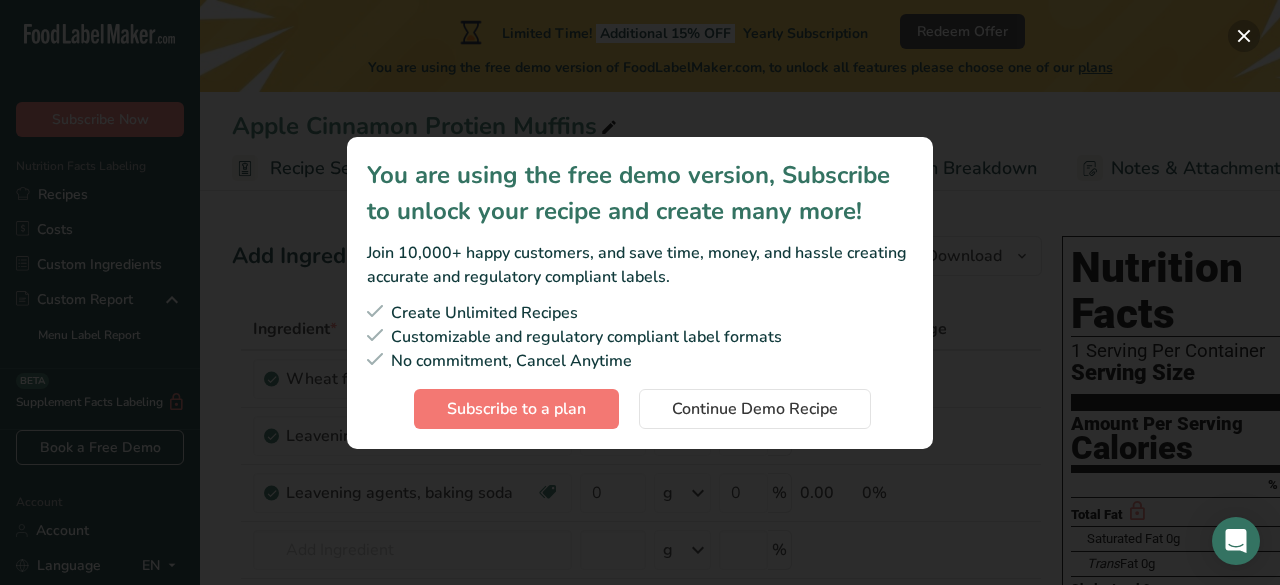 click at bounding box center [1244, 36] 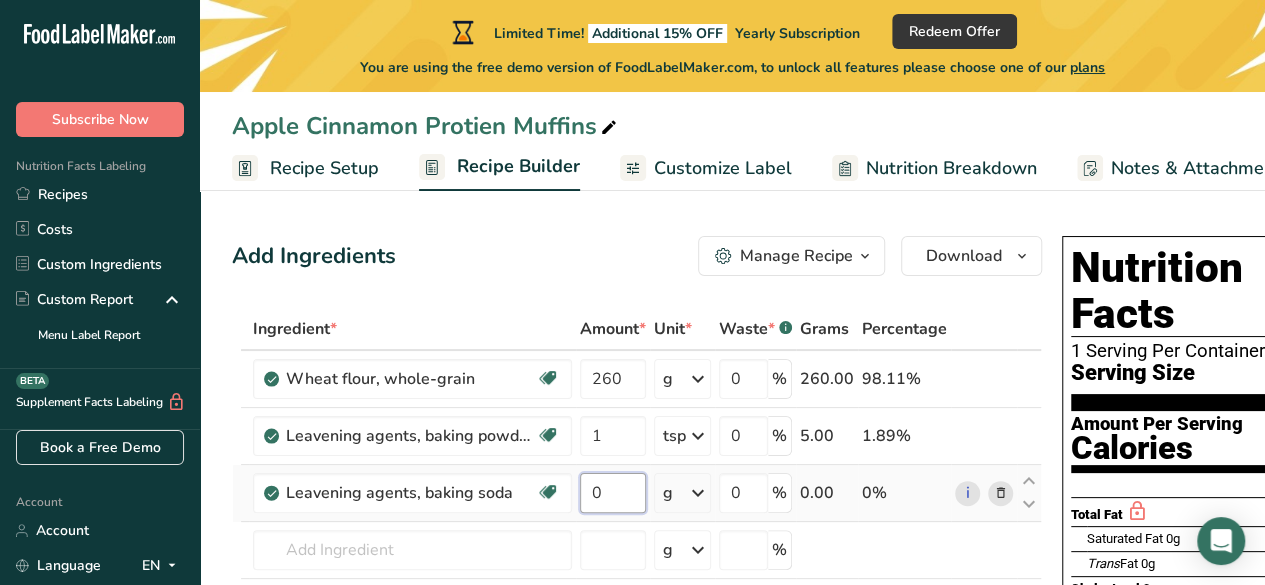 click on "0" at bounding box center (613, 493) 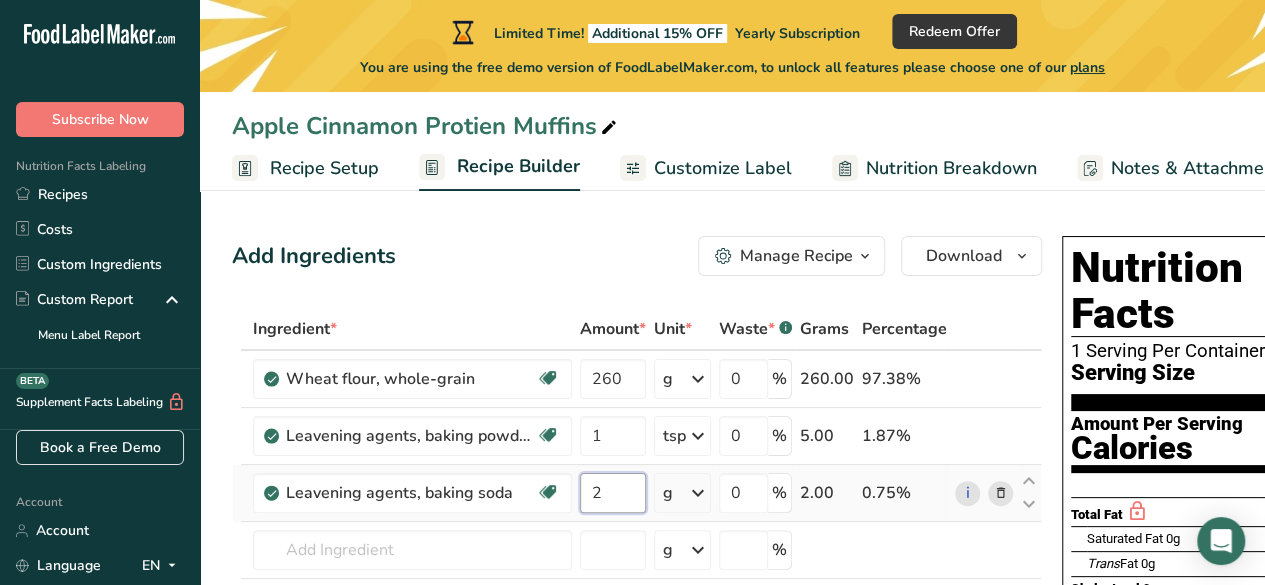 type on "2" 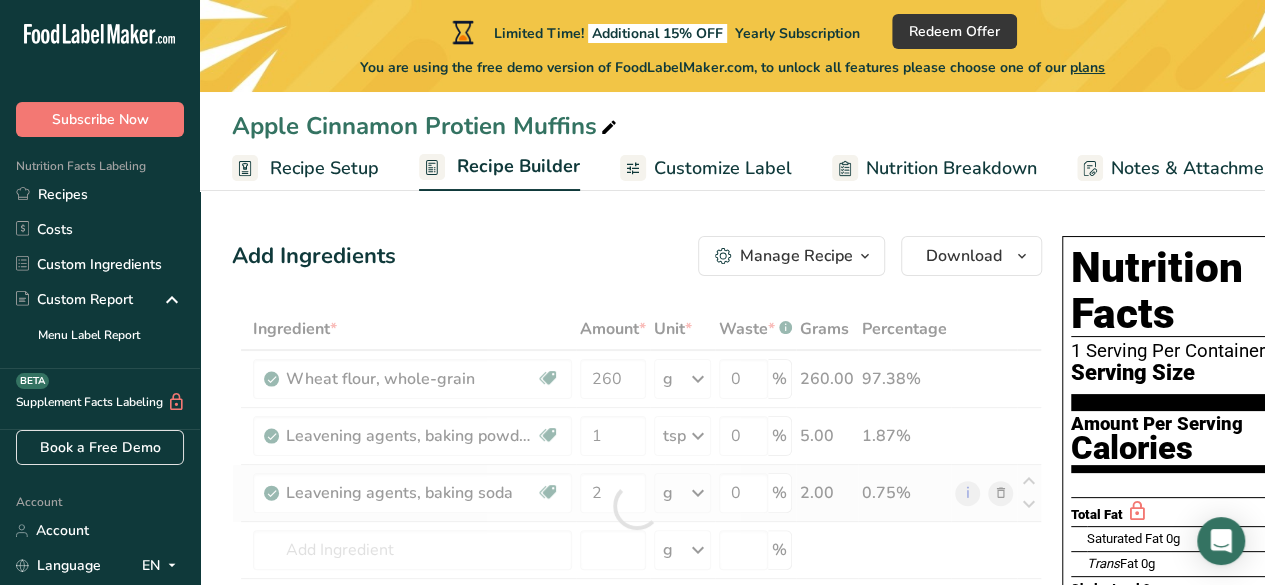 click on "Ingredient *
Amount *
Unit *
Waste *   .a-a{fill:#347362;}.b-a{fill:#fff;}          Grams
Percentage
Wheat flour, whole-grain
Dairy free
Vegan
Vegetarian
Soy free
260
g
Portions
1 cup
Weight Units
g
kg
mg
See more
Volume Units
l
Volume units require a density conversion. If you know your ingredient's density enter it below. Otherwise, click on "RIA" our AI Regulatory bot - she will be able to help you
lb/ft3
g/cm3
Confirm
mL
lb/ft3
g/cm3" at bounding box center [637, 506] 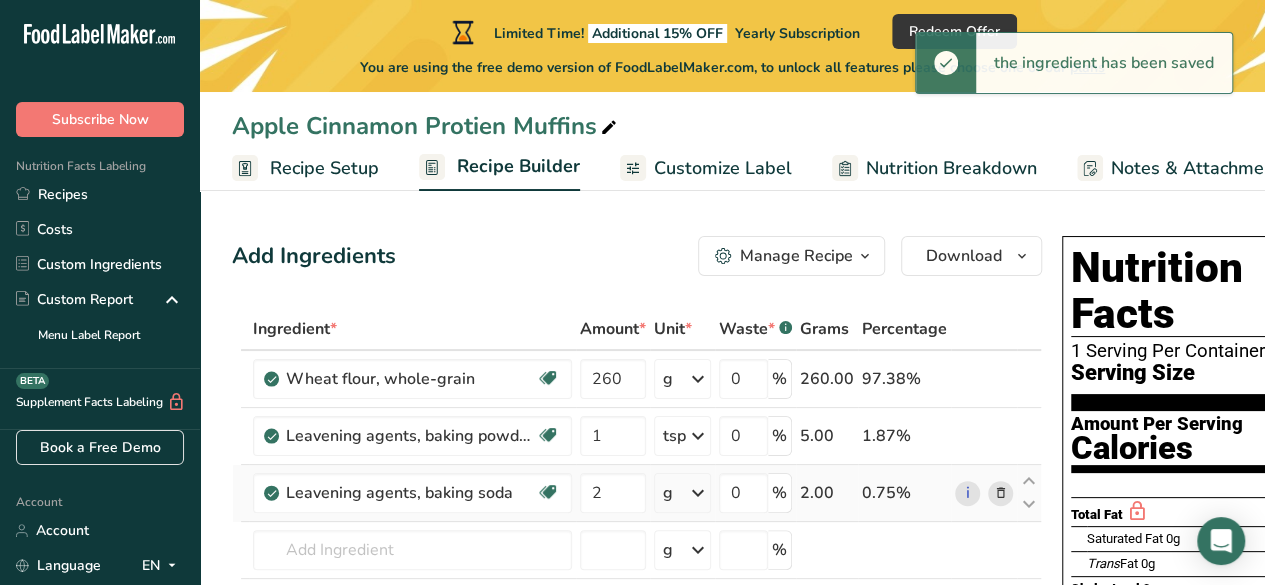 click at bounding box center [698, 493] 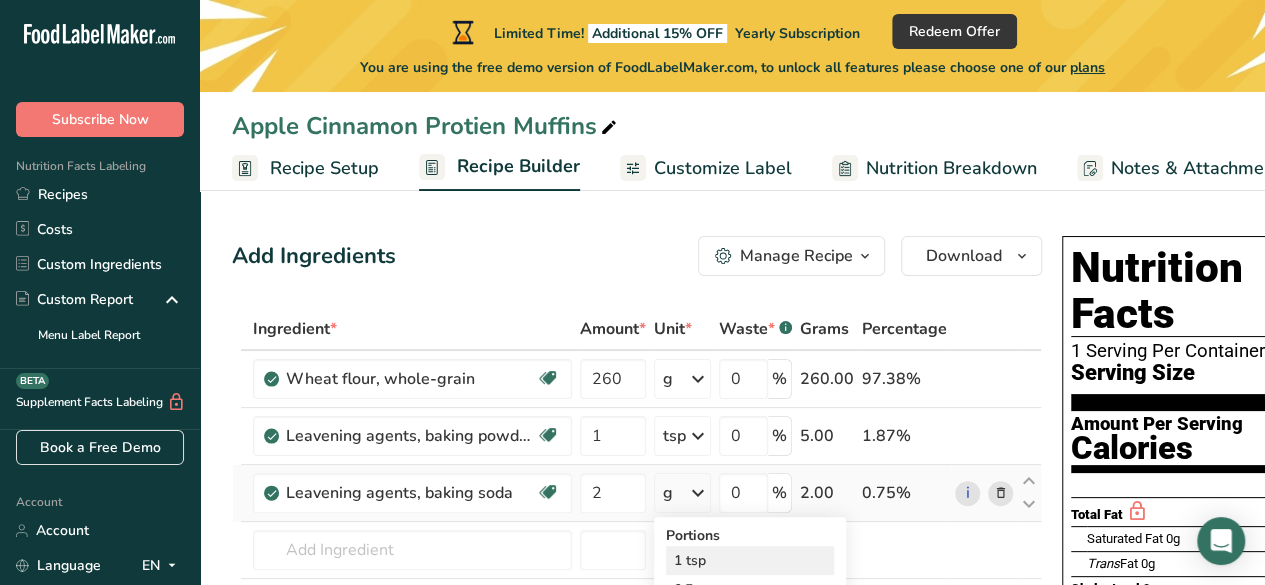 click on "1 tsp" at bounding box center (750, 560) 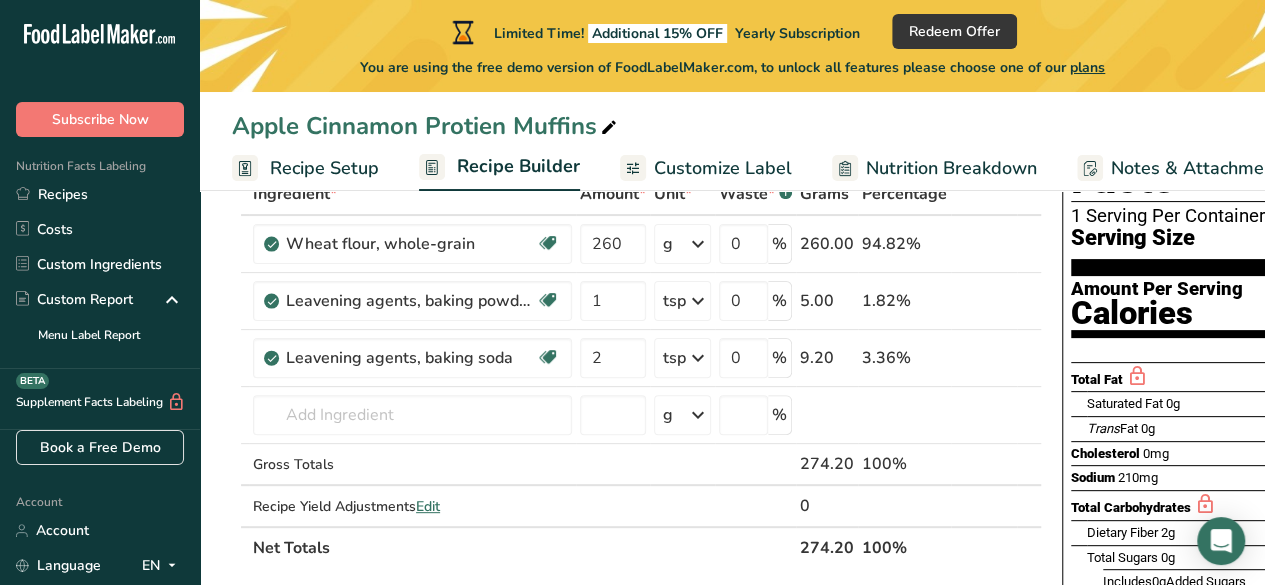 scroll, scrollTop: 141, scrollLeft: 0, axis: vertical 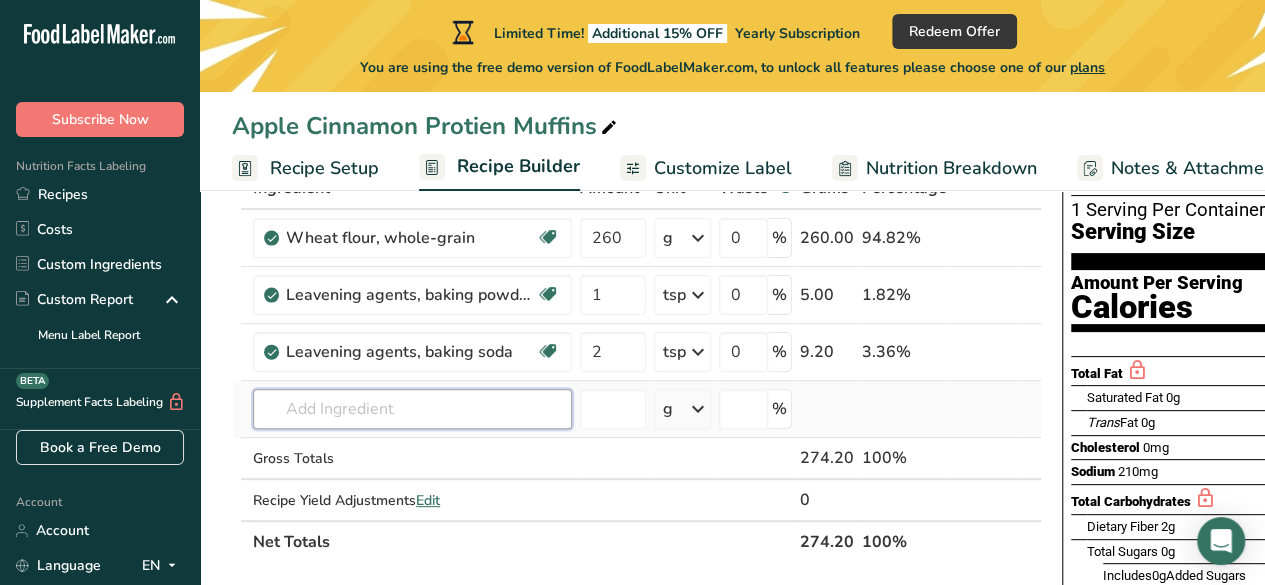click at bounding box center [412, 409] 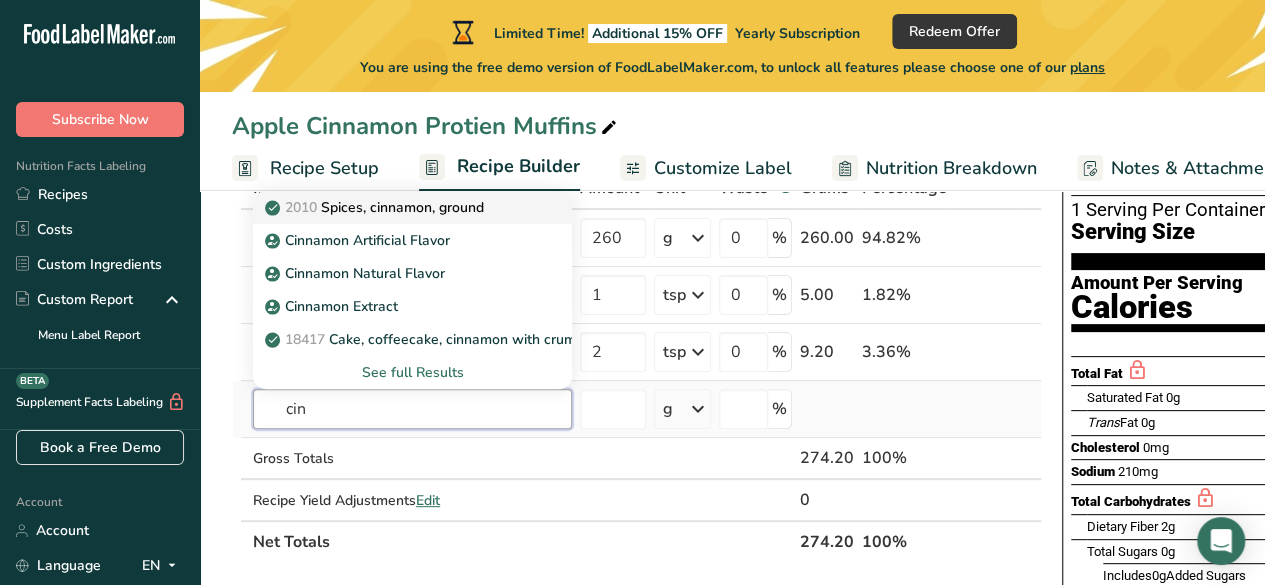type on "cin" 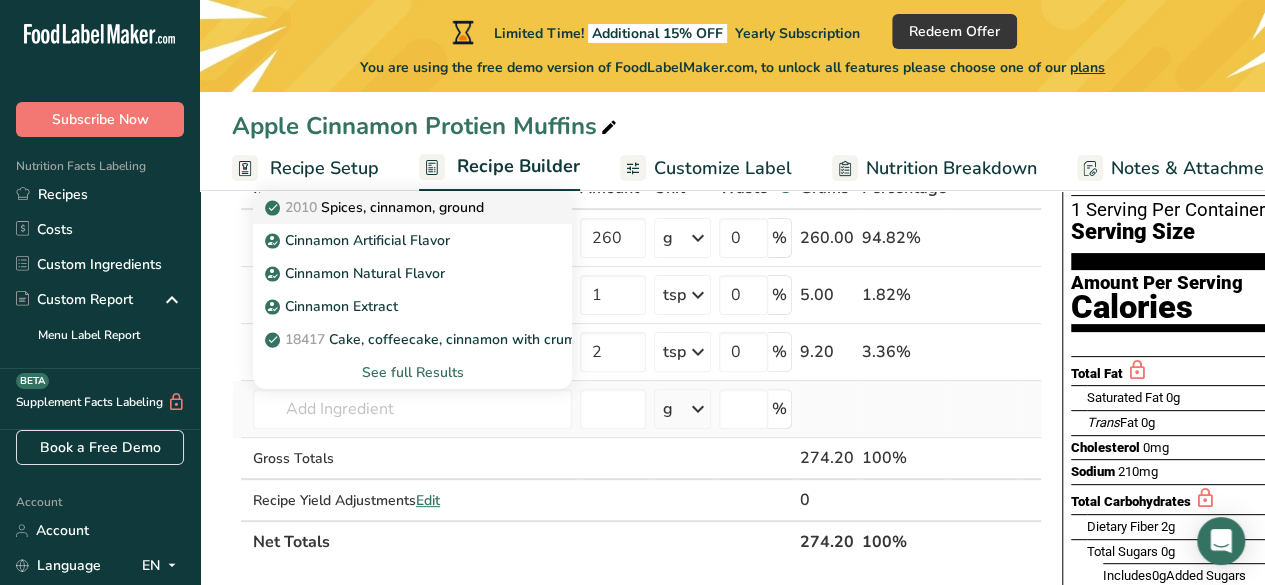 click on "2010
Spices, cinnamon, ground" at bounding box center (376, 207) 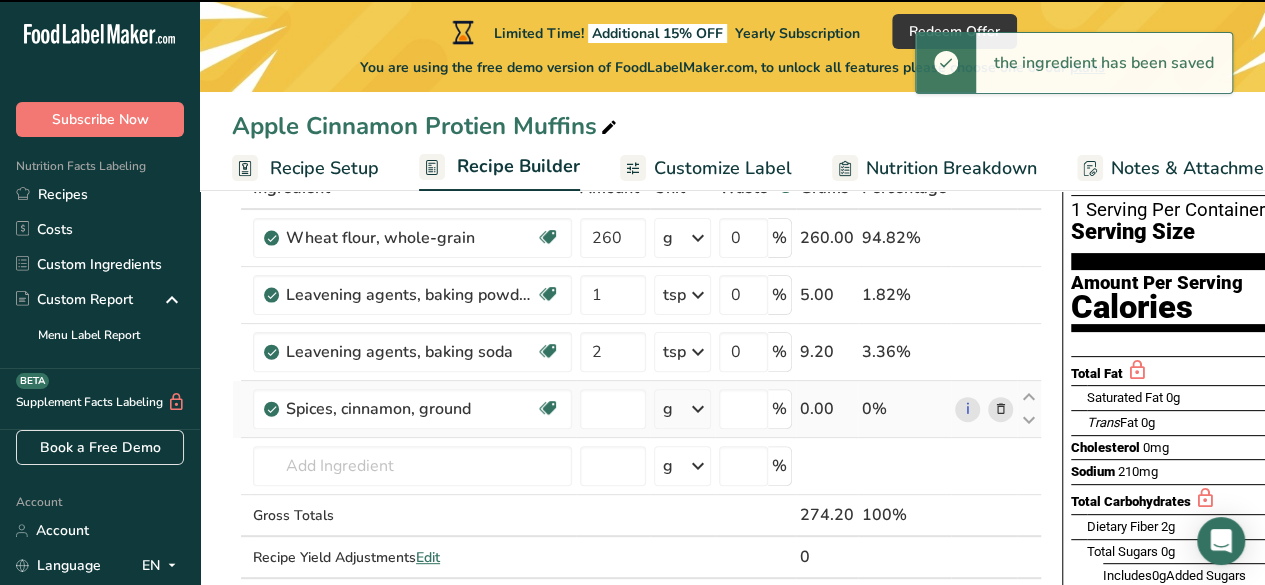 type on "0" 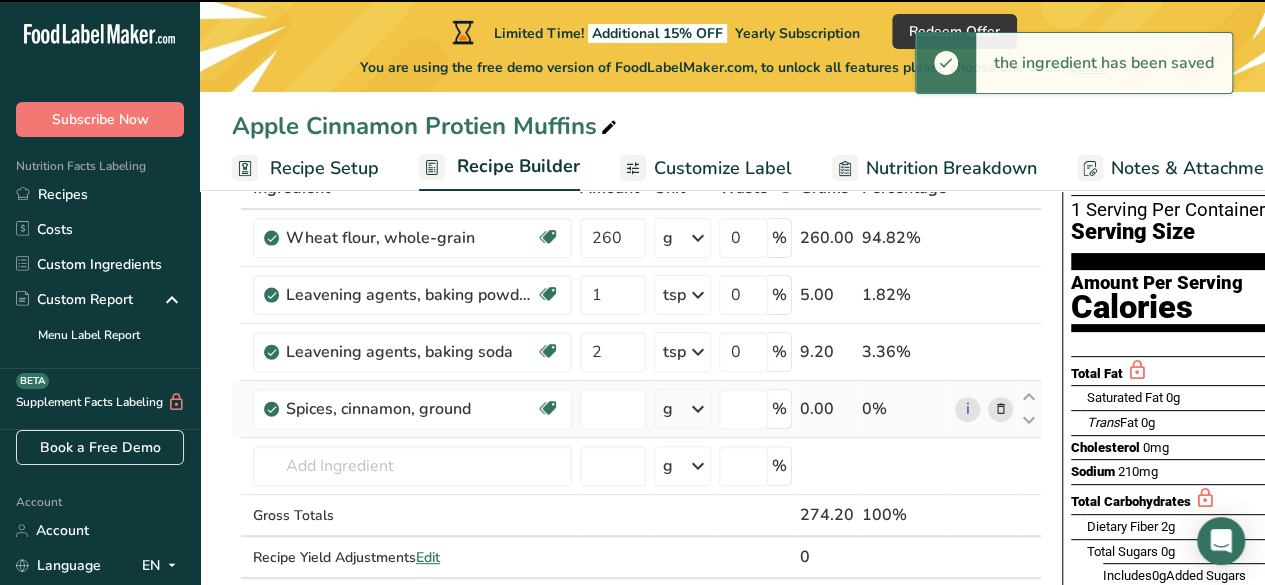 type on "0" 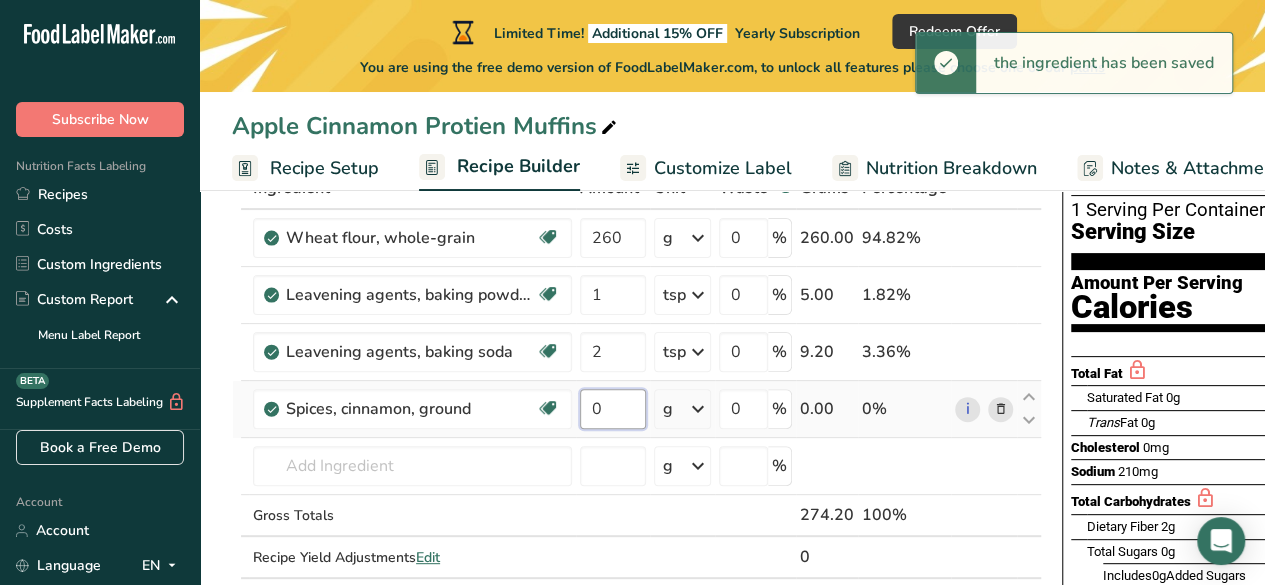 click on "0" at bounding box center [613, 409] 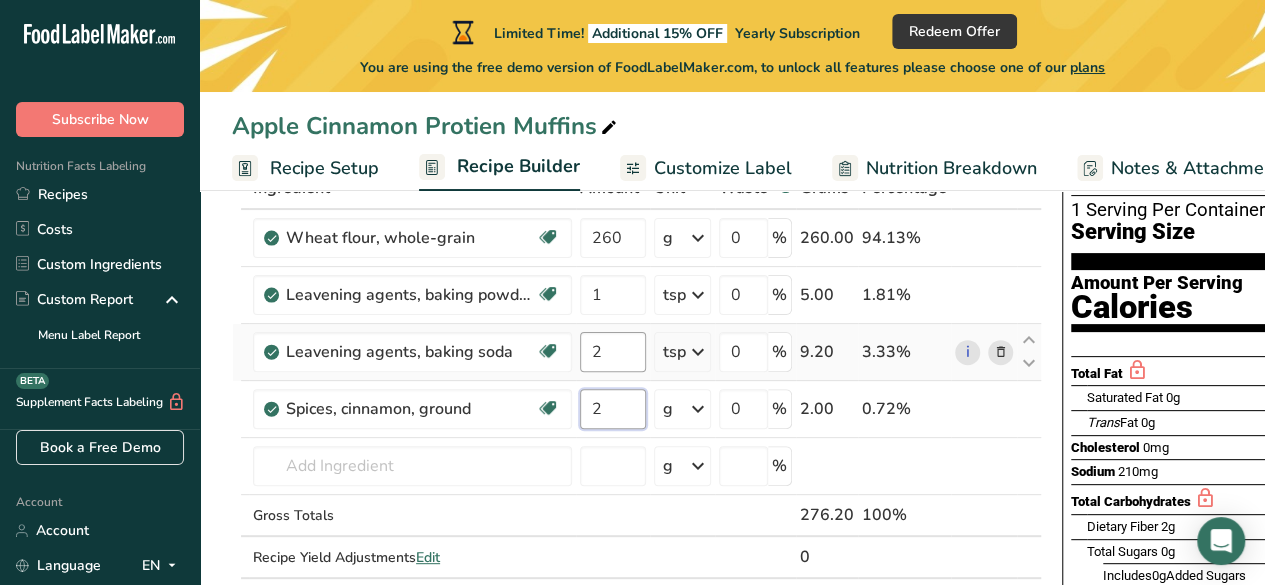 type on "2" 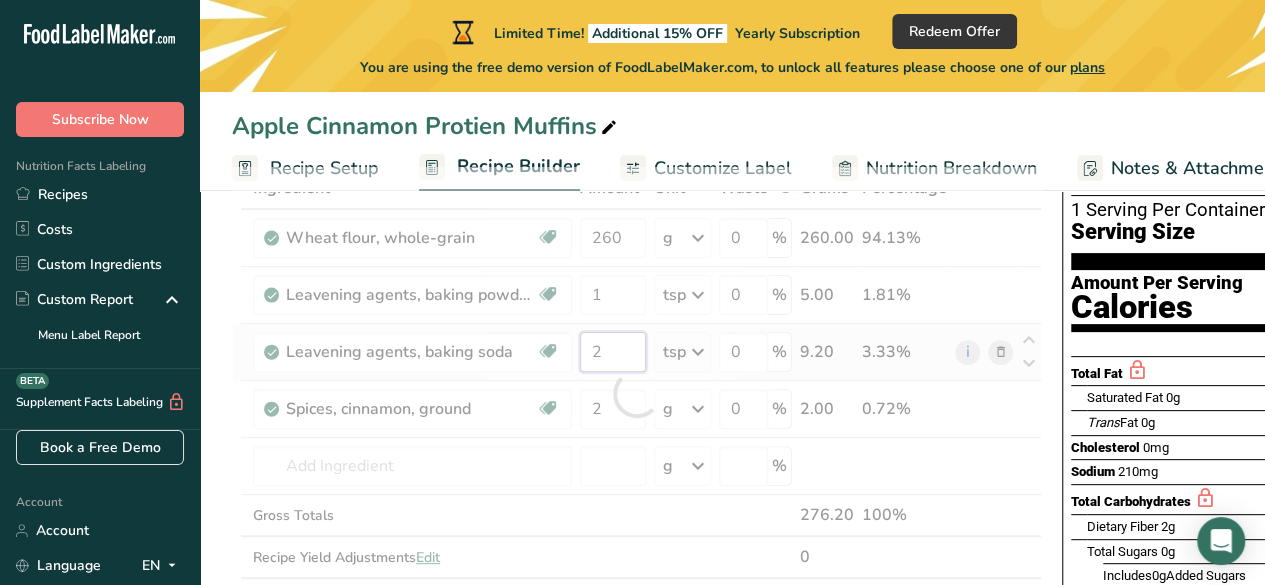 click on "Ingredient *
Amount *
Unit *
Waste *   .a-a{fill:#347362;}.b-a{fill:#fff;}          Grams
Percentage
Wheat flour, whole-grain
Dairy free
Vegan
Vegetarian
Soy free
260
g
Portions
1 cup
Weight Units
g
kg
mg
See more
Volume Units
l
Volume units require a density conversion. If you know your ingredient's density enter it below. Otherwise, click on "RIA" our AI Regulatory bot - she will be able to help you
lb/ft3
g/cm3
Confirm
mL
lb/ft3
g/cm3" at bounding box center (637, 393) 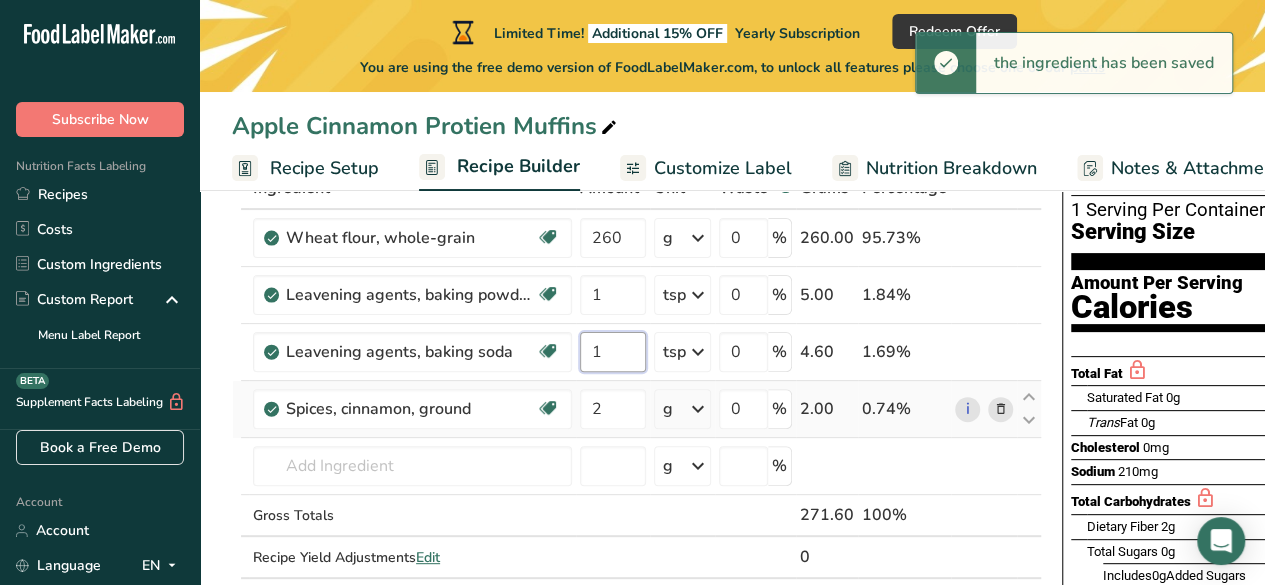type on "1" 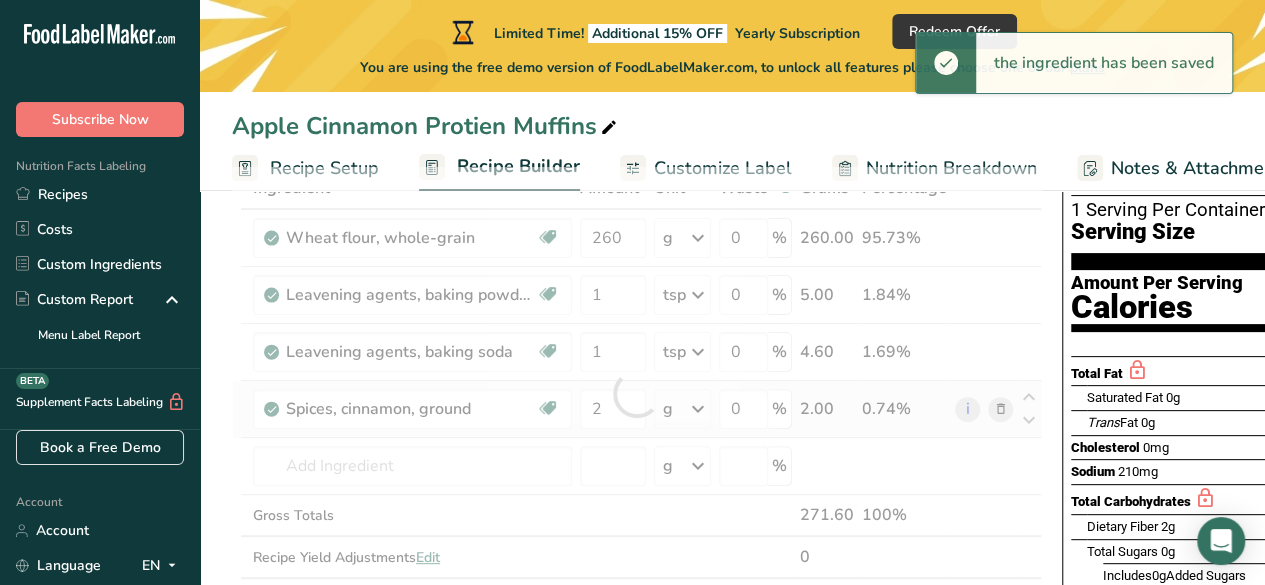 click on "Ingredient *
Amount *
Unit *
Waste *   .a-a{fill:#347362;}.b-a{fill:#fff;}          Grams
Percentage
Wheat flour, whole-grain
Dairy free
Vegan
Vegetarian
Soy free
260
g
Portions
1 cup
Weight Units
g
kg
mg
See more
Volume Units
l
Volume units require a density conversion. If you know your ingredient's density enter it below. Otherwise, click on "RIA" our AI Regulatory bot - she will be able to help you
lb/ft3
g/cm3
Confirm
mL
lb/ft3
g/cm3" at bounding box center [637, 393] 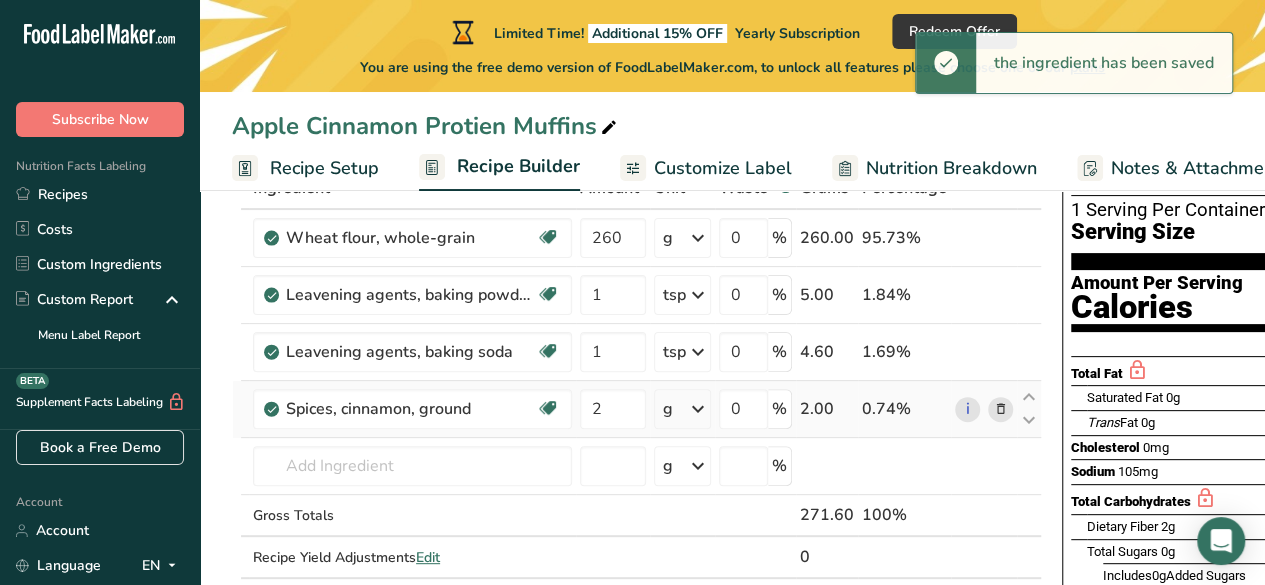 click at bounding box center (698, 409) 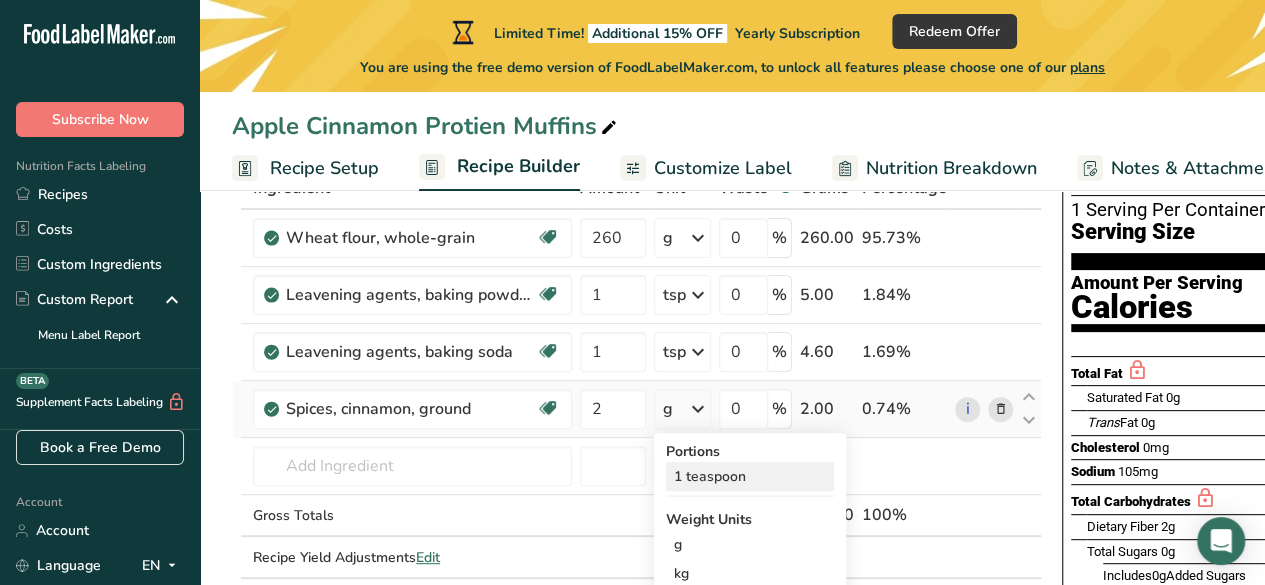 click on "1 teaspoon" at bounding box center (750, 476) 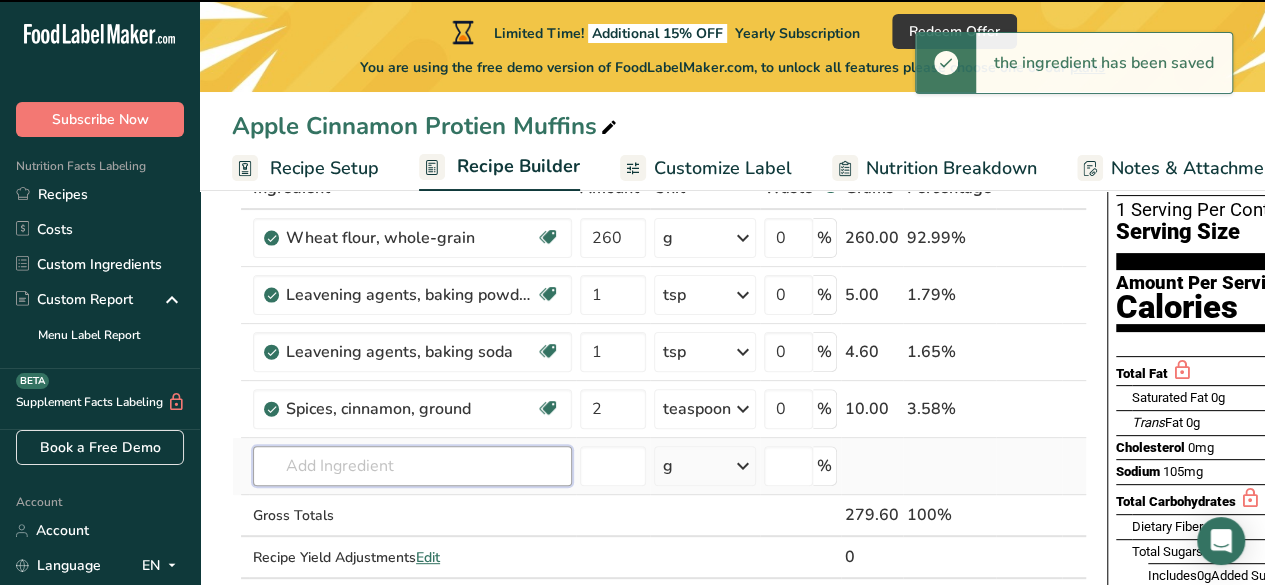click at bounding box center [412, 466] 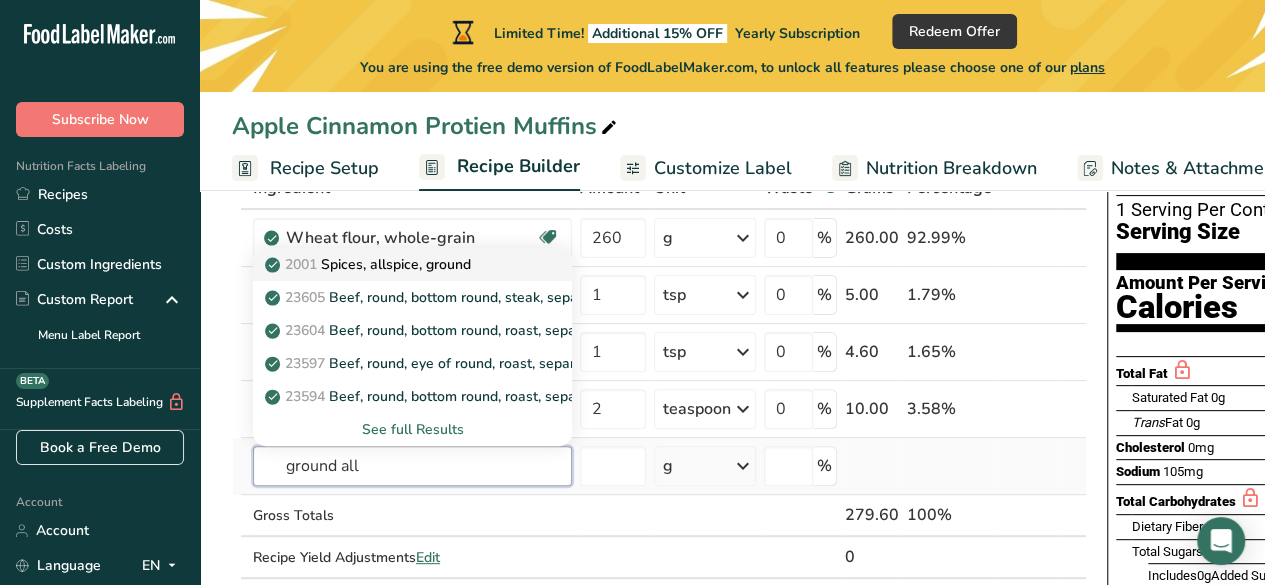 type on "ground all" 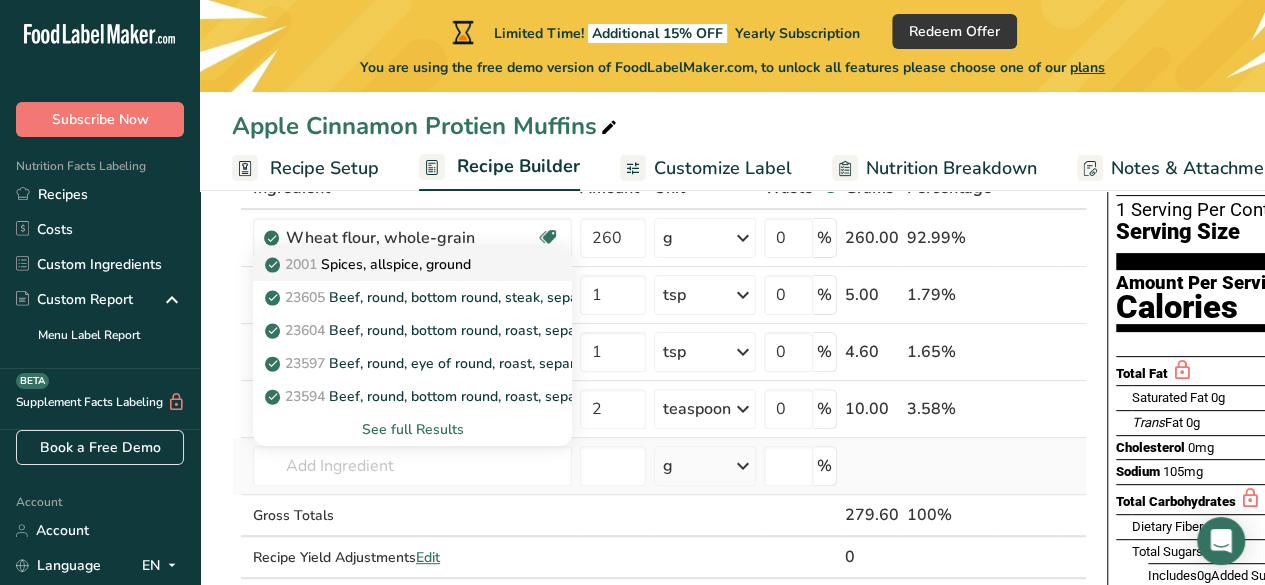 click on "2001
Spices, allspice, ground" at bounding box center (370, 264) 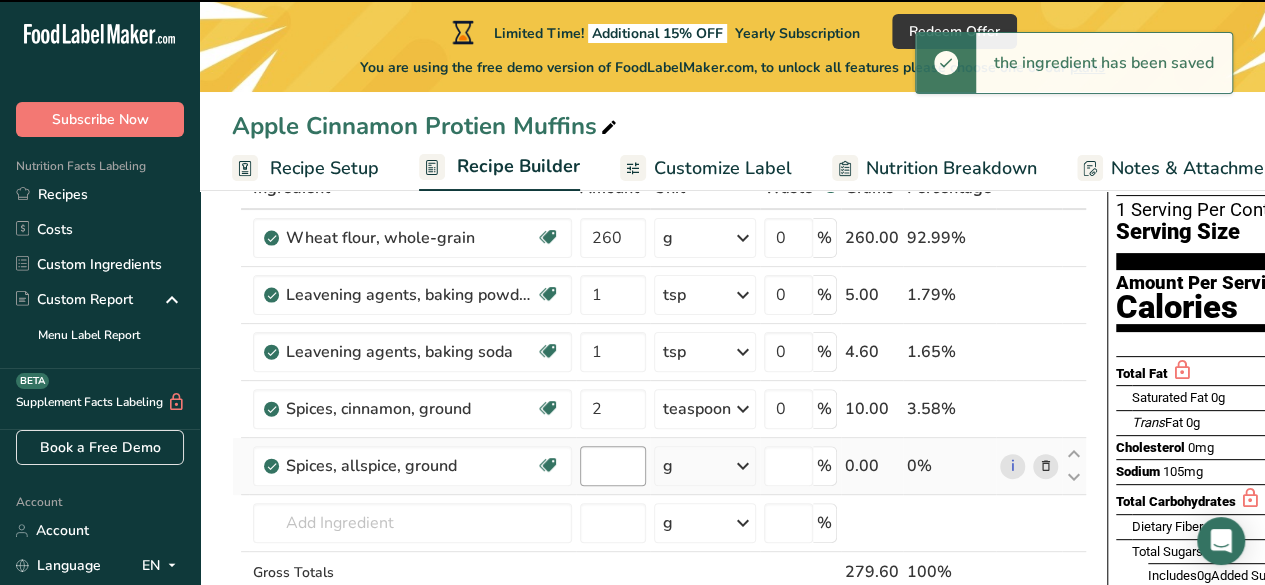 type on "0" 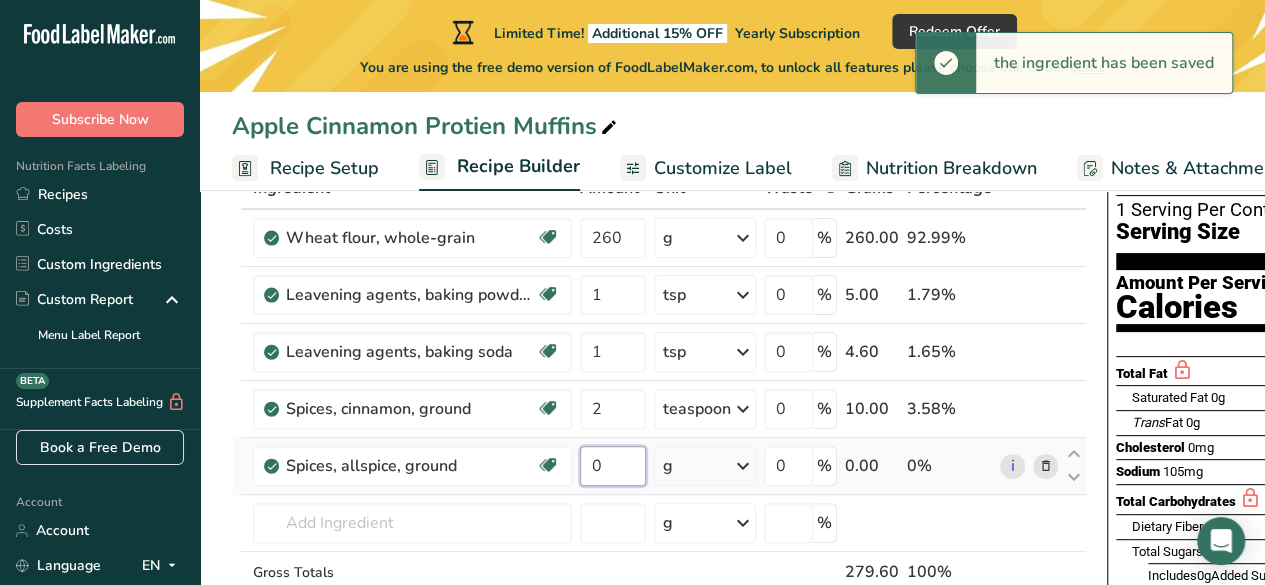 click on "0" at bounding box center [613, 466] 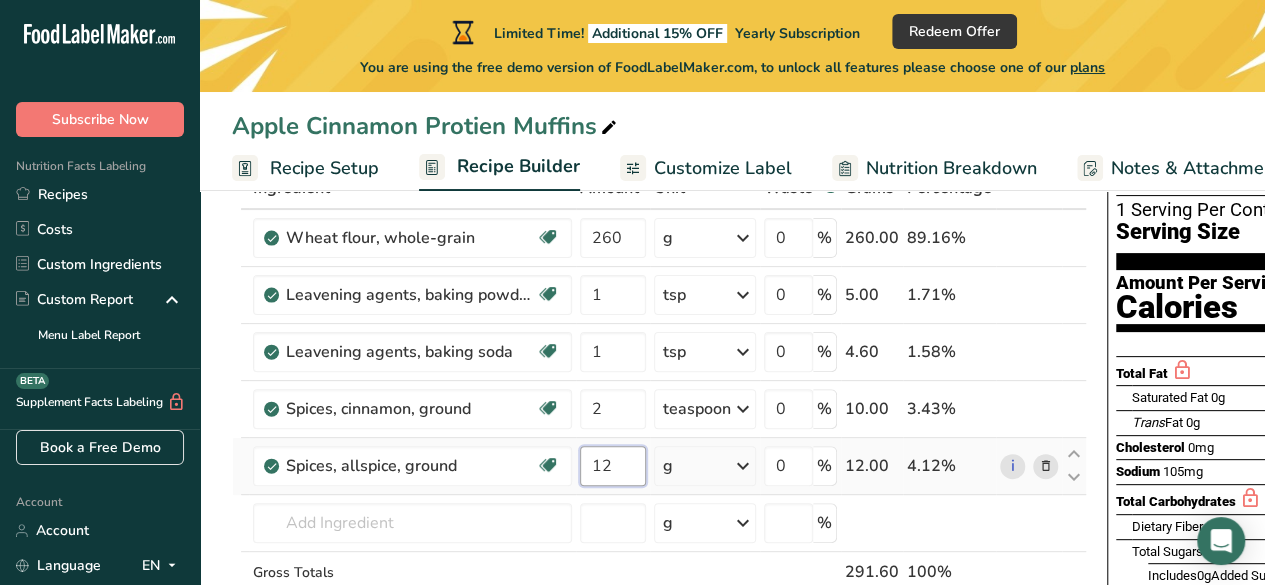 type on "1" 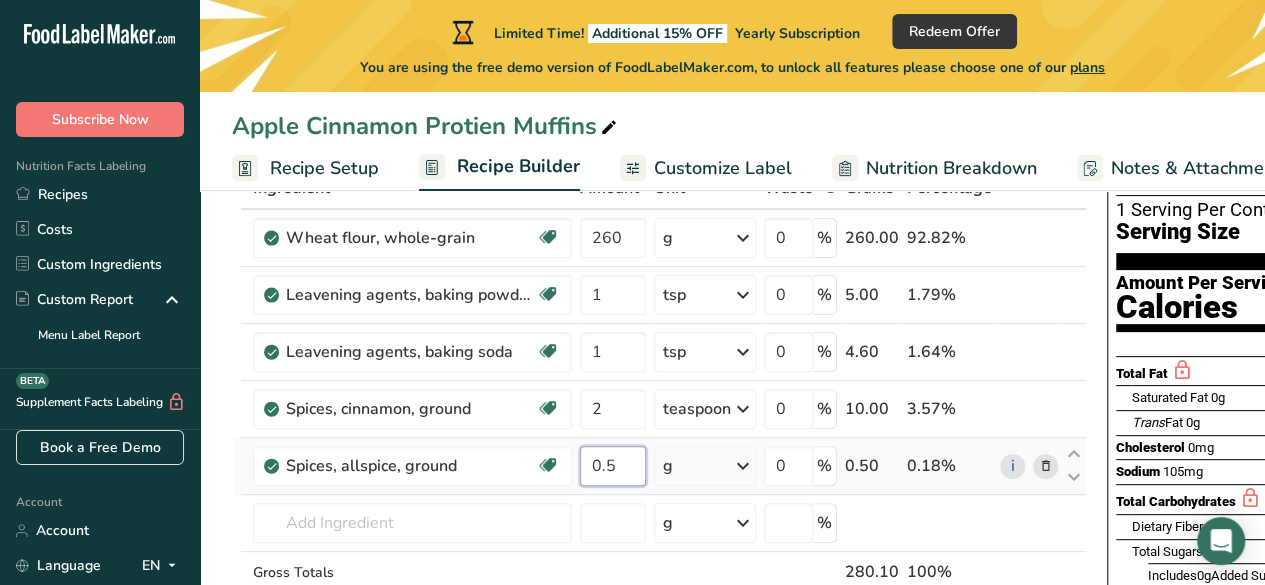 type on "0.5" 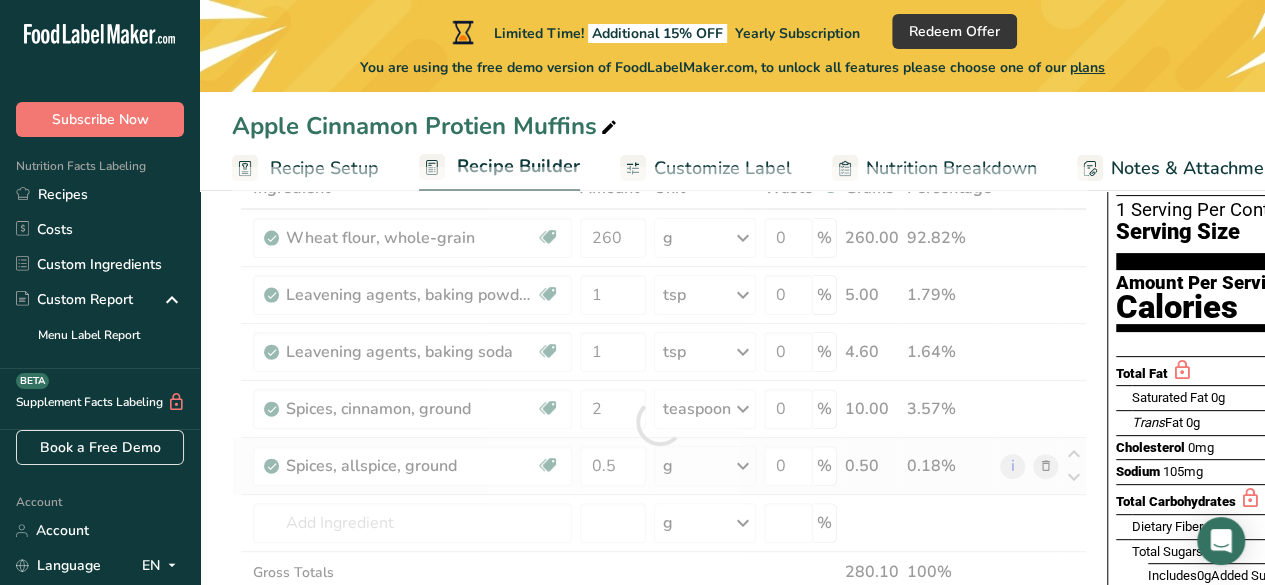 click on "Ingredient *
Amount *
Unit *
Waste *   .a-a{fill:#347362;}.b-a{fill:#fff;}          Grams
Percentage
Wheat flour, whole-grain
Dairy free
Vegan
Vegetarian
Soy free
260
g
Portions
1 cup
Weight Units
g
kg
mg
See more
Volume Units
l
Volume units require a density conversion. If you know your ingredient's density enter it below. Otherwise, click on "RIA" our AI Regulatory bot - she will be able to help you
lb/ft3
g/cm3
Confirm
mL
lb/ft3
g/cm3" at bounding box center (659, 422) 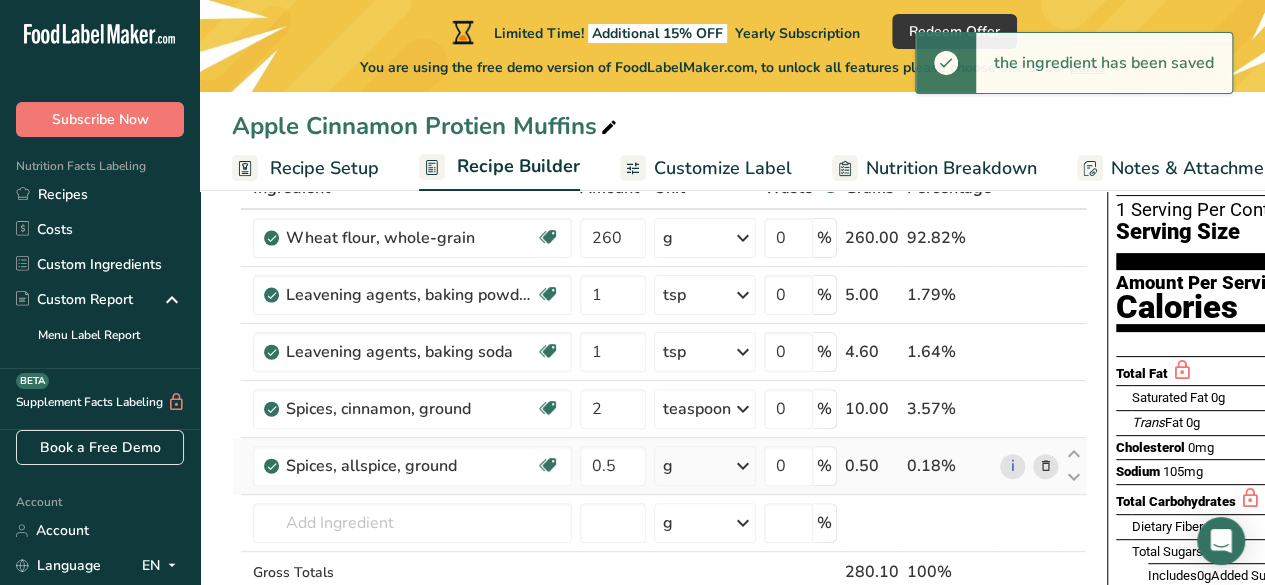 click at bounding box center [743, 466] 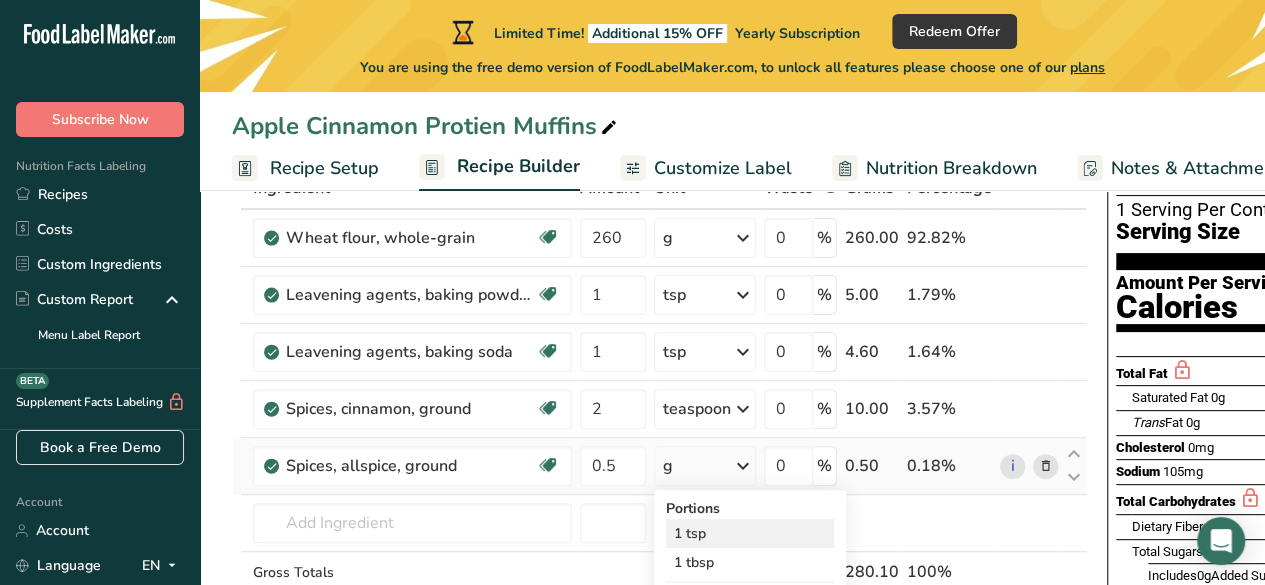 click on "1 tsp" at bounding box center (750, 533) 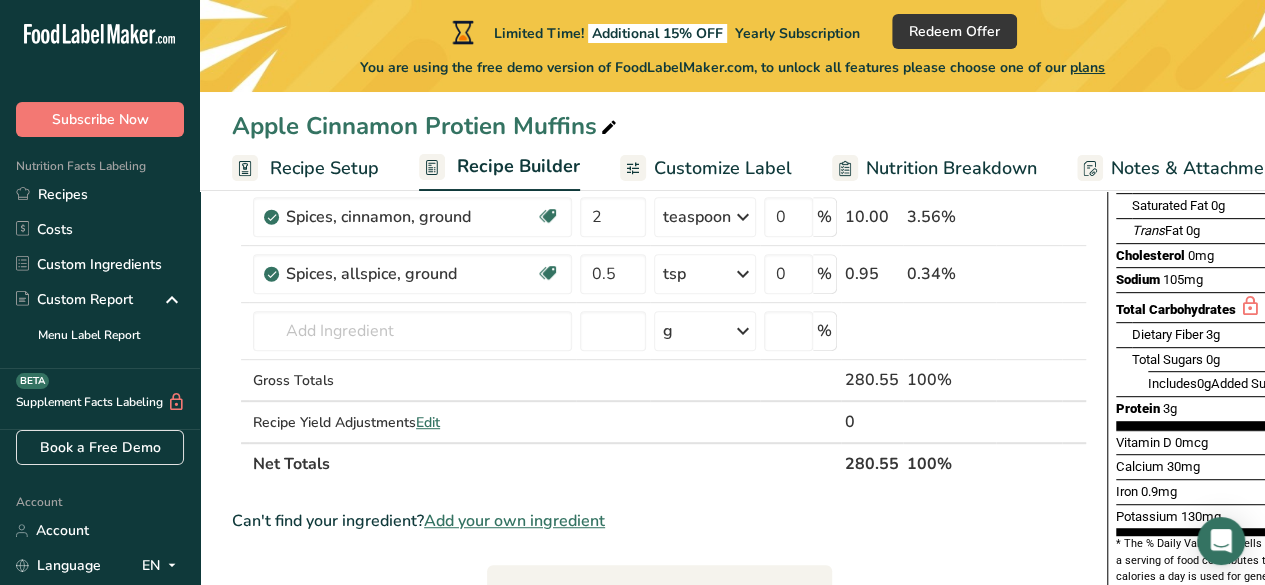 scroll, scrollTop: 335, scrollLeft: 0, axis: vertical 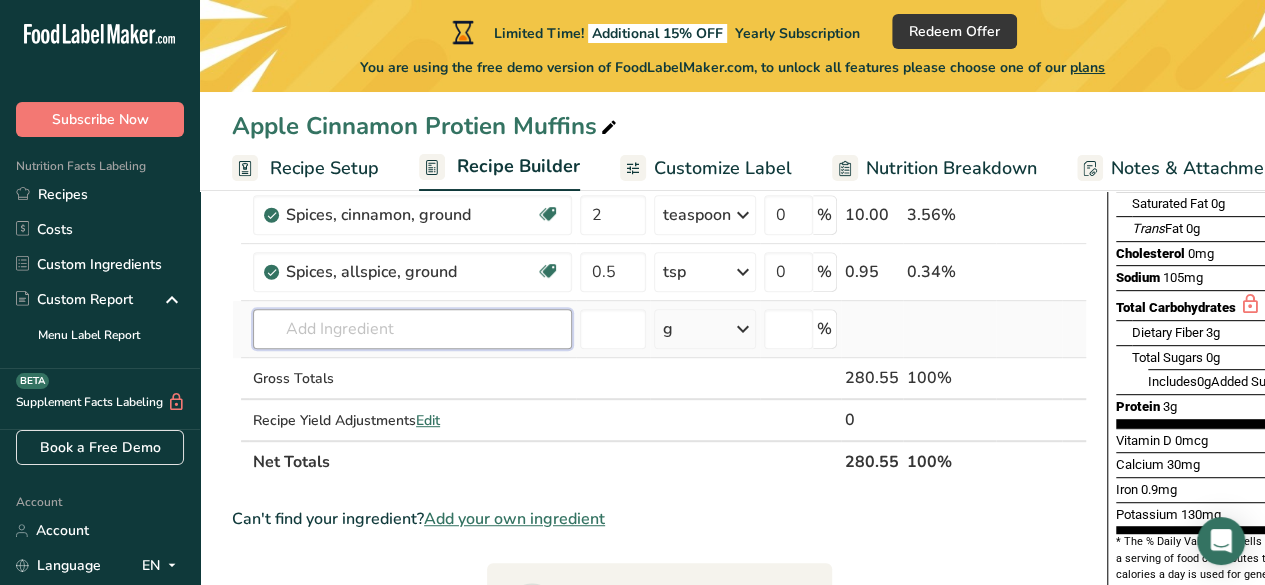 click at bounding box center (412, 329) 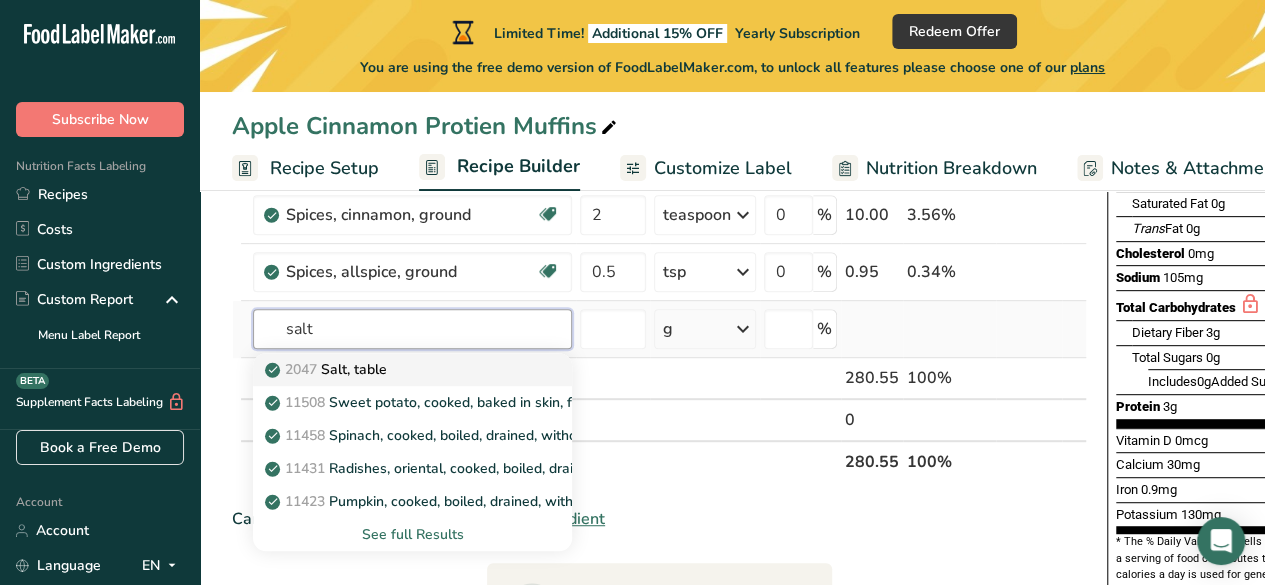 type on "salt" 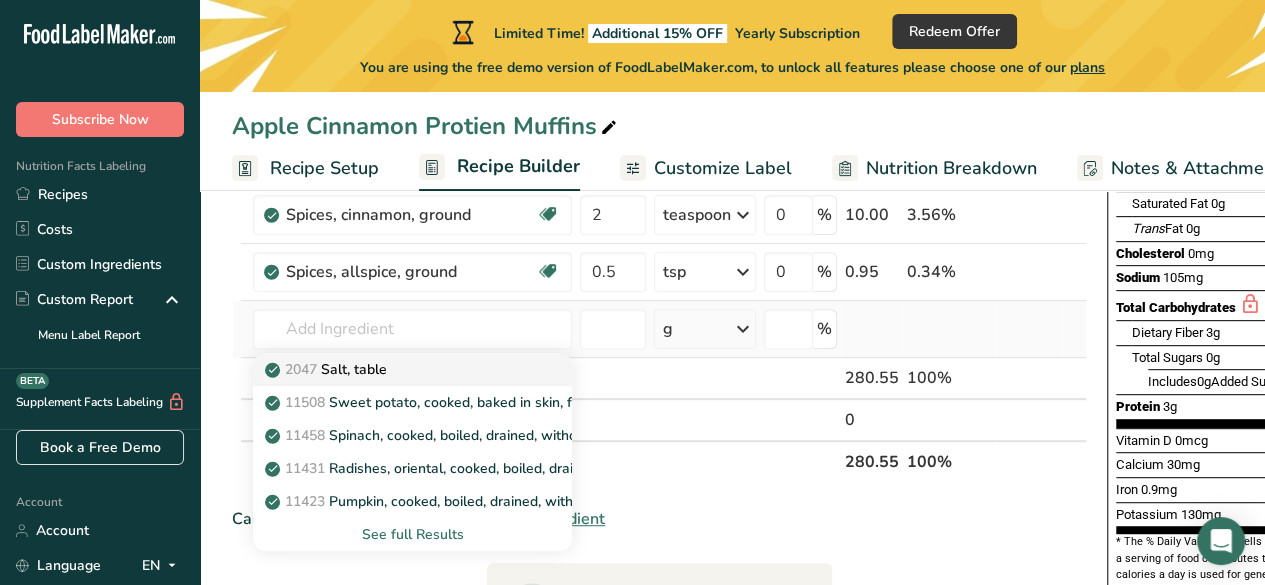 click on "2047
Salt, table" at bounding box center (328, 369) 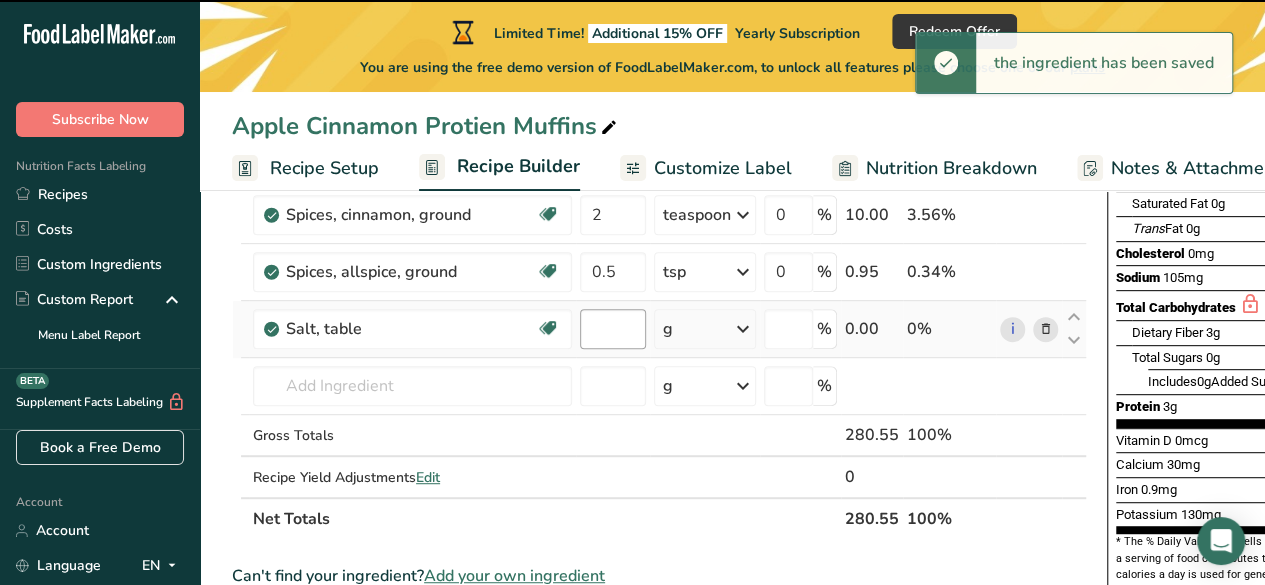 type on "0" 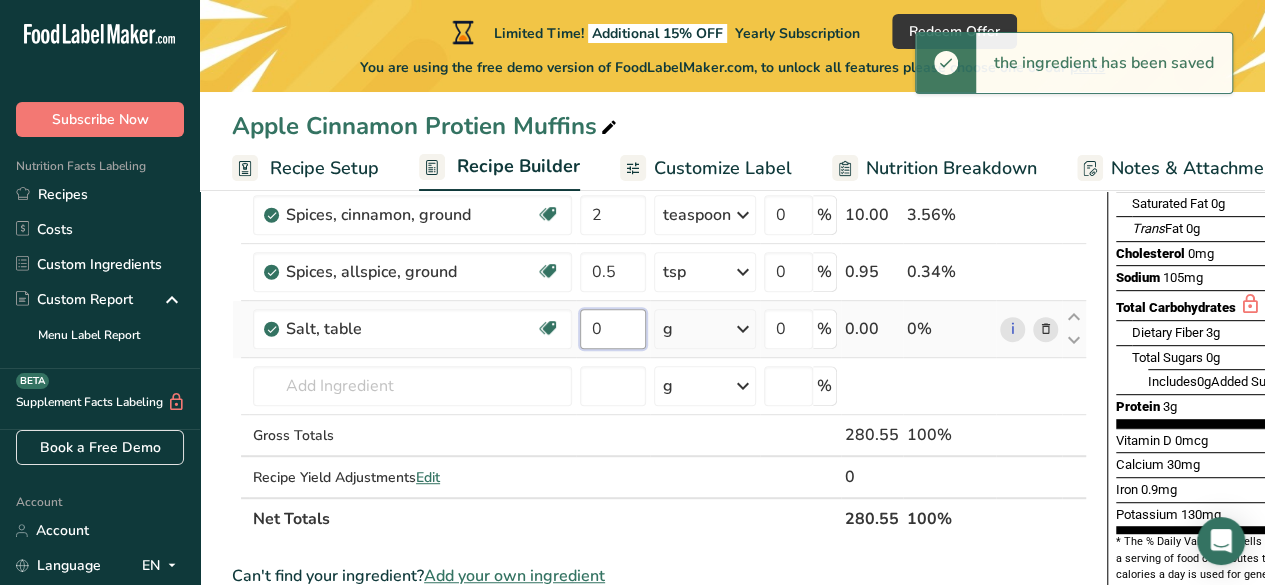 click on "0" at bounding box center (613, 329) 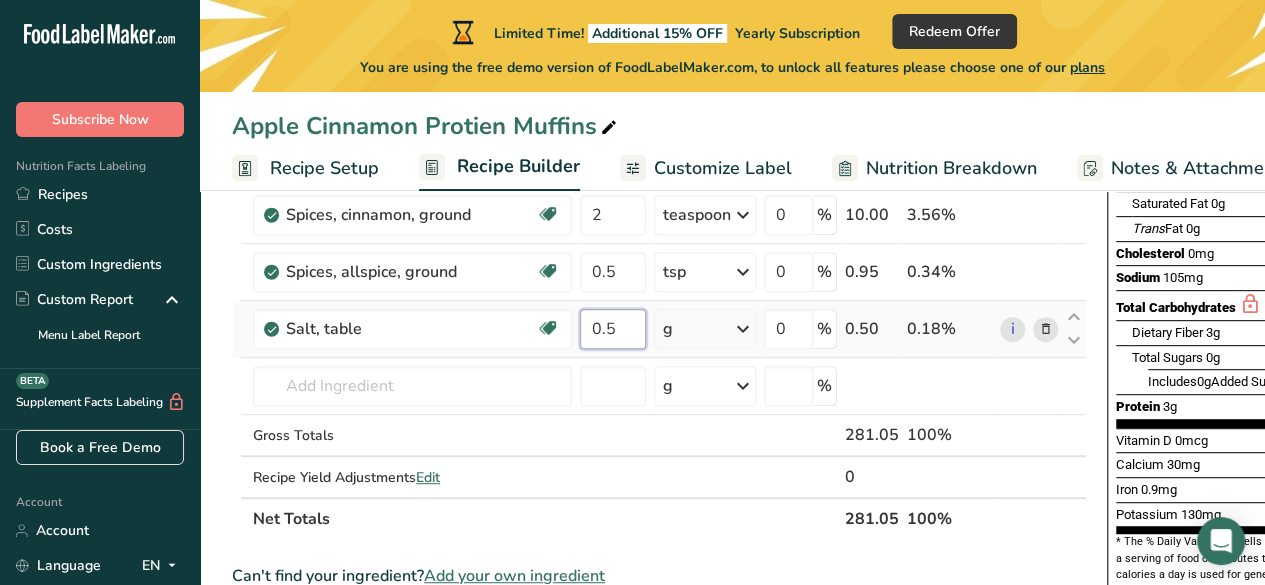 type on "0.5" 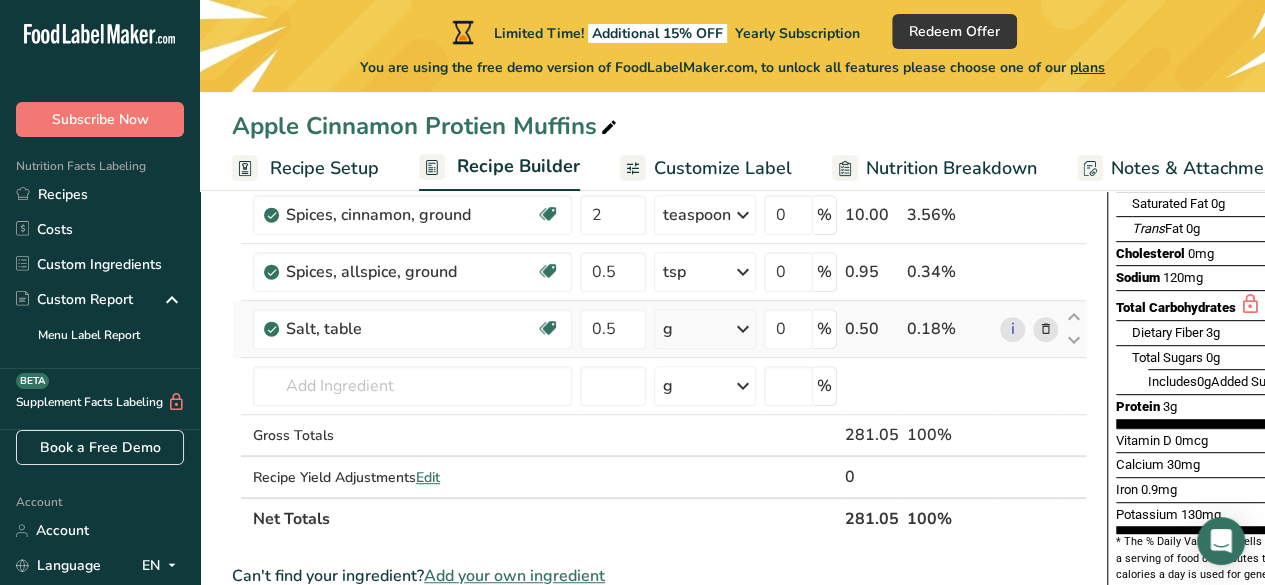 click at bounding box center [743, 329] 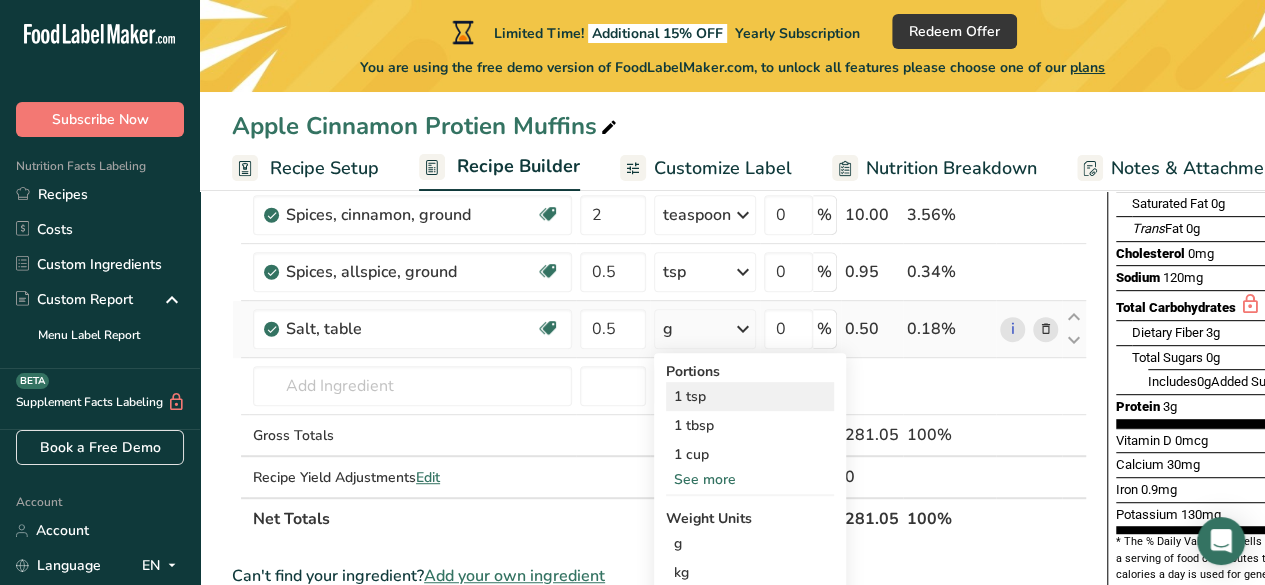 click on "1 tsp" at bounding box center [750, 396] 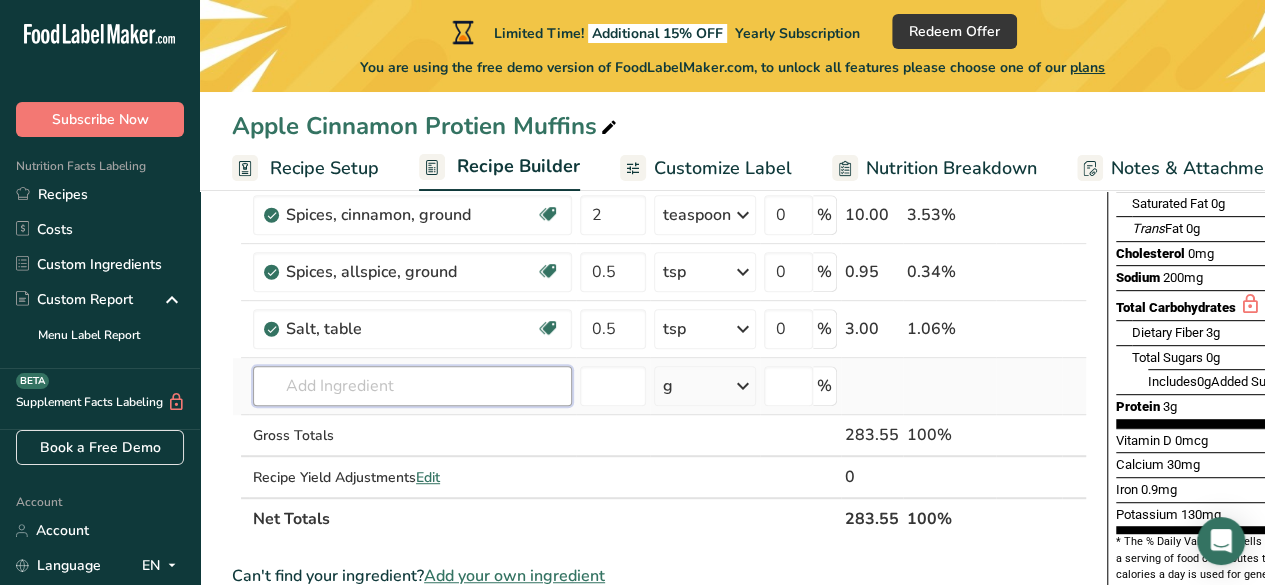 click at bounding box center (412, 386) 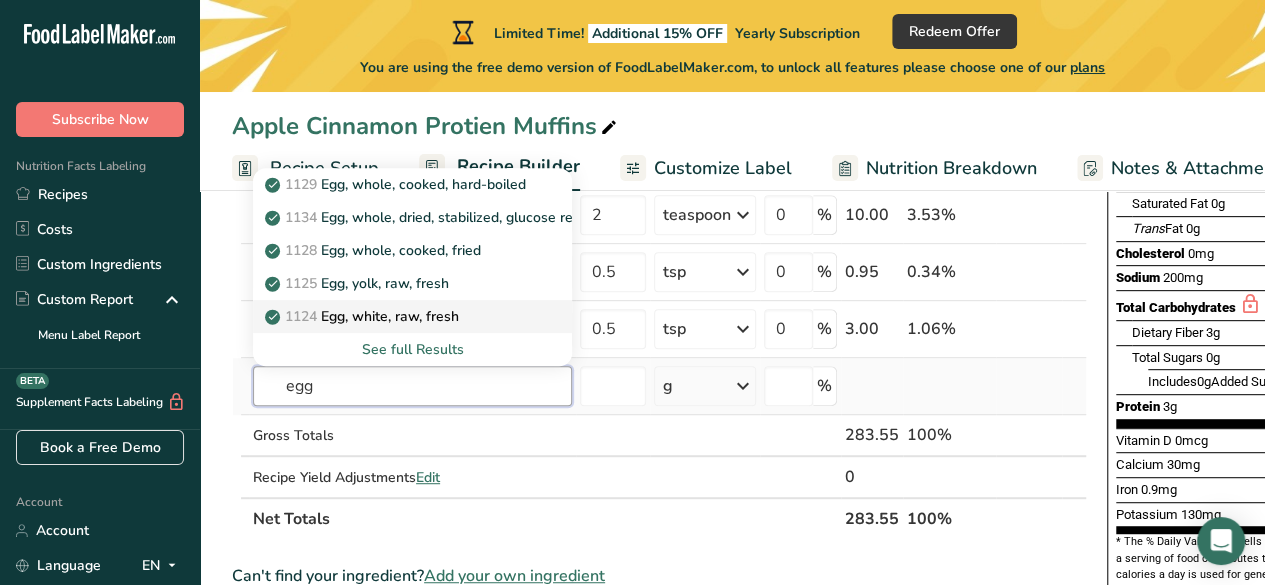 type on "egg" 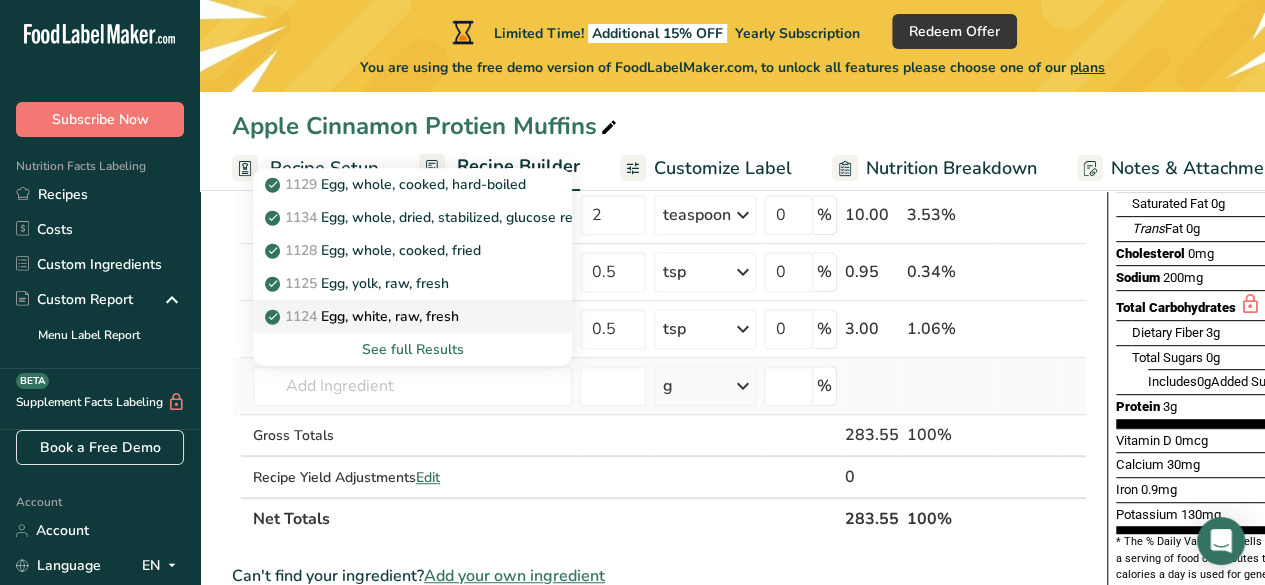 click on "1124
Egg, white, raw, fresh" at bounding box center [364, 316] 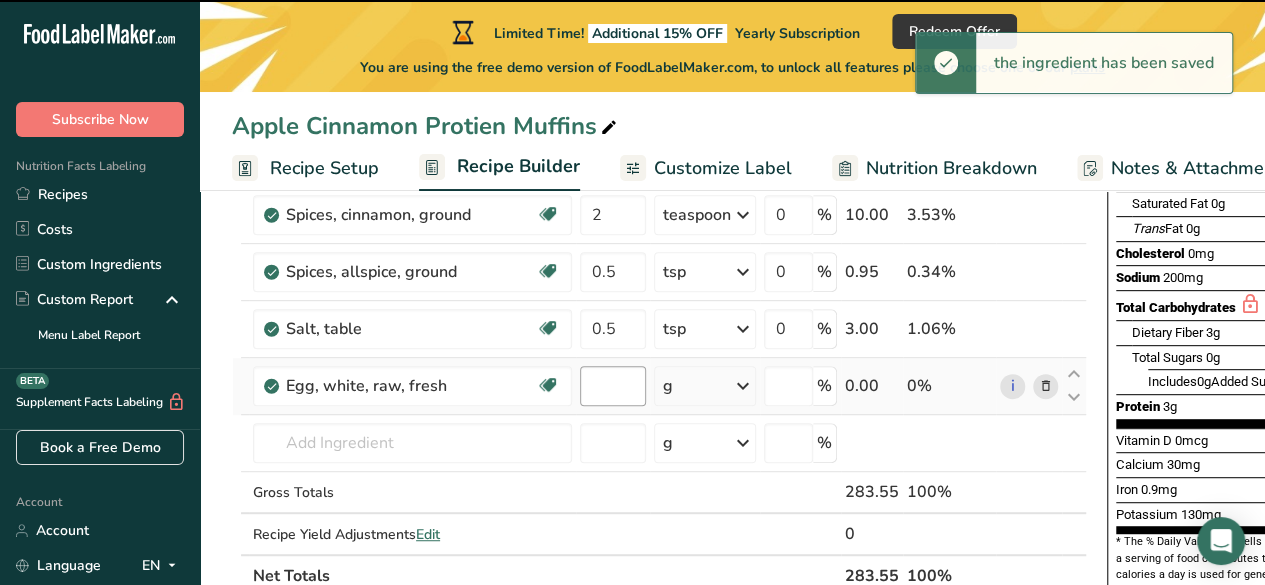 type on "0" 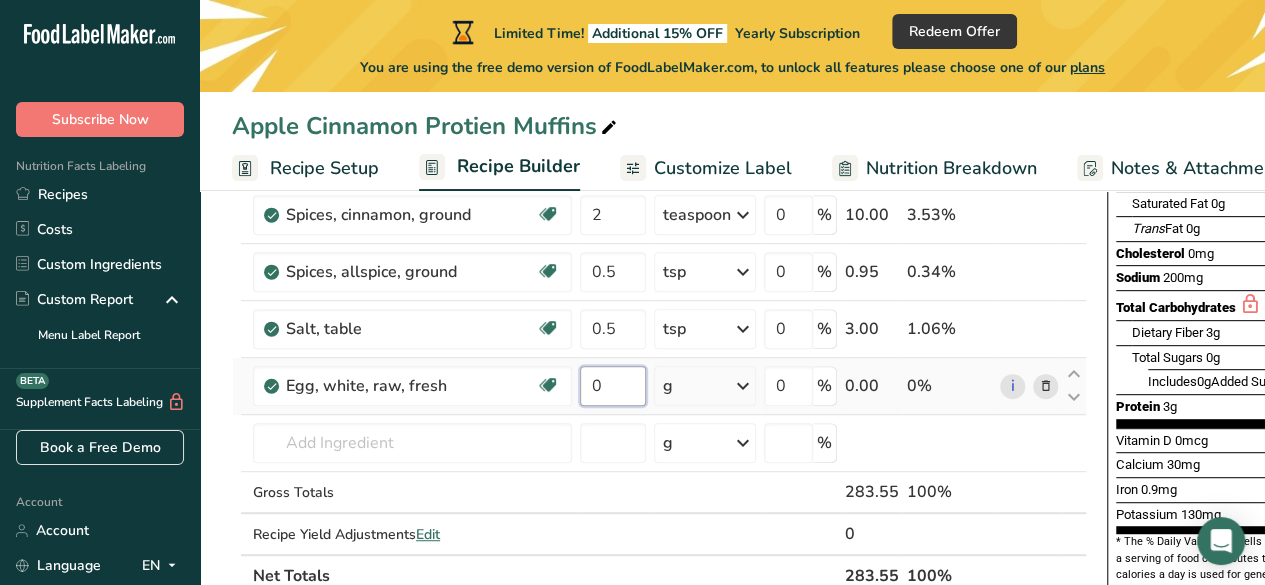 click on "0" at bounding box center (613, 386) 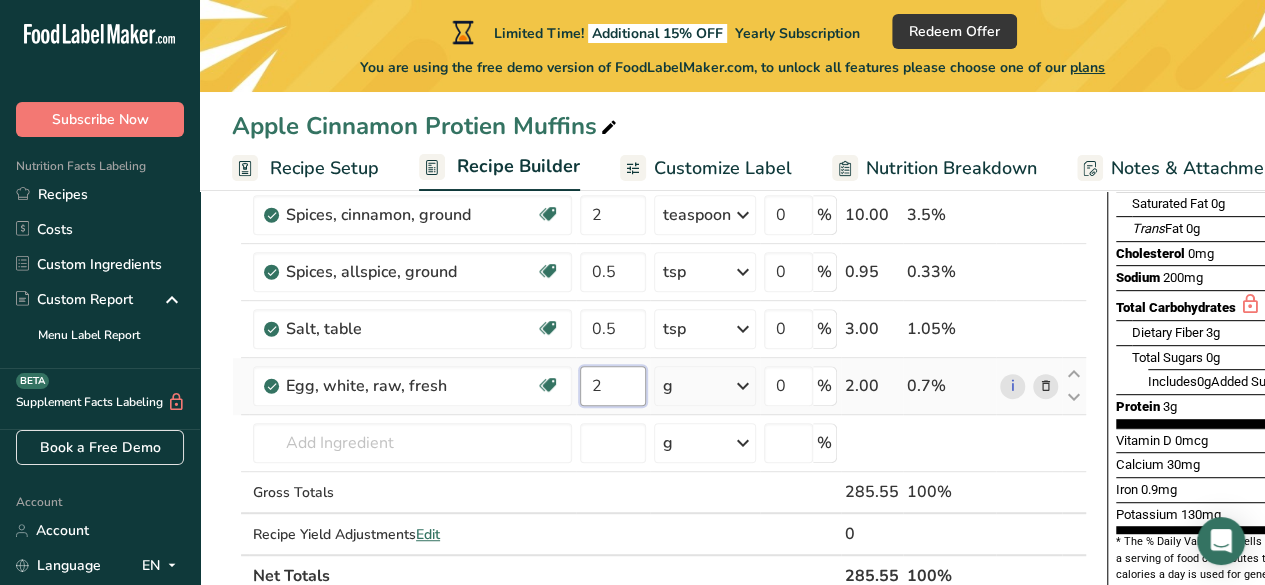 type on "2" 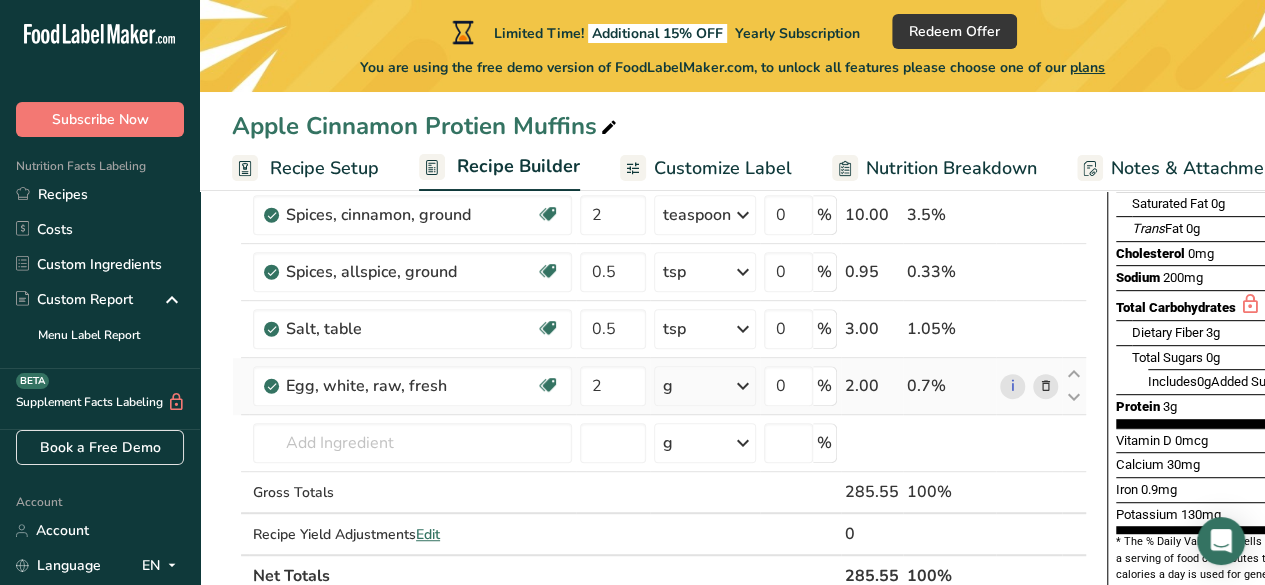 click on "Ingredient *
Amount *
Unit *
Waste *   .a-a{fill:#347362;}.b-a{fill:#fff;}          Grams
Percentage
Wheat flour, whole-grain
Dairy free
Vegan
Vegetarian
Soy free
260
g
Portions
1 cup
Weight Units
g
kg
mg
See more
Volume Units
l
Volume units require a density conversion. If you know your ingredient's density enter it below. Otherwise, click on "RIA" our AI Regulatory bot - she will be able to help you
lb/ft3
g/cm3
Confirm
mL
lb/ft3
g/cm3" at bounding box center [659, 285] 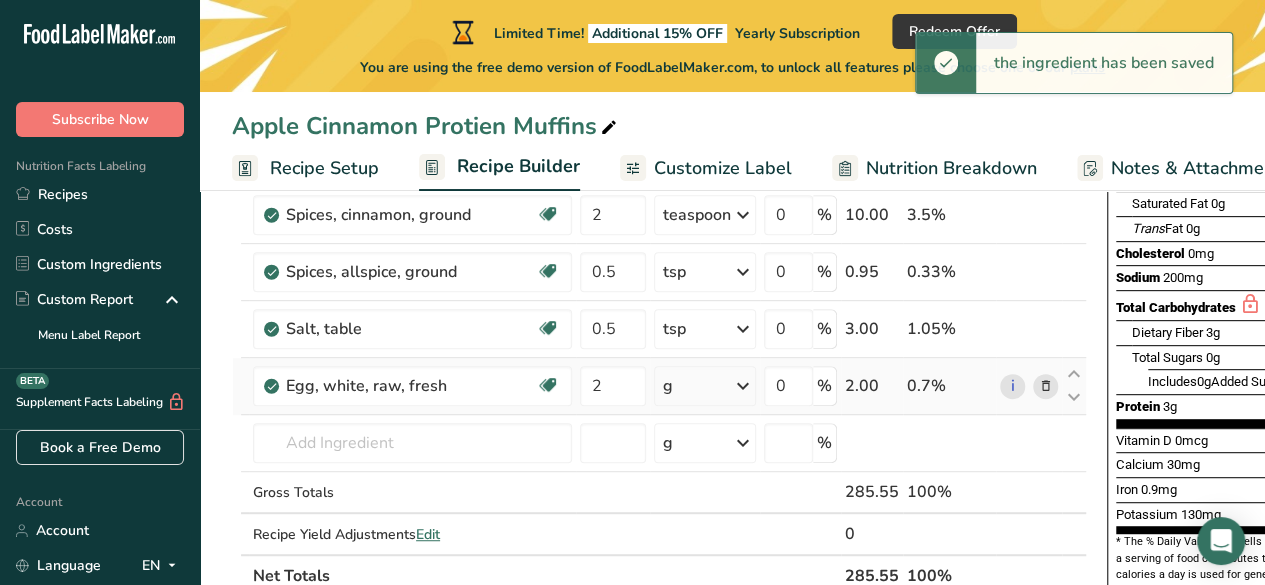 click at bounding box center [743, 386] 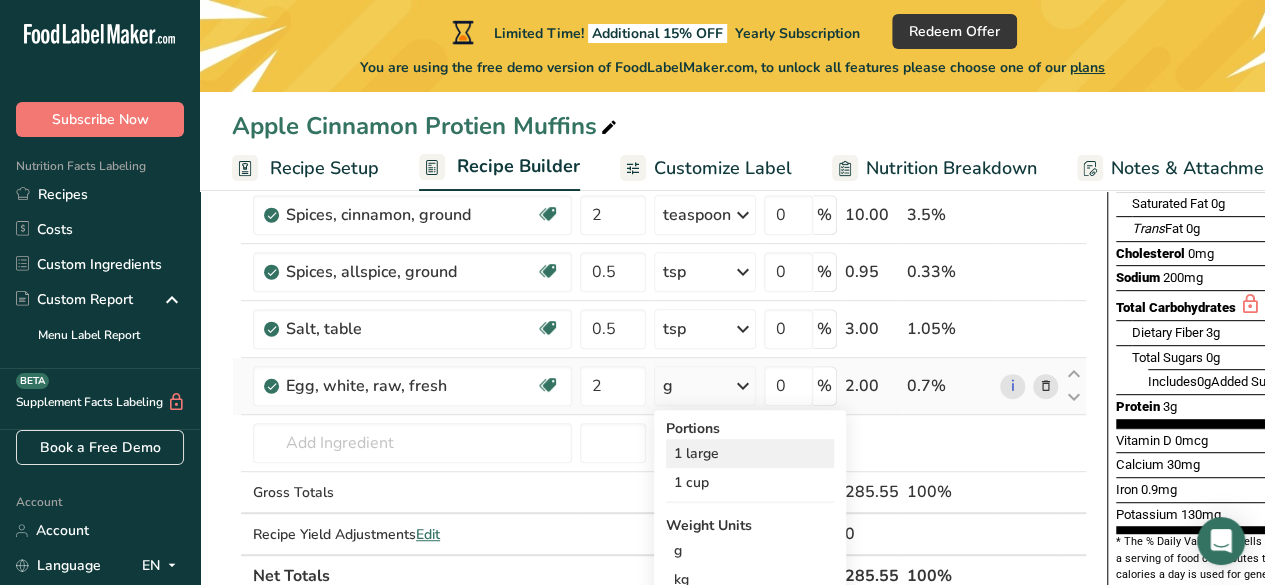 click on "1 large" at bounding box center (750, 453) 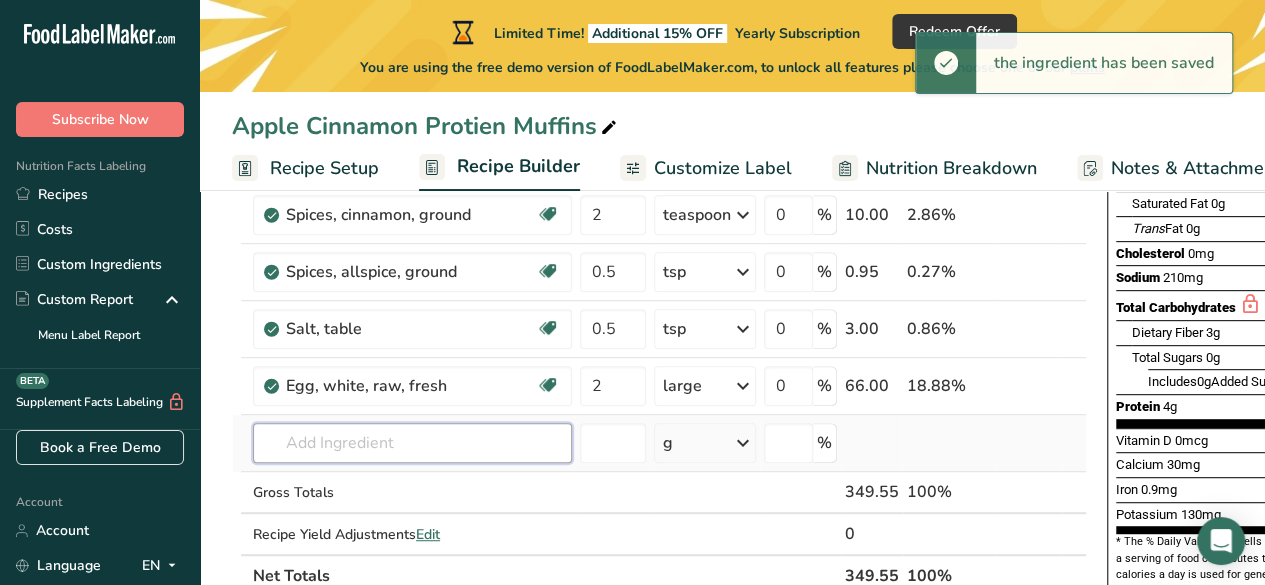 click at bounding box center (412, 443) 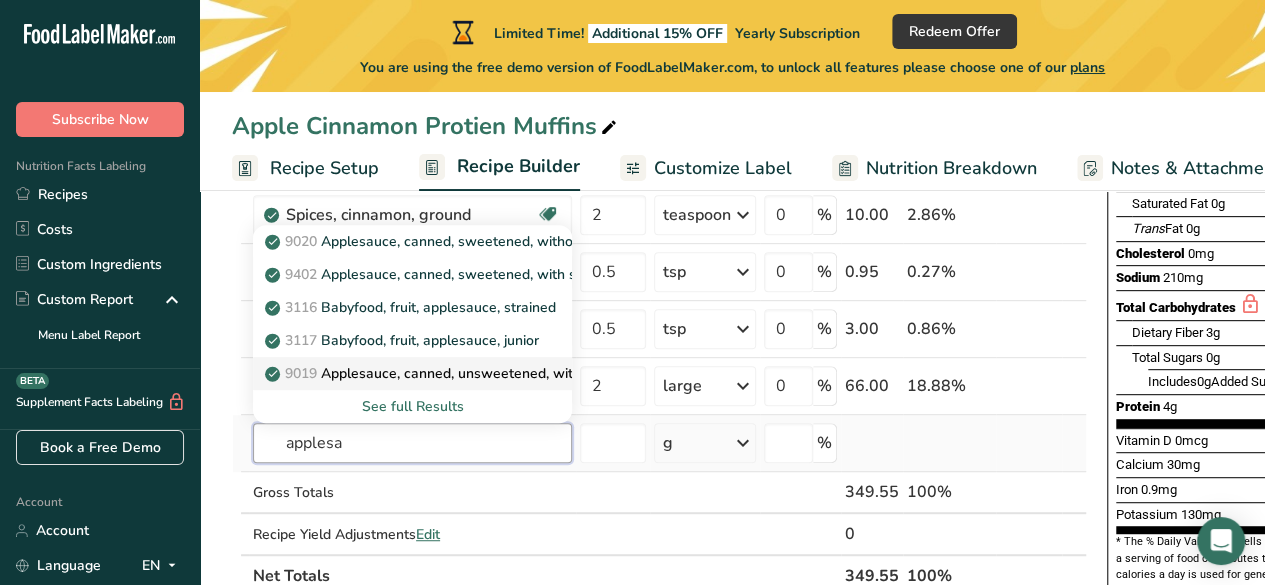 type on "applesa" 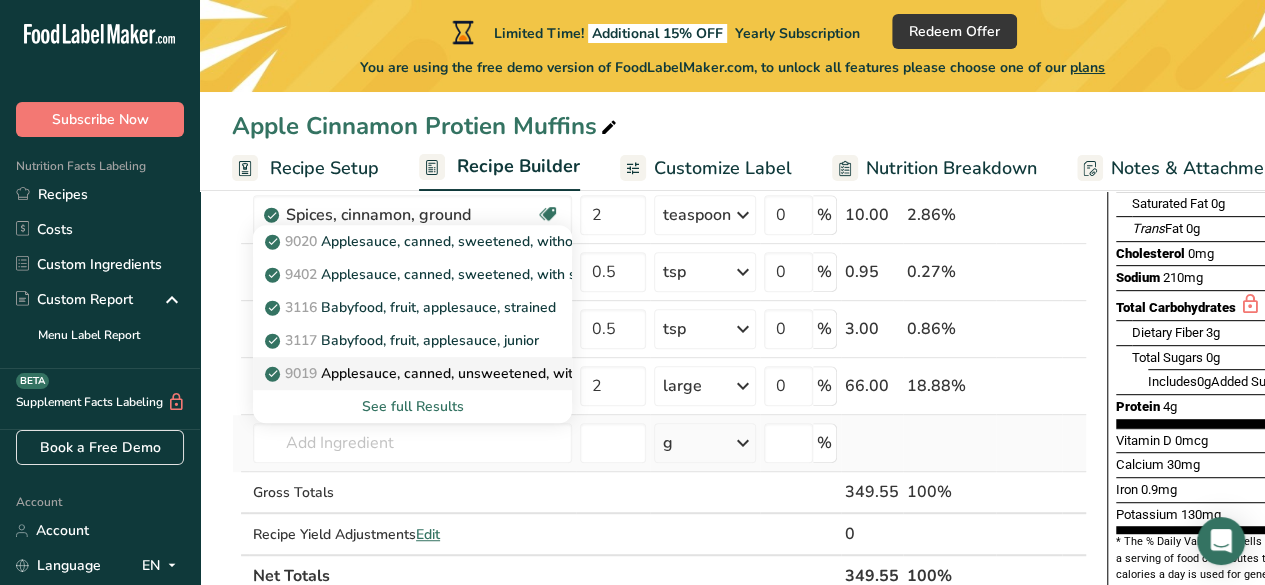 click on "[NUMBER]
Applesauce, canned, unsweetened, without added ascorbic acid (Includes foods for USDA's Food Distribution Program)" at bounding box center [679, 373] 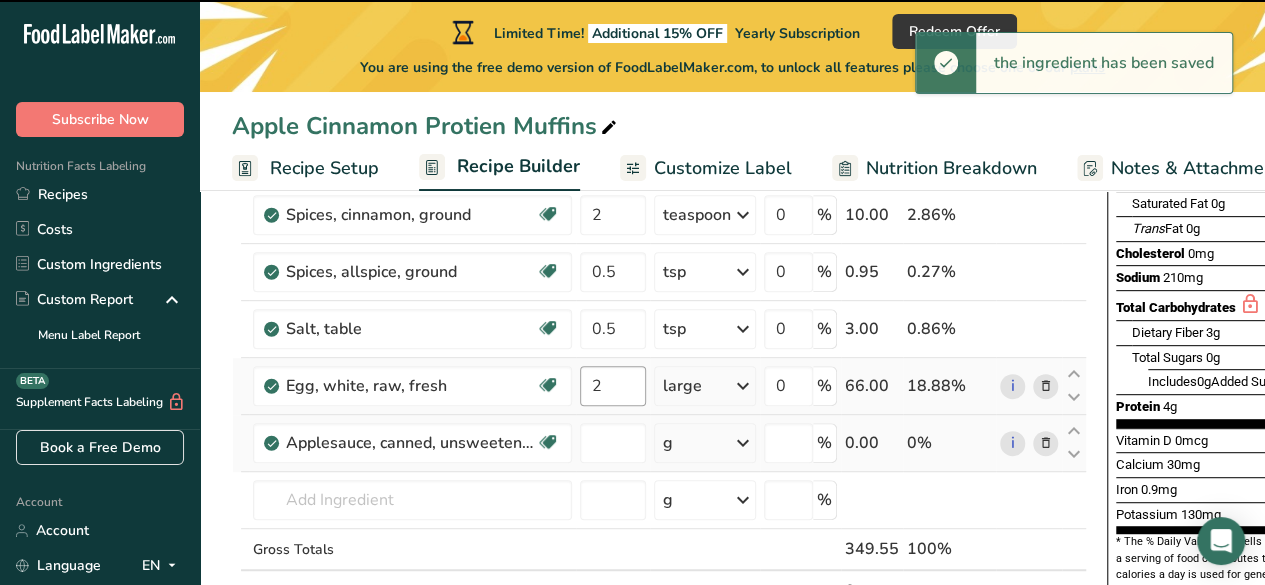 type on "0" 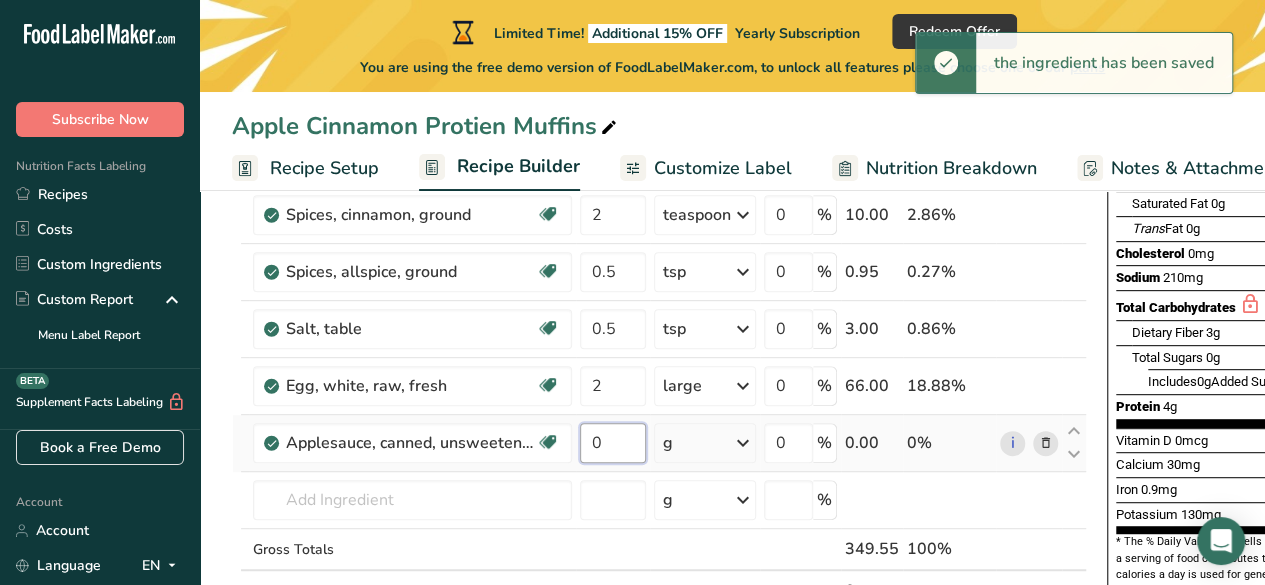 click on "0" at bounding box center (613, 443) 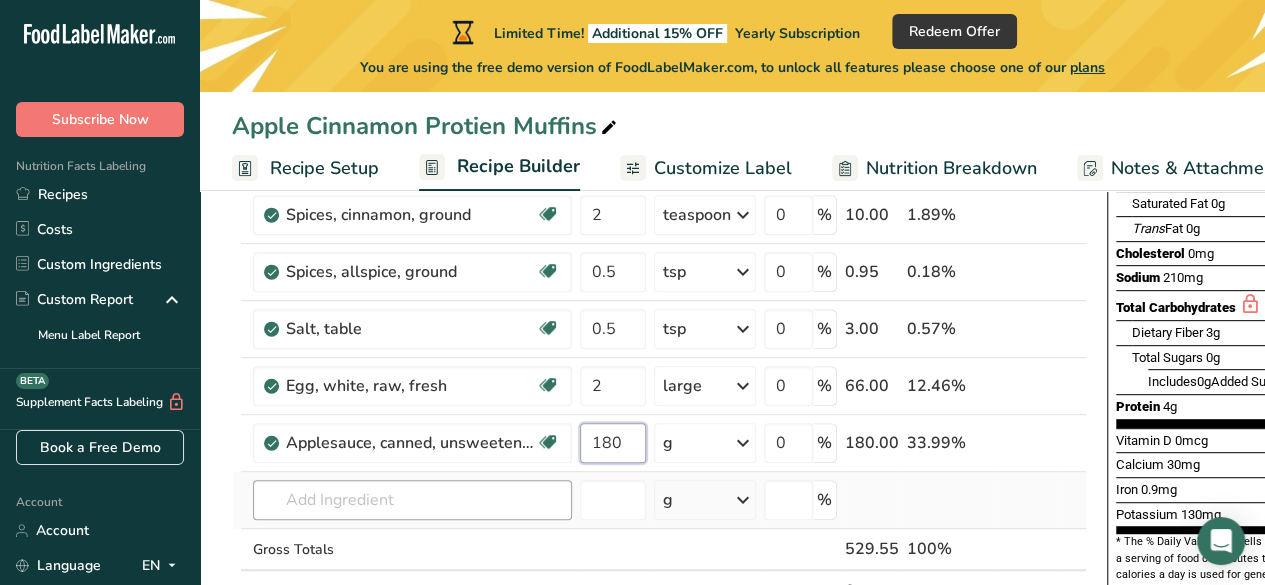 type on "180" 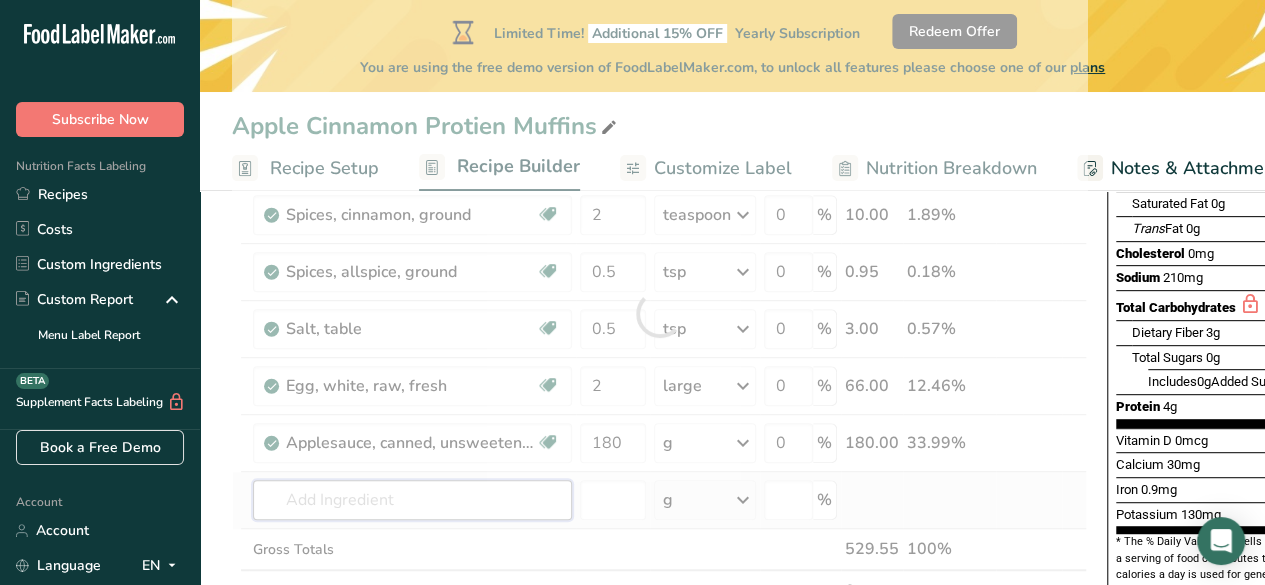 click on "Ingredient *
Amount *
Unit *
Waste *   .a-a{fill:#347362;}.b-a{fill:#fff;}          Grams
Percentage
Wheat flour, whole-grain
Dairy free
Vegan
Vegetarian
Soy free
260
g
Portions
1 cup
Weight Units
g
kg
mg
See more
Volume Units
l
Volume units require a density conversion. If you know your ingredient's density enter it below. Otherwise, click on "RIA" our AI Regulatory bot - she will be able to help you
lb/ft3
g/cm3
Confirm
mL
lb/ft3
g/cm3" at bounding box center [659, 313] 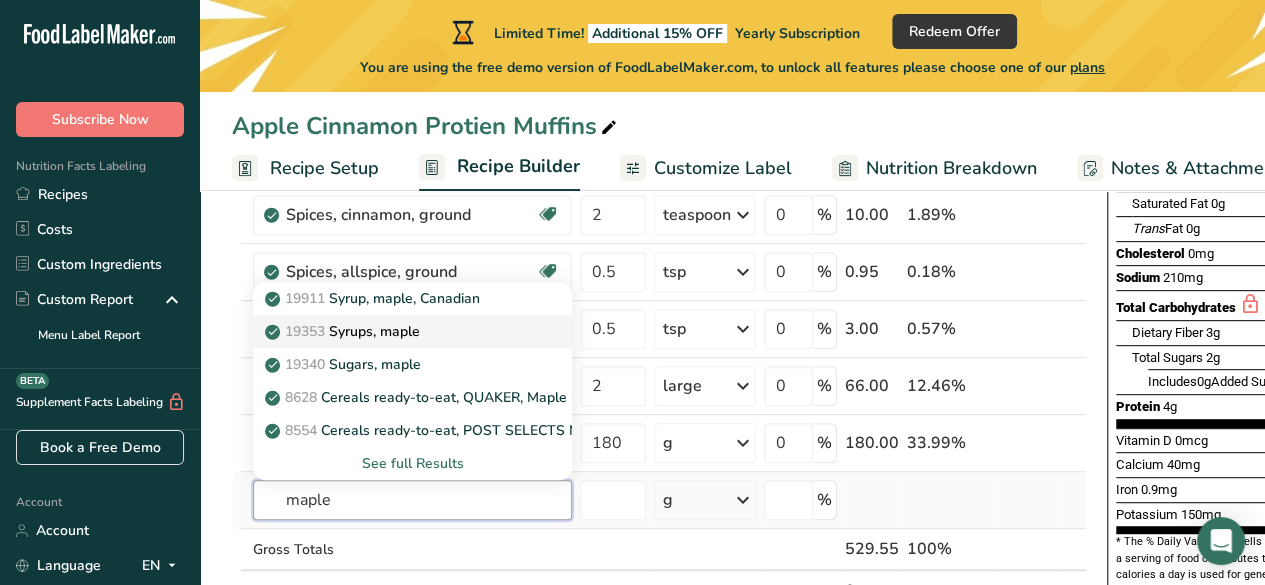 type on "maple" 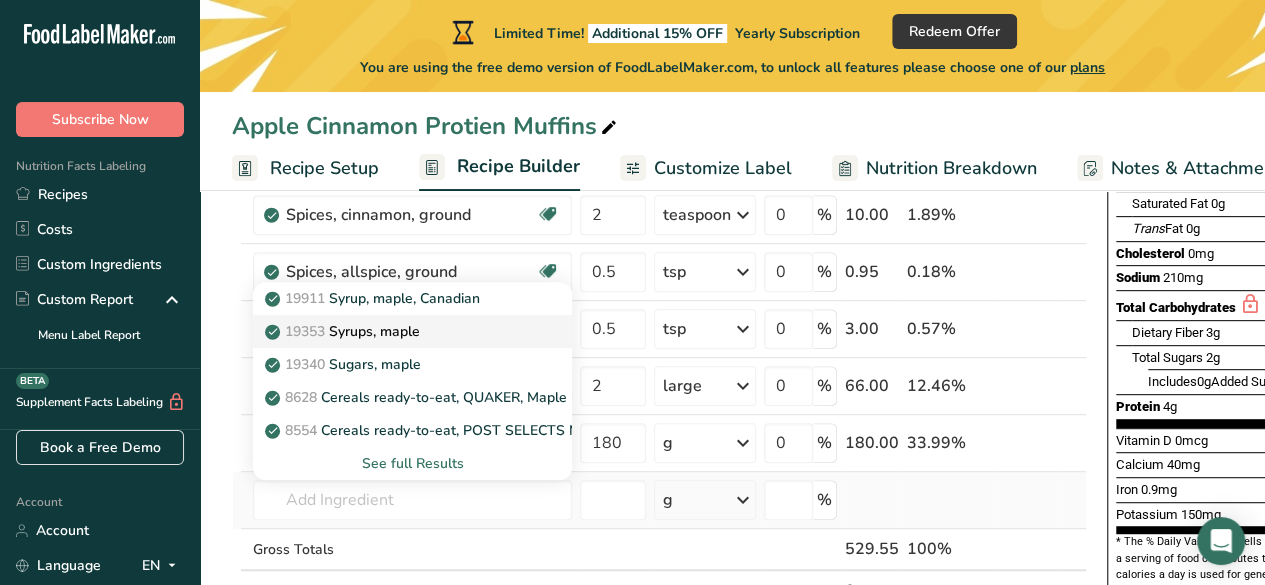 click on "19353
Syrups, maple" at bounding box center (344, 331) 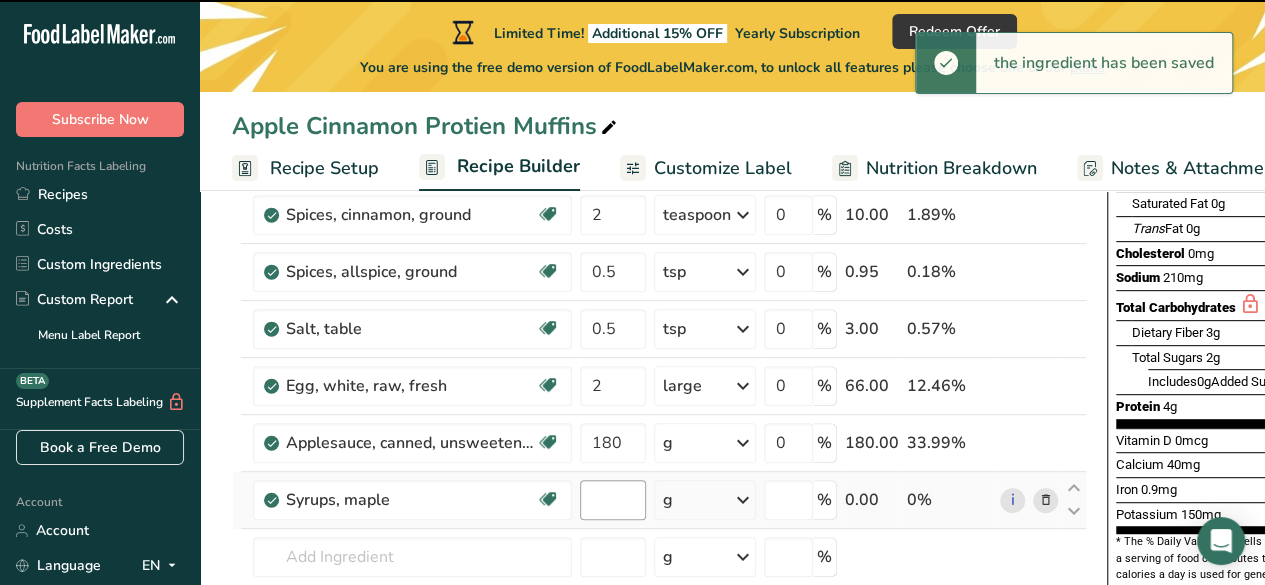 type on "0" 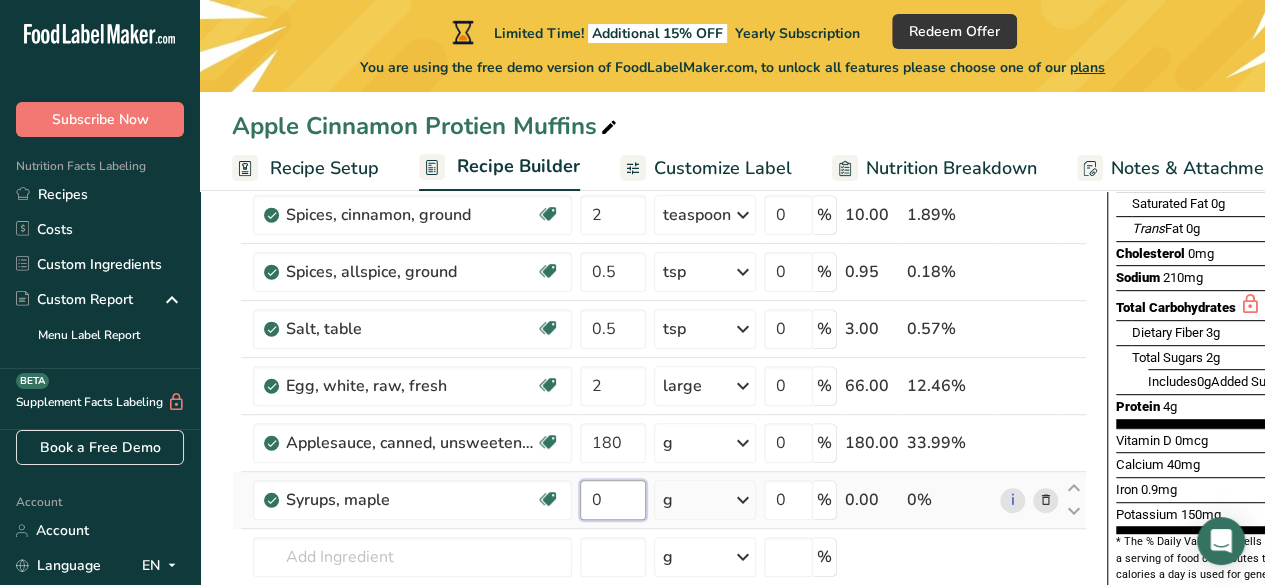 click on "0" at bounding box center (613, 500) 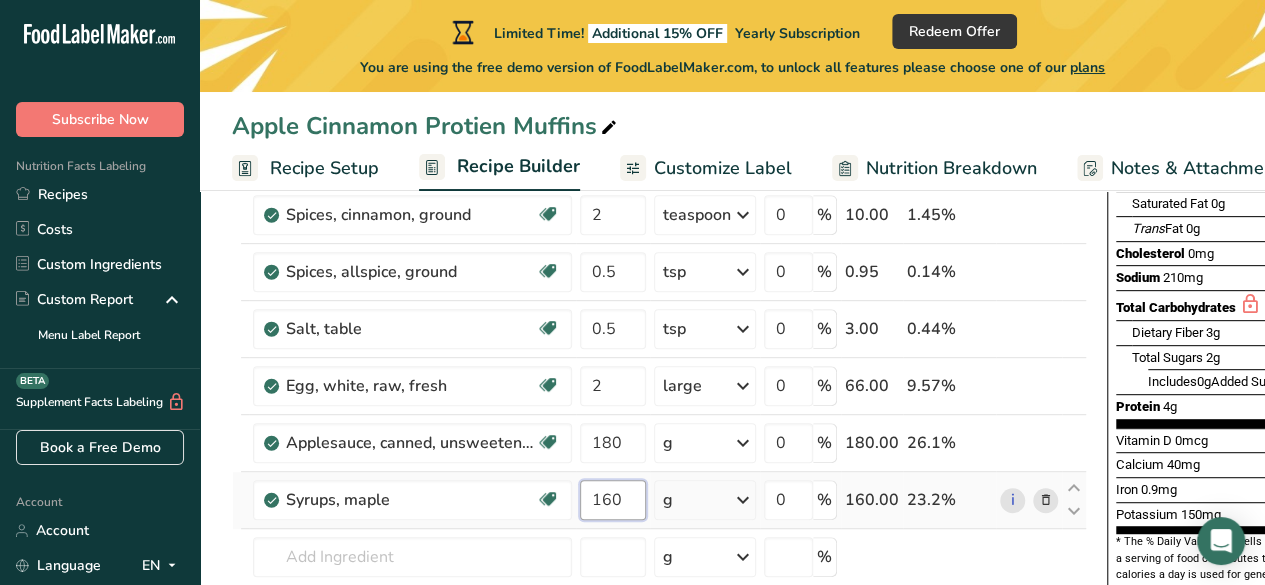 type on "160" 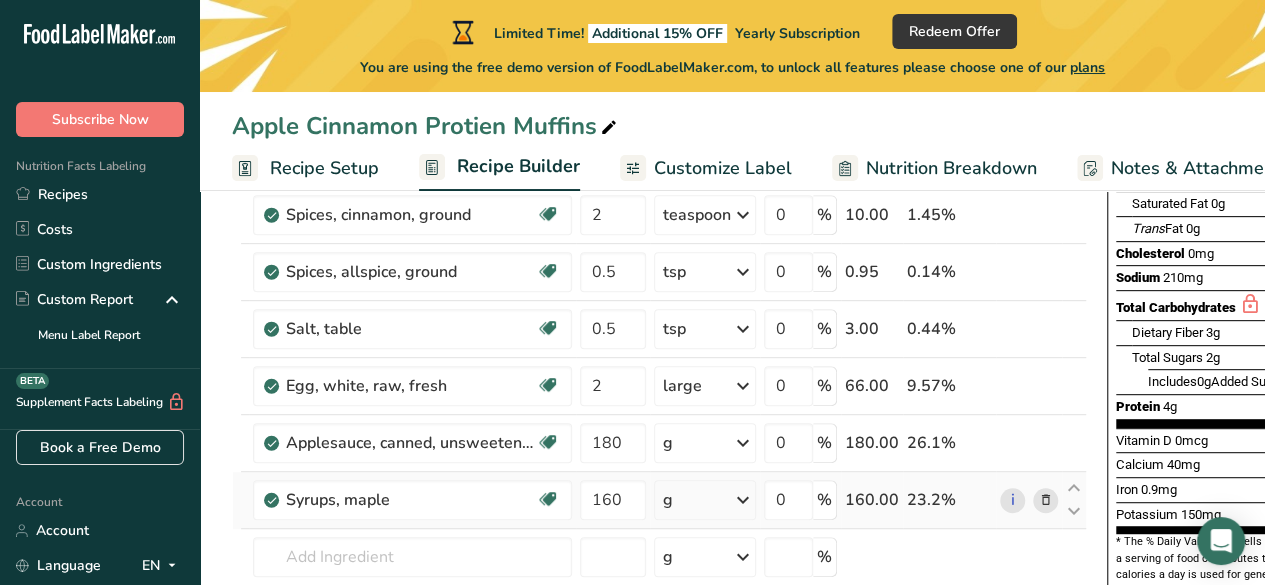 click on "Ingredient *
Amount *
Unit *
Waste *   .a-a{fill:#347362;}.b-a{fill:#fff;}          Grams
Percentage
Wheat flour, whole-grain
Dairy free
Vegan
Vegetarian
Soy free
260
g
Portions
1 cup
Weight Units
g
kg
mg
See more
Volume Units
l
Volume units require a density conversion. If you know your ingredient's density enter it below. Otherwise, click on "RIA" our AI Regulatory bot - she will be able to help you
lb/ft3
g/cm3
Confirm
mL
lb/ft3
g/cm3" at bounding box center (659, 342) 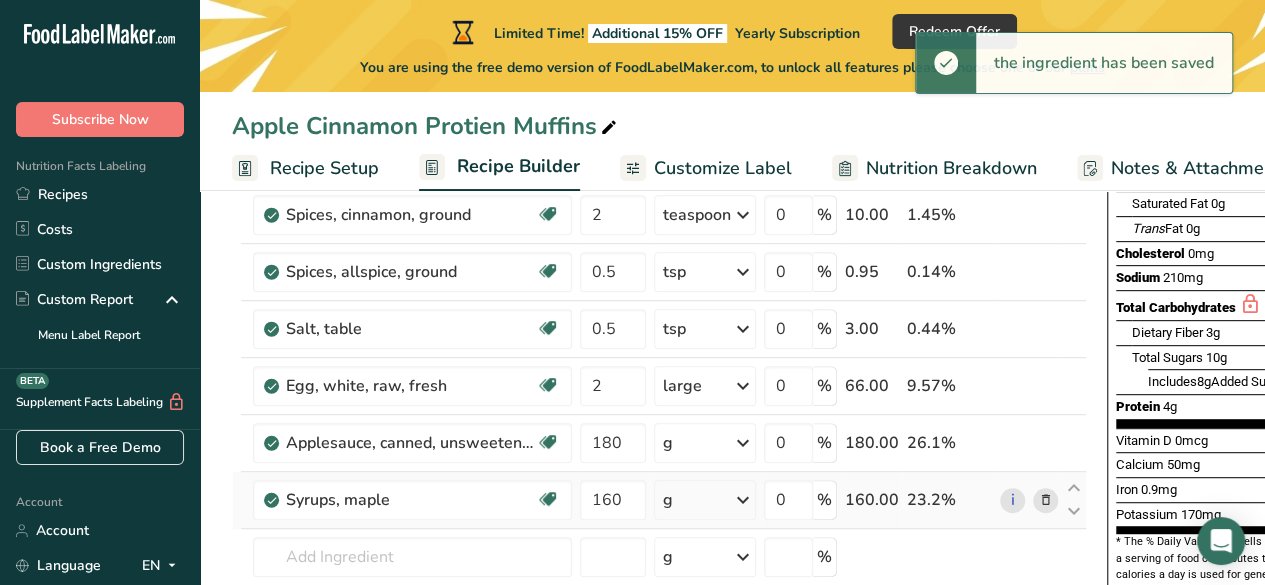 click at bounding box center [743, 500] 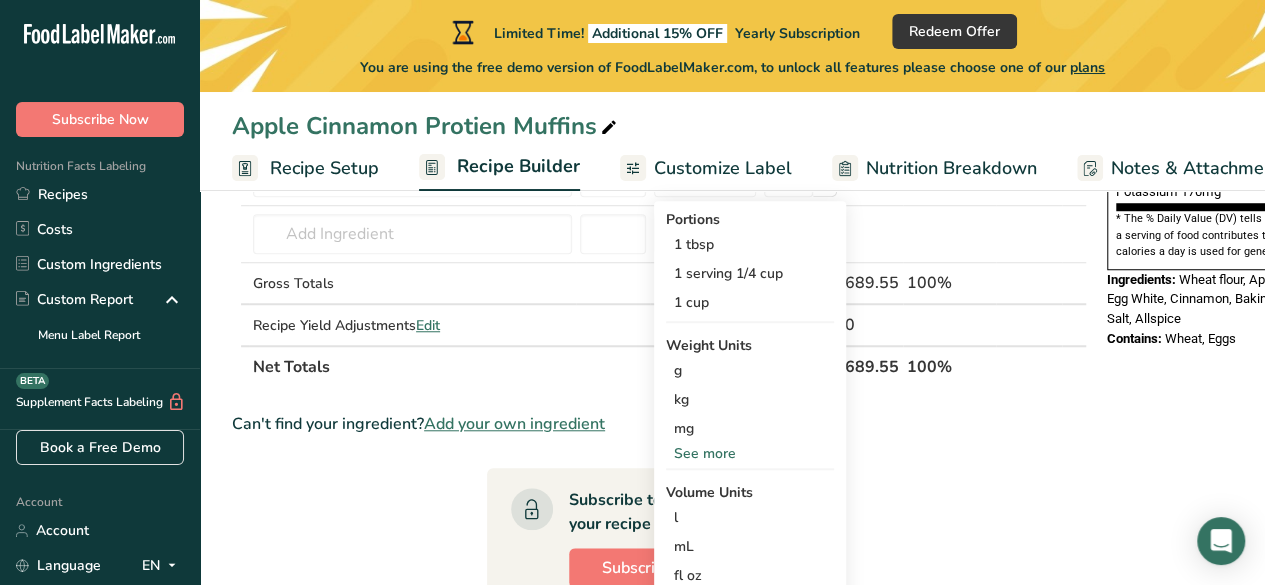 scroll, scrollTop: 677, scrollLeft: 0, axis: vertical 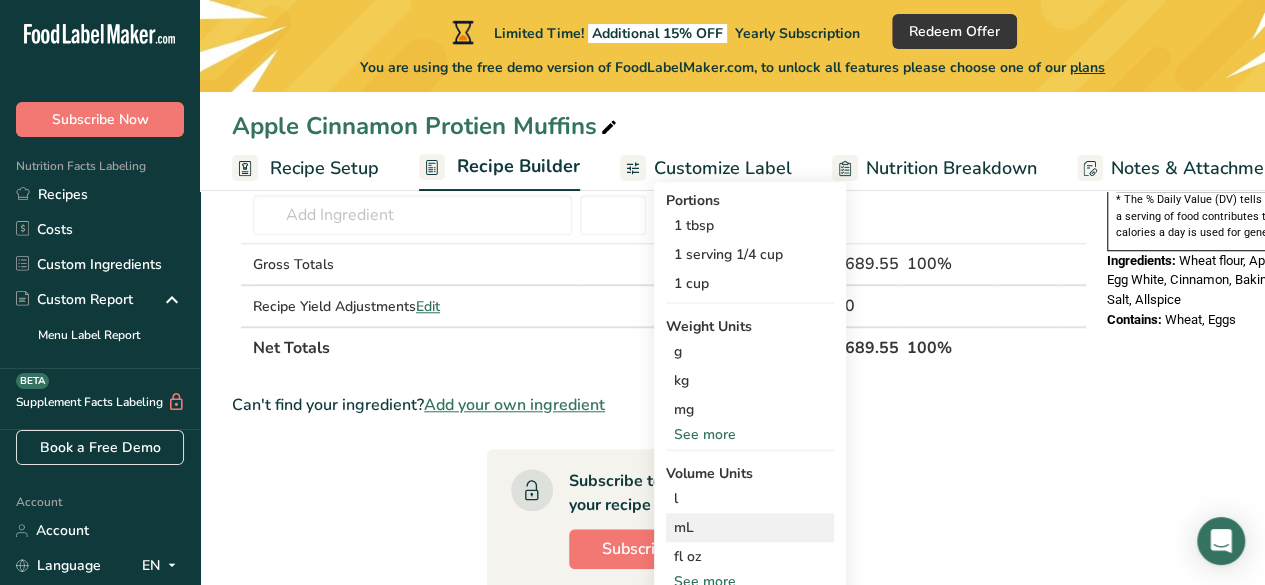 click on "mL" at bounding box center (750, 527) 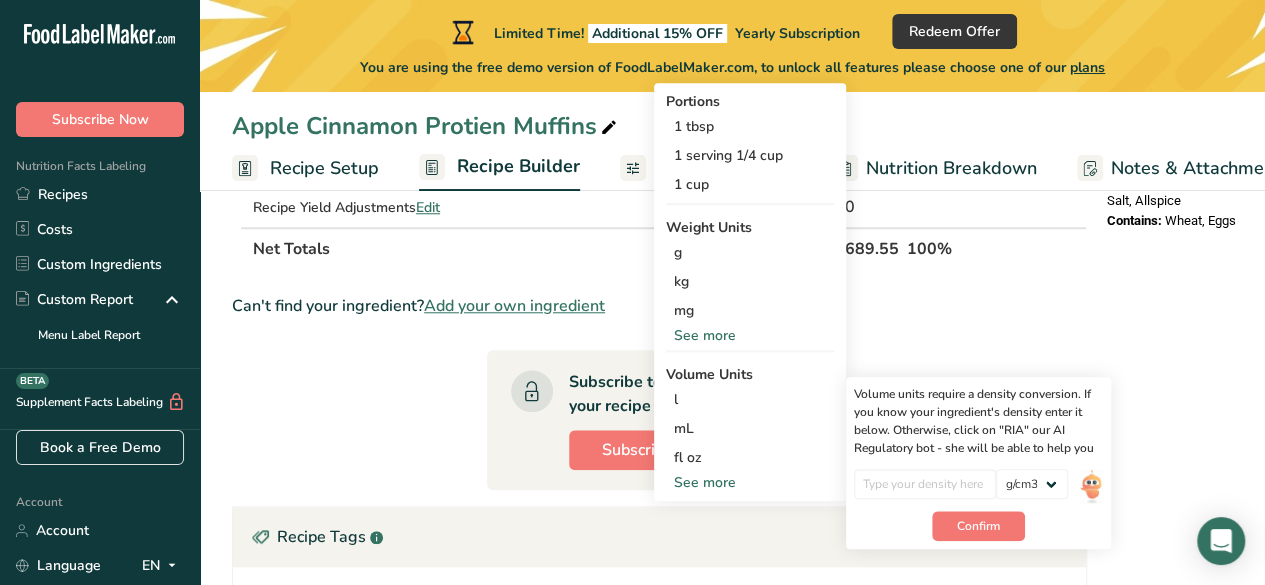 scroll, scrollTop: 778, scrollLeft: 0, axis: vertical 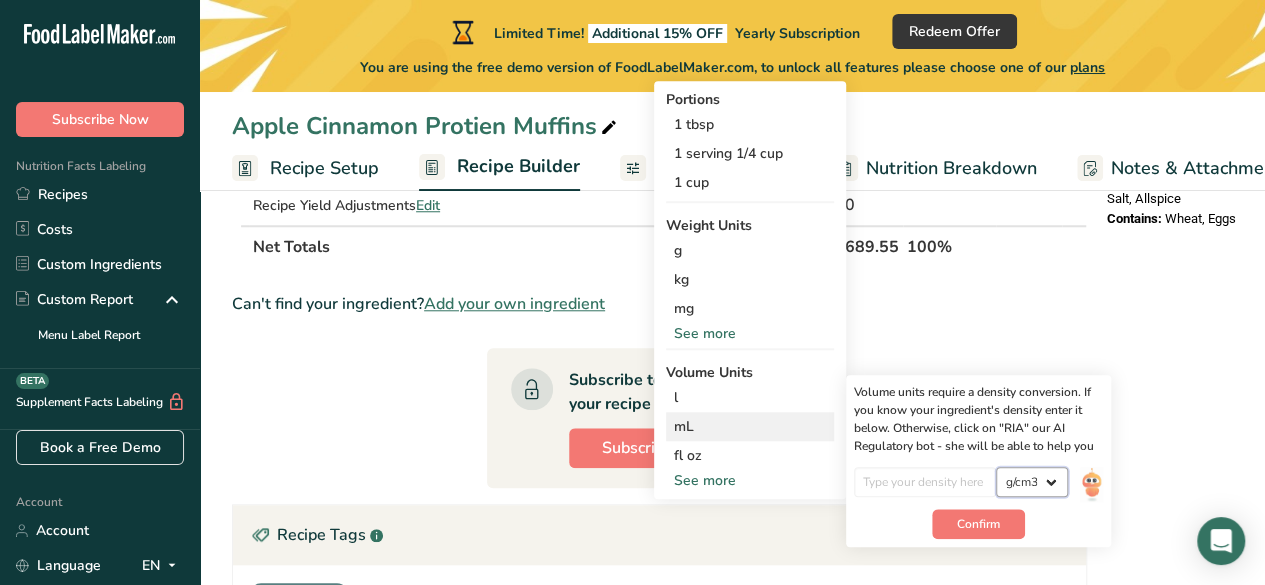 click on "lb/ft3
g/cm3" at bounding box center (1032, 482) 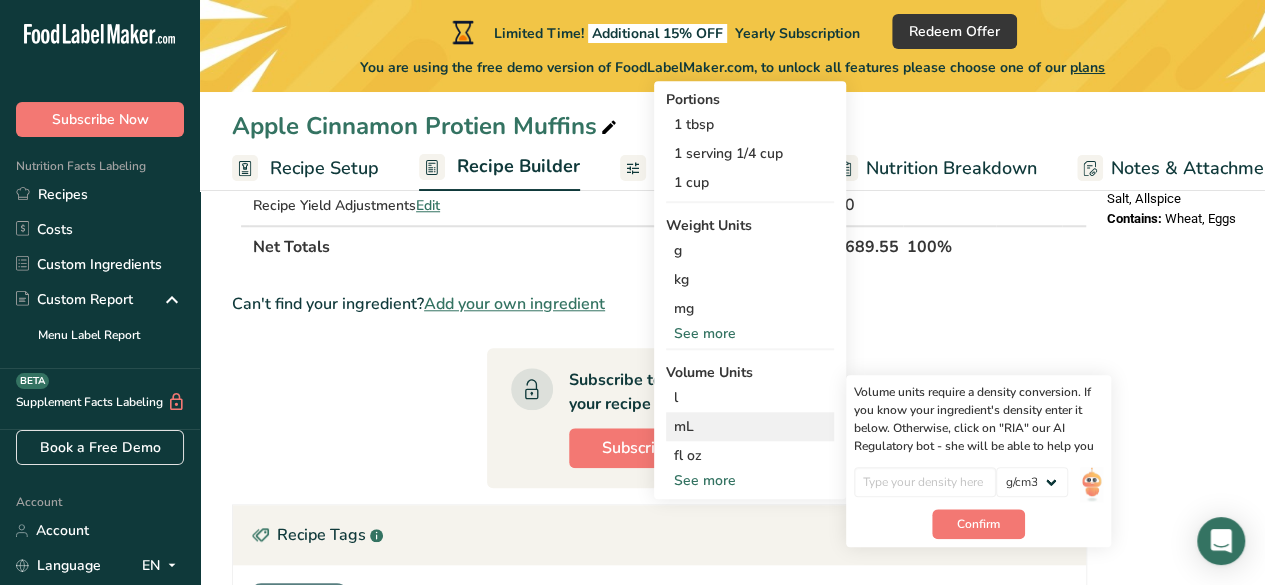 click on "mL" at bounding box center [750, 426] 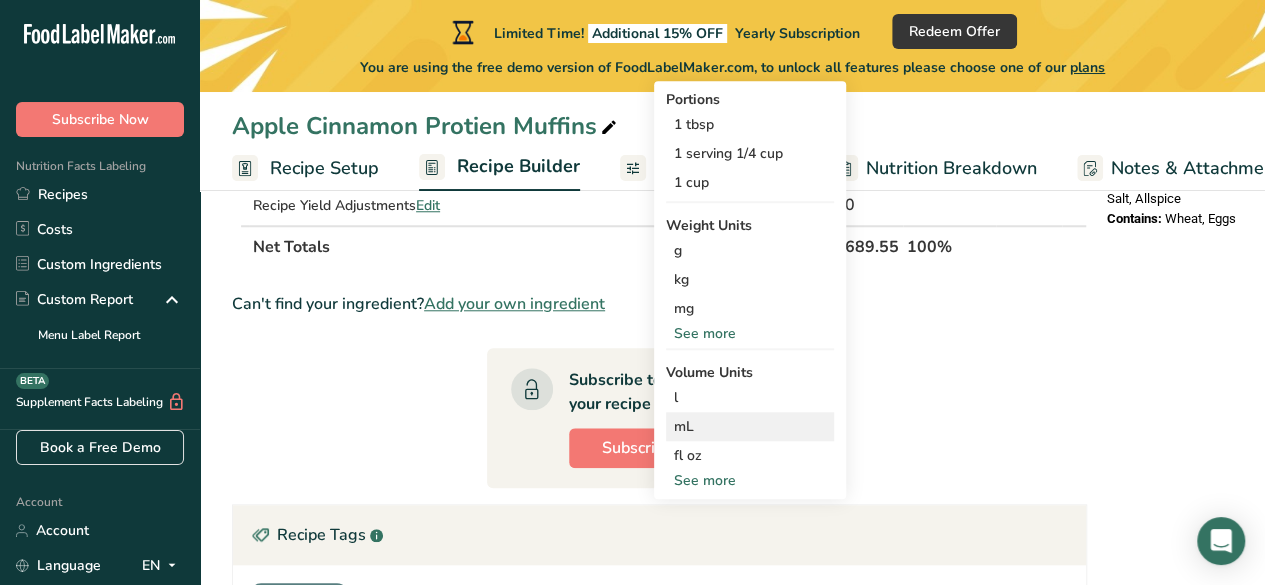 click on "mL" at bounding box center (750, 426) 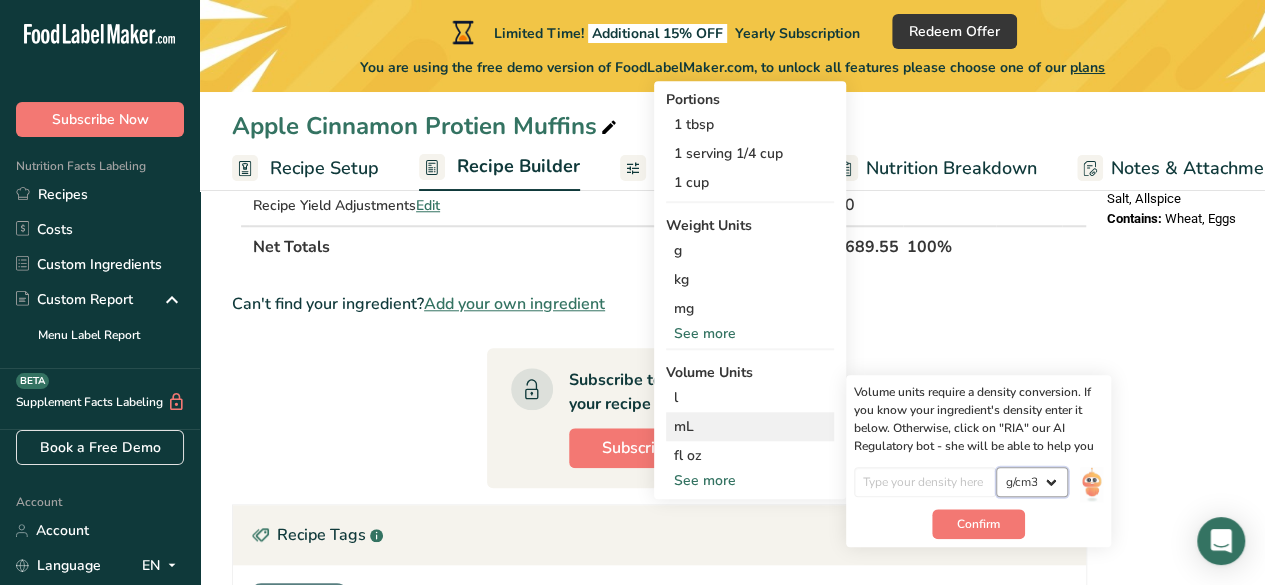 click on "lb/ft3
g/cm3" at bounding box center (1032, 482) 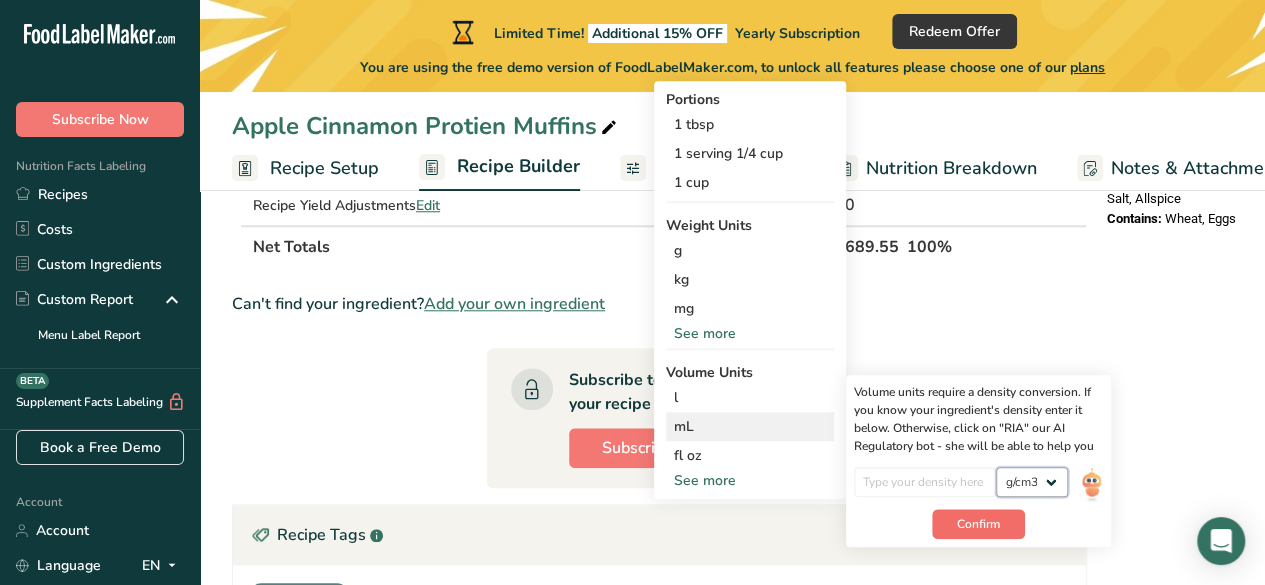 click on "lb/ft3
g/cm3" at bounding box center [1032, 482] 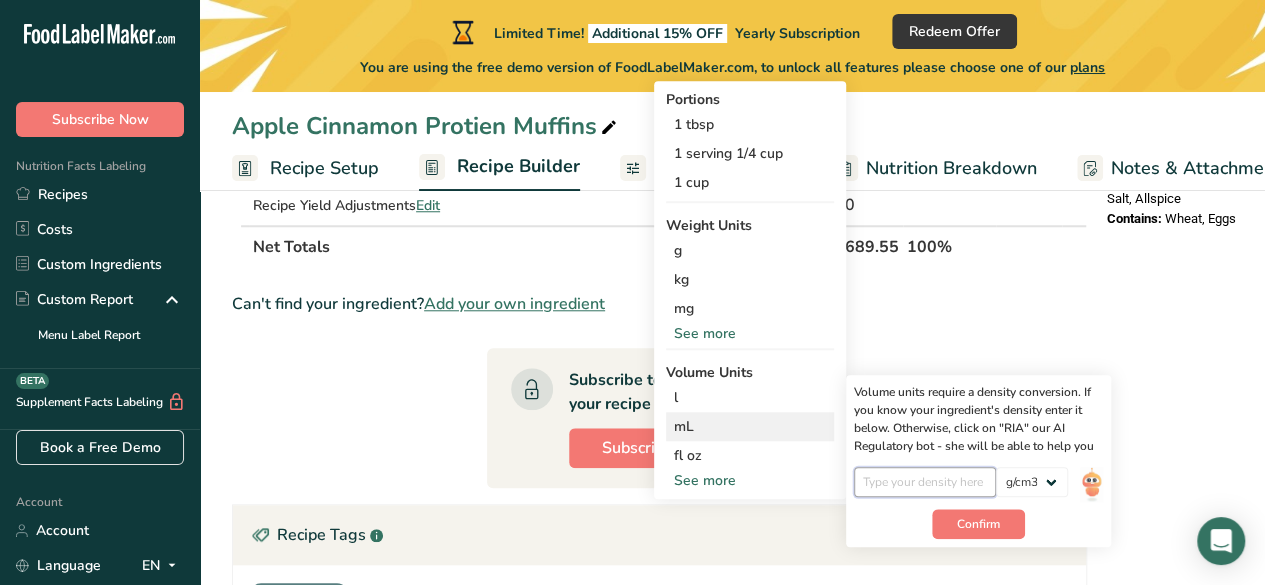 click at bounding box center [925, 482] 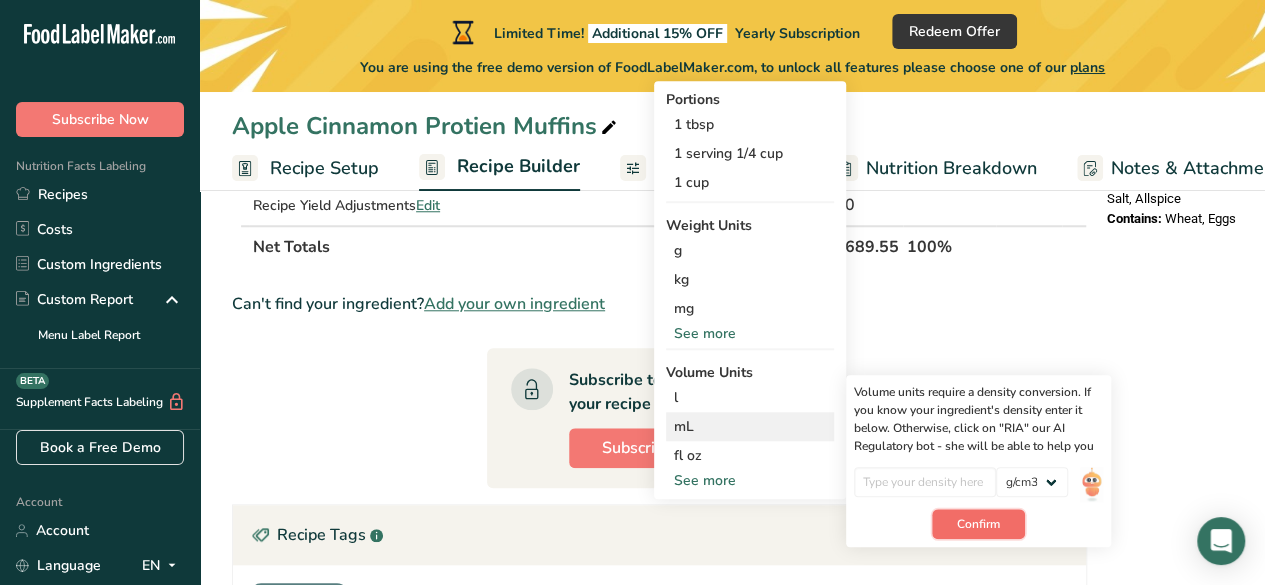 click on "Confirm" at bounding box center [978, 524] 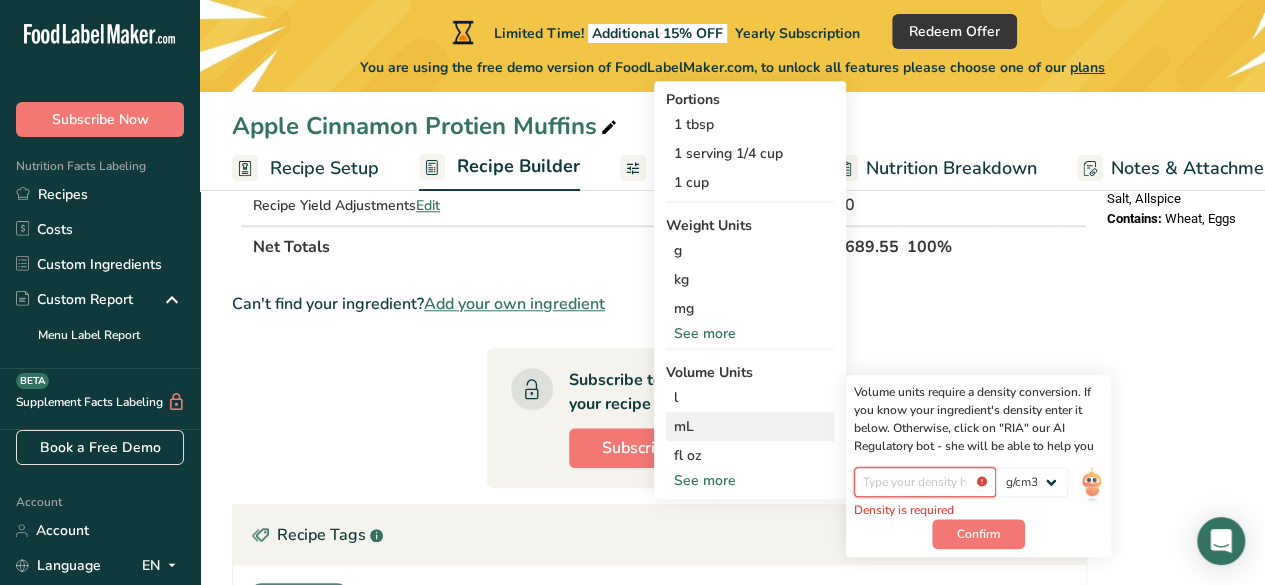 click at bounding box center (925, 482) 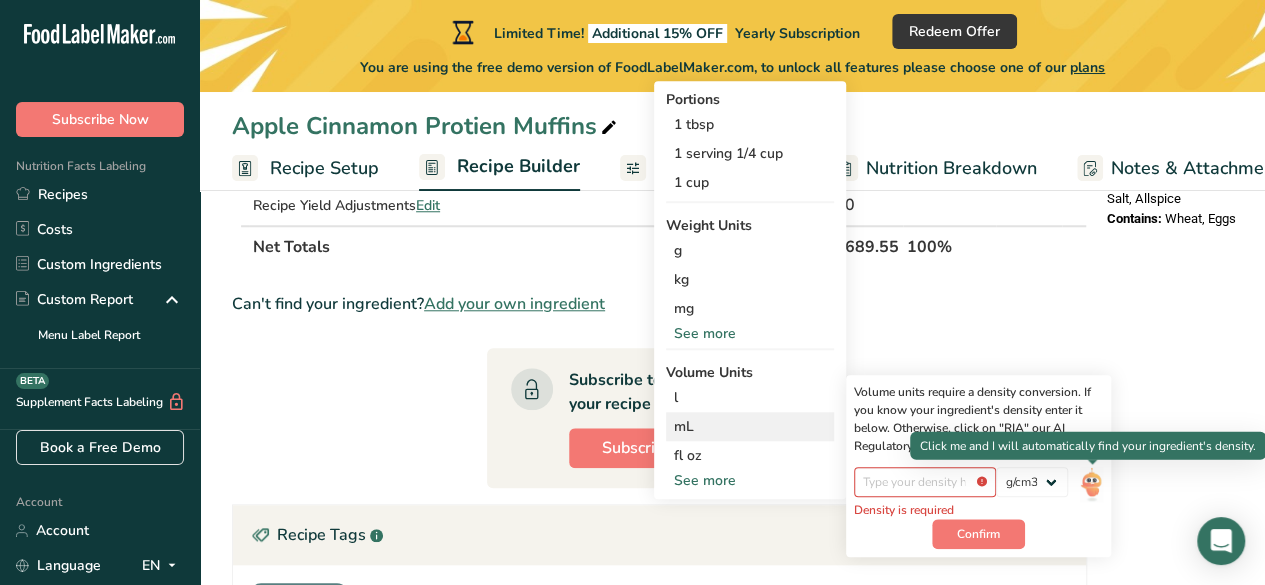 click at bounding box center (1091, 484) 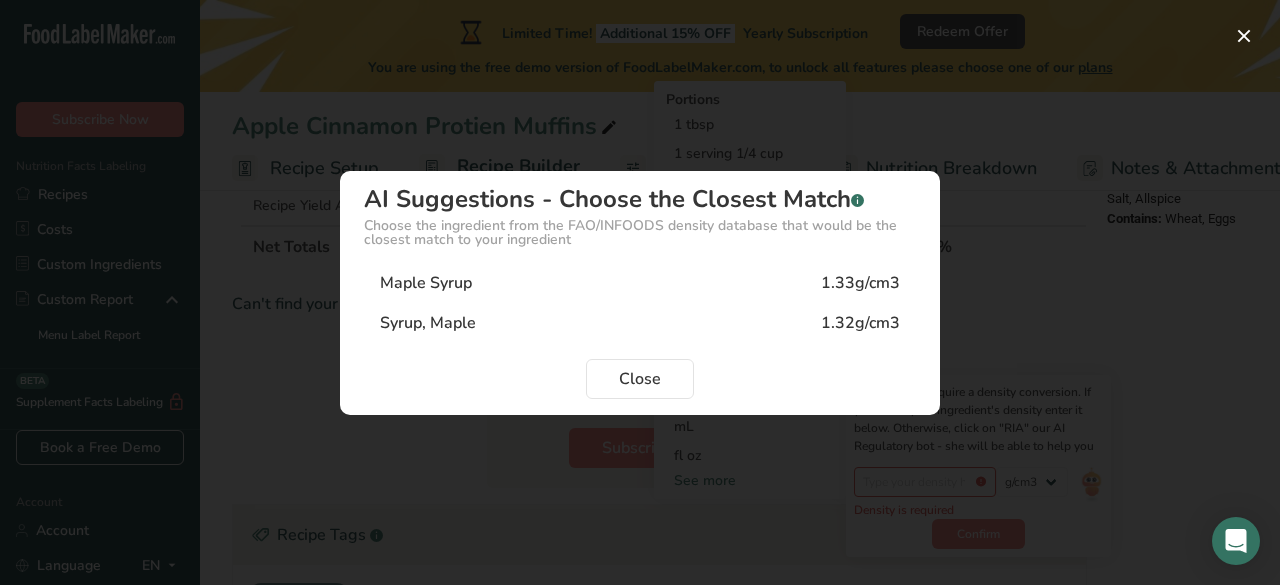 click on "Maple Syrup   1.33g/cm3" at bounding box center (640, 283) 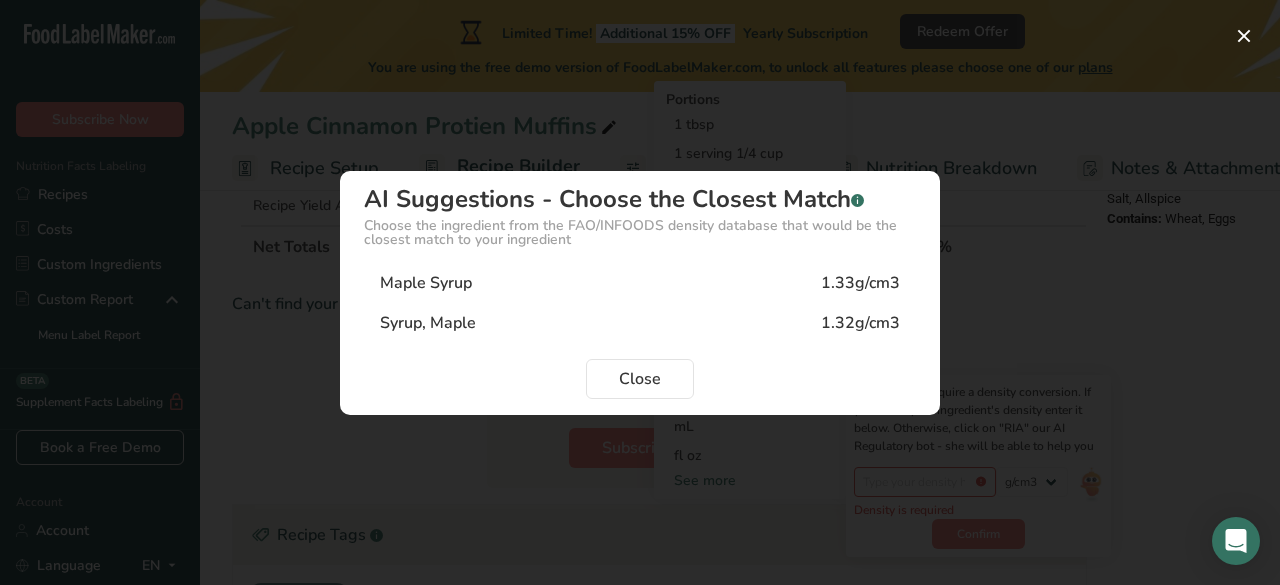 type on "1.33" 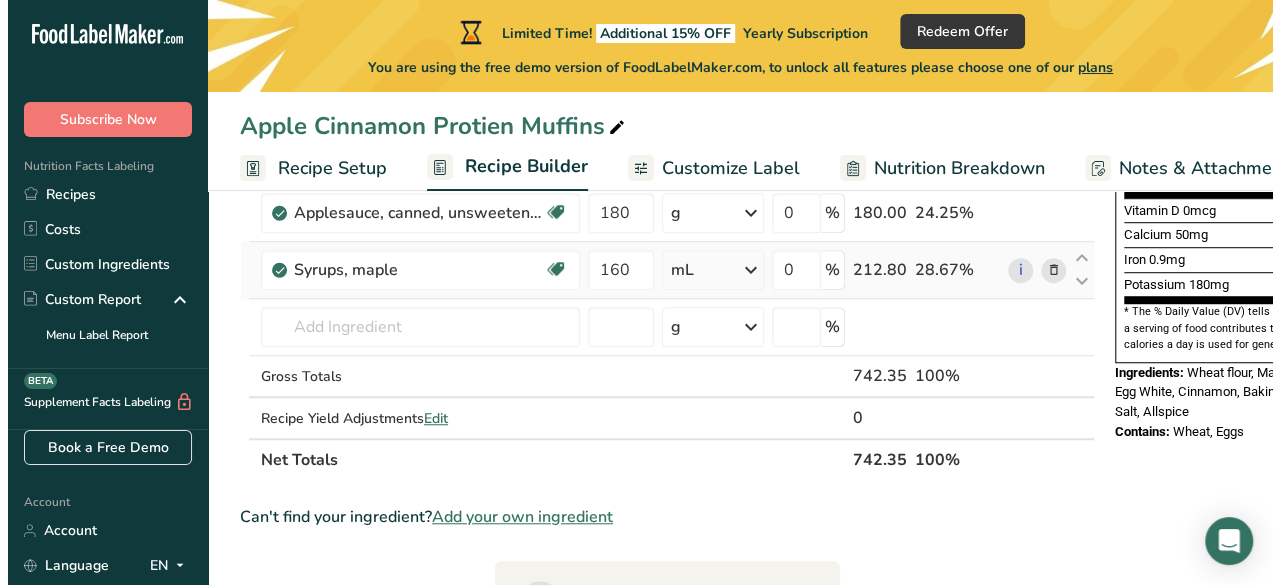 scroll, scrollTop: 558, scrollLeft: 0, axis: vertical 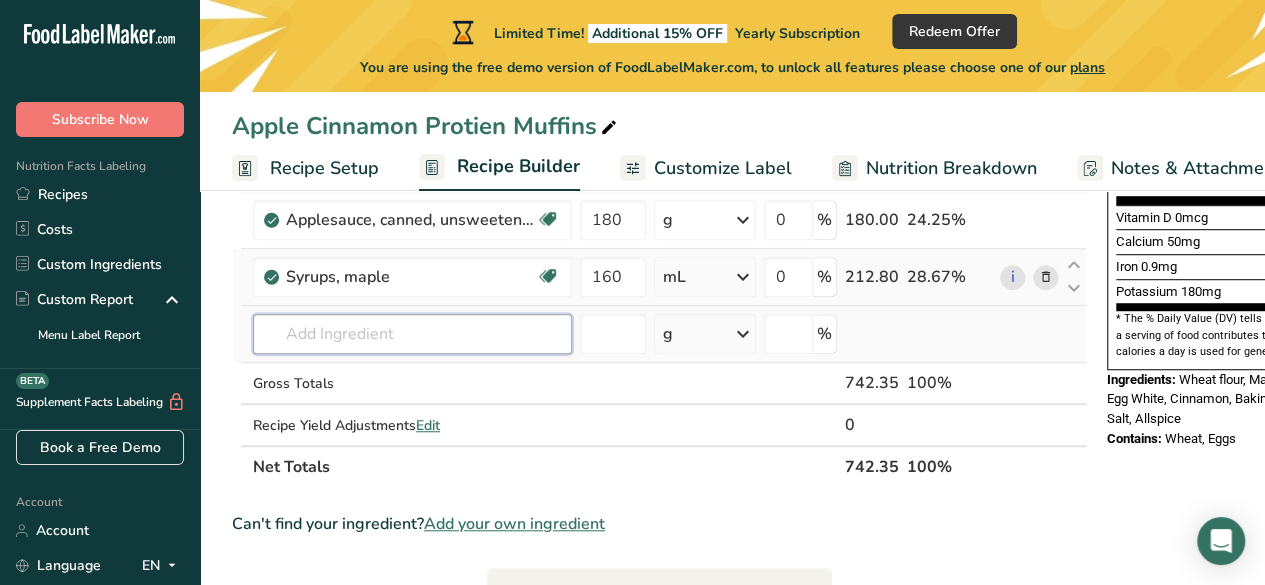 click at bounding box center (412, 334) 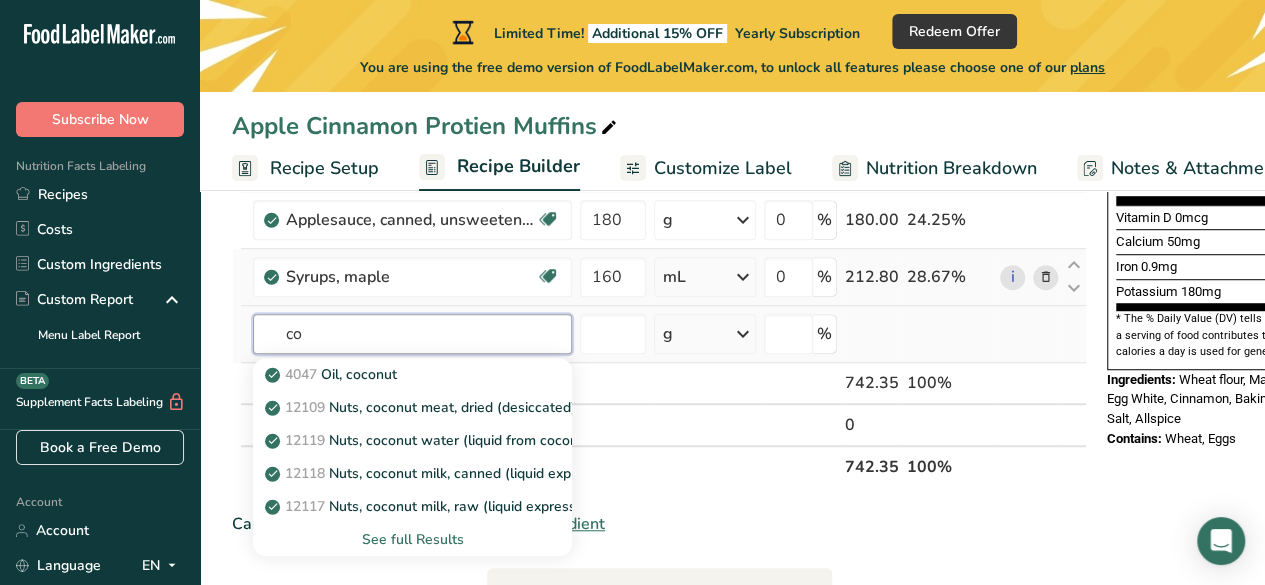 type on "c" 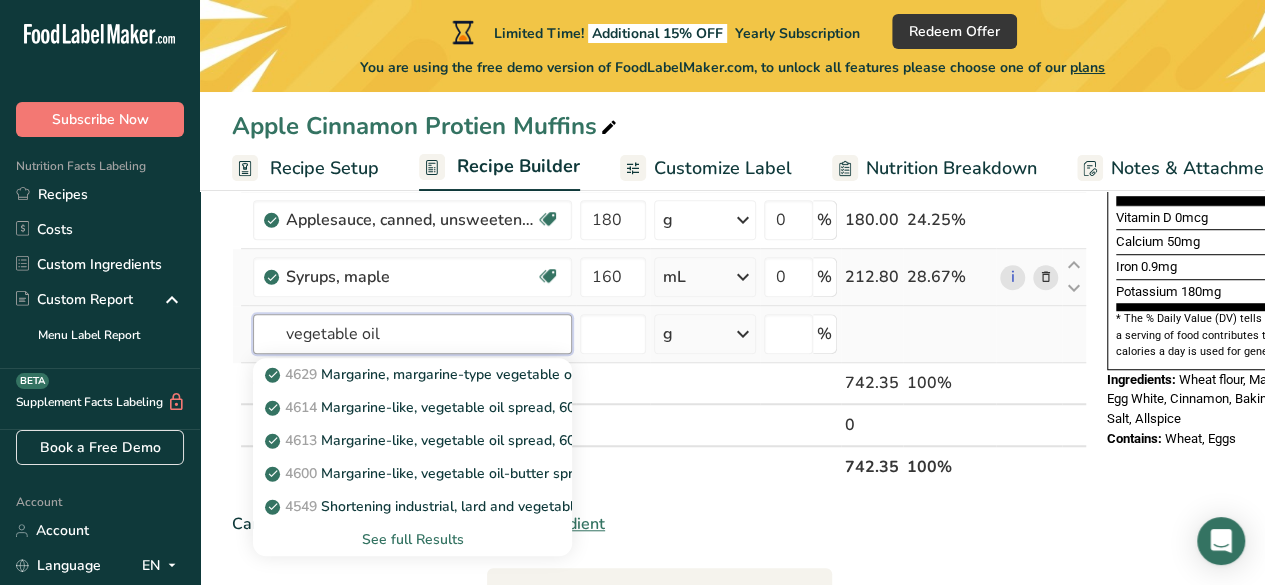 type on "vegetable oil" 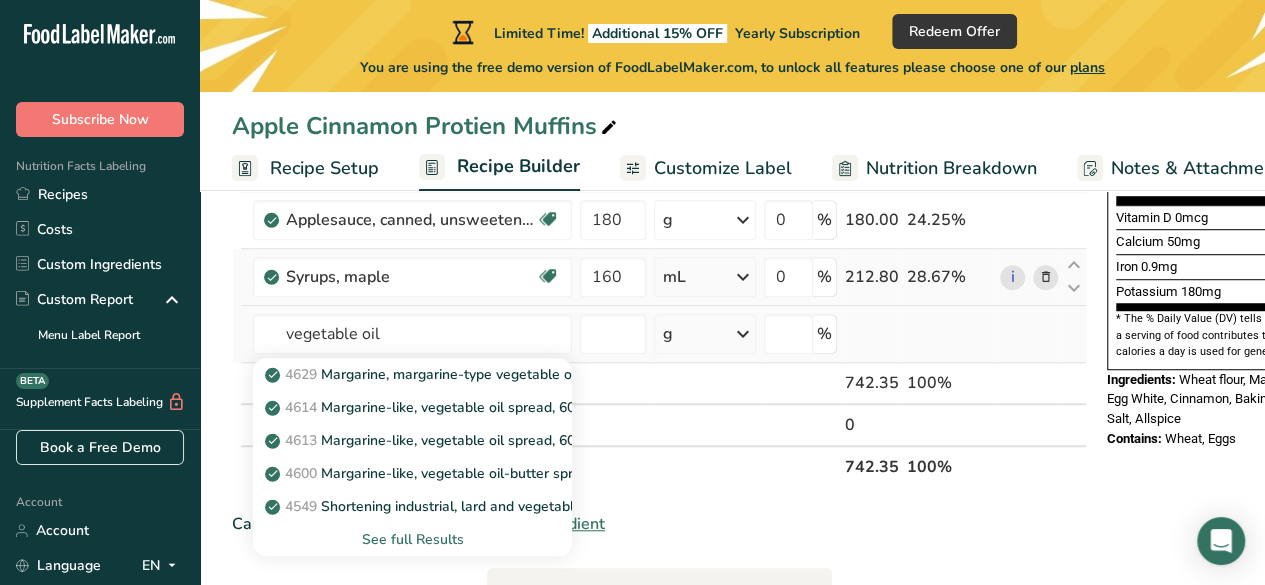 type 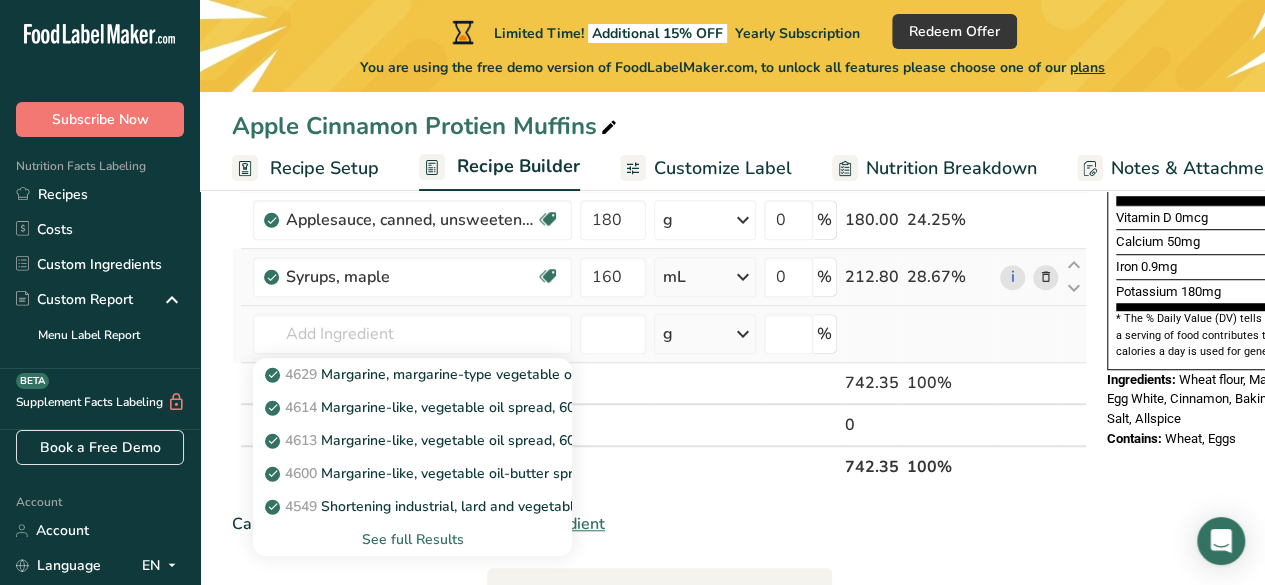 click on "See full Results" at bounding box center [412, 539] 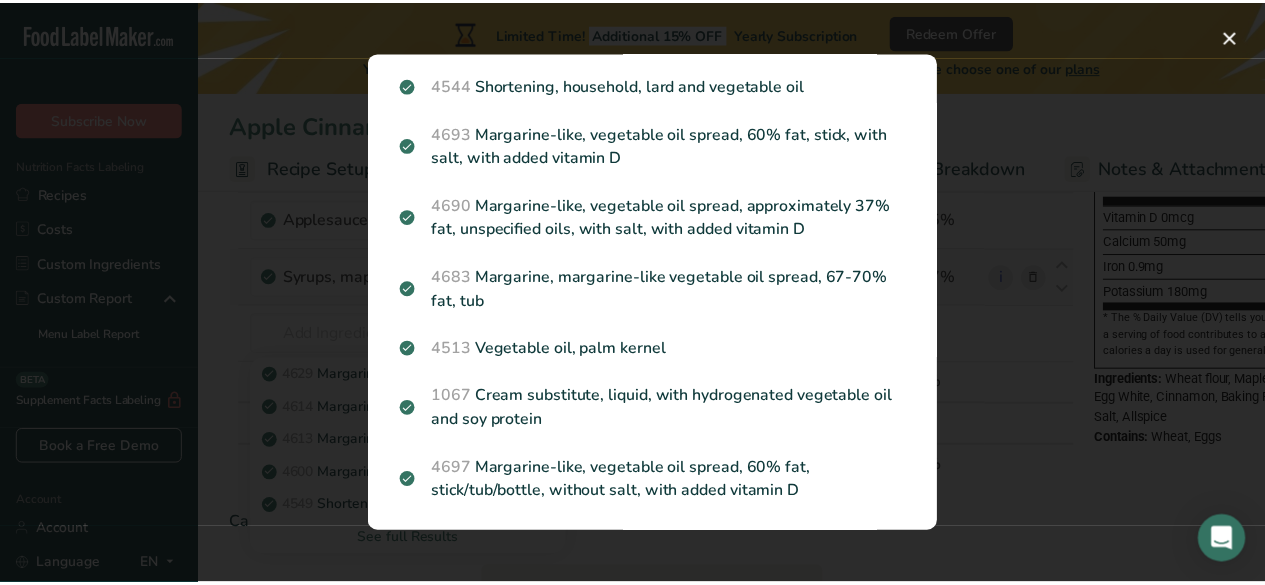 scroll, scrollTop: 753, scrollLeft: 0, axis: vertical 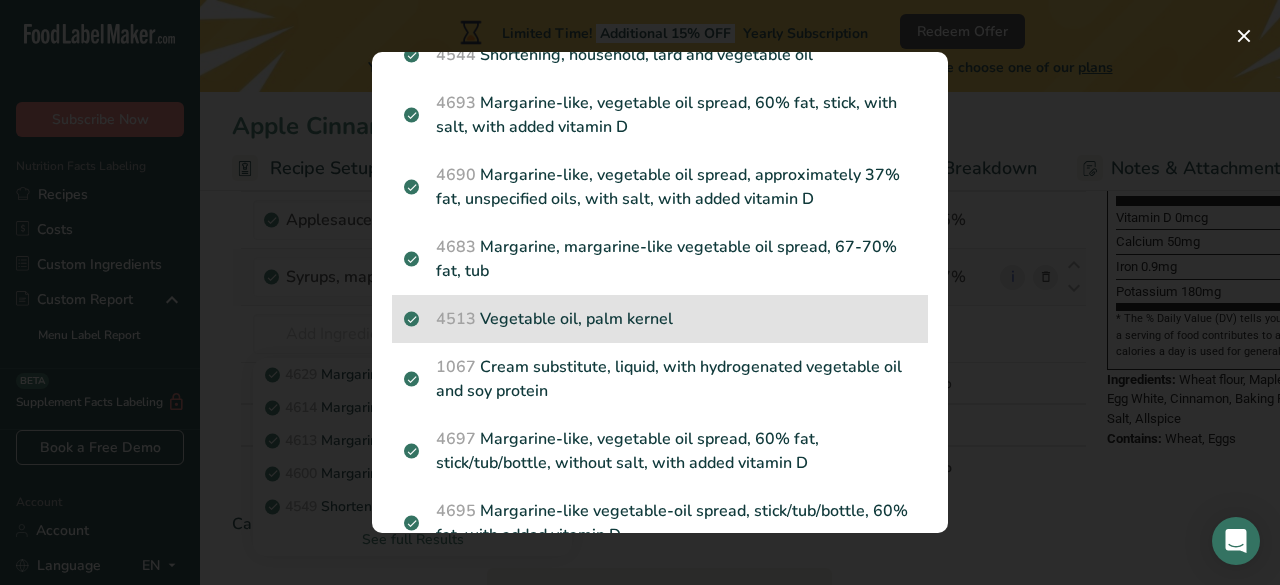 click on "4513
Vegetable oil, palm kernel" at bounding box center [660, 319] 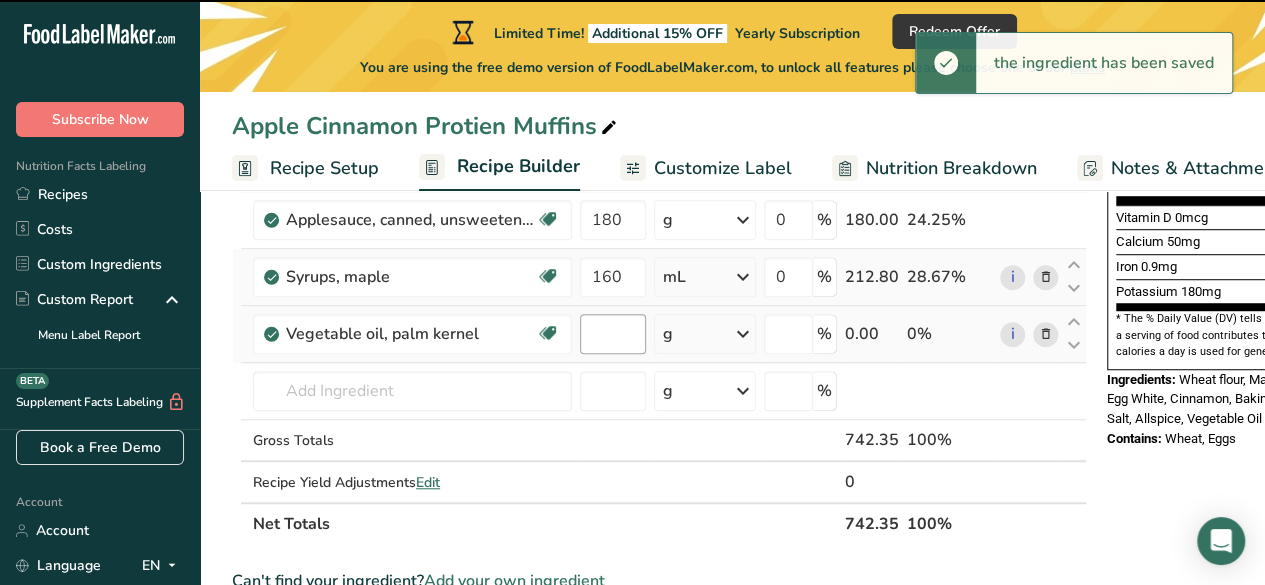 type on "0" 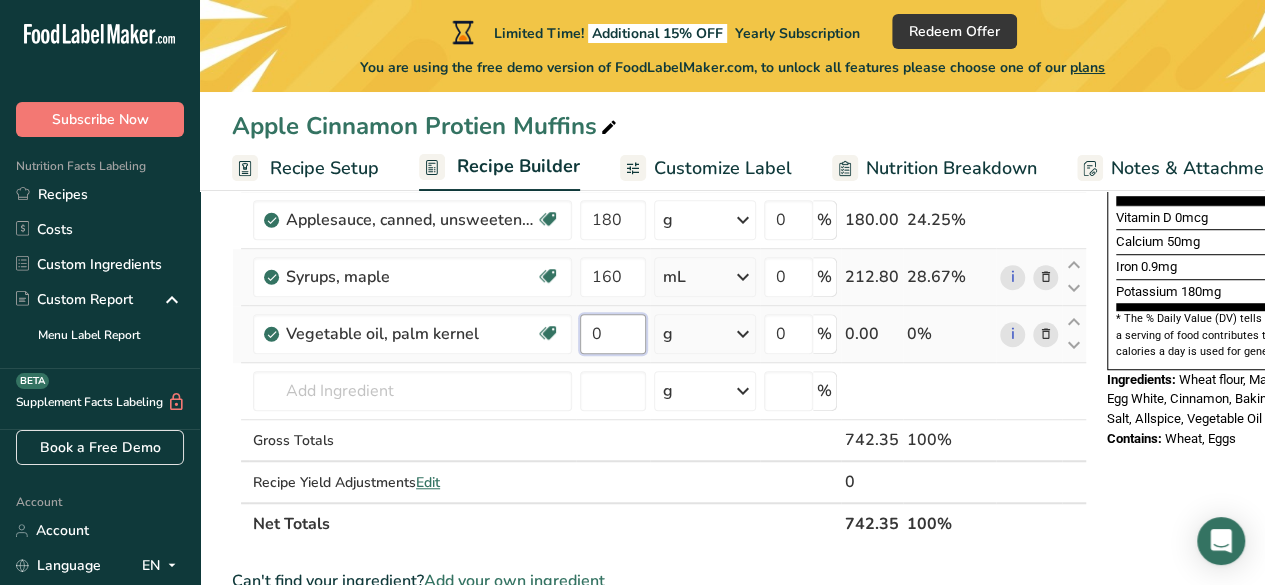 click on "0" at bounding box center (613, 334) 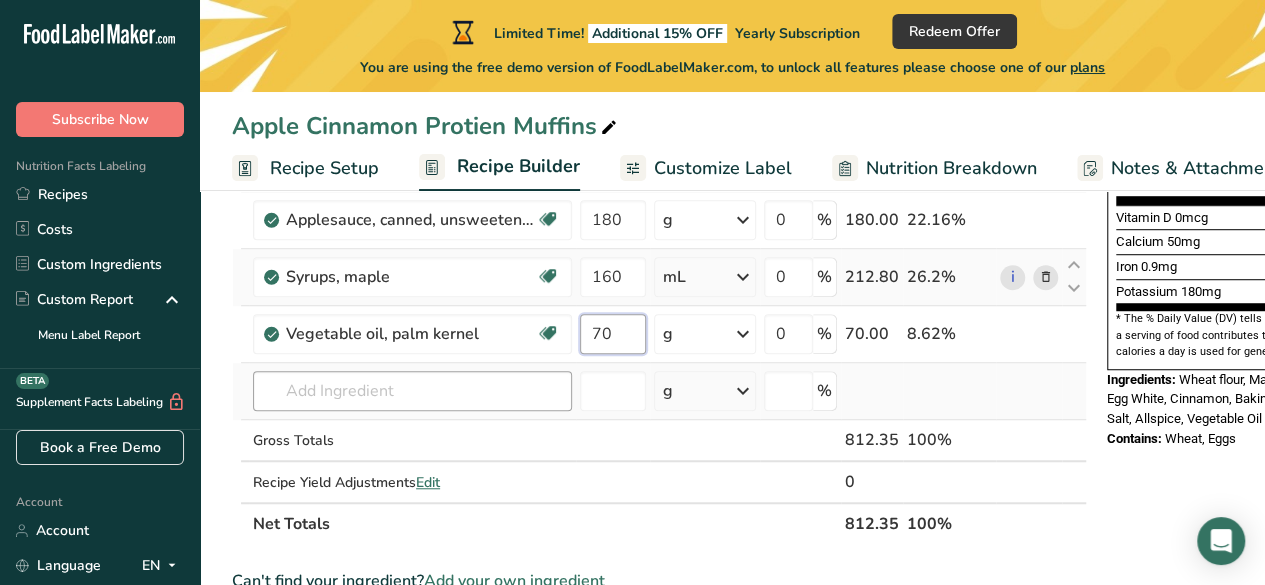 type on "70" 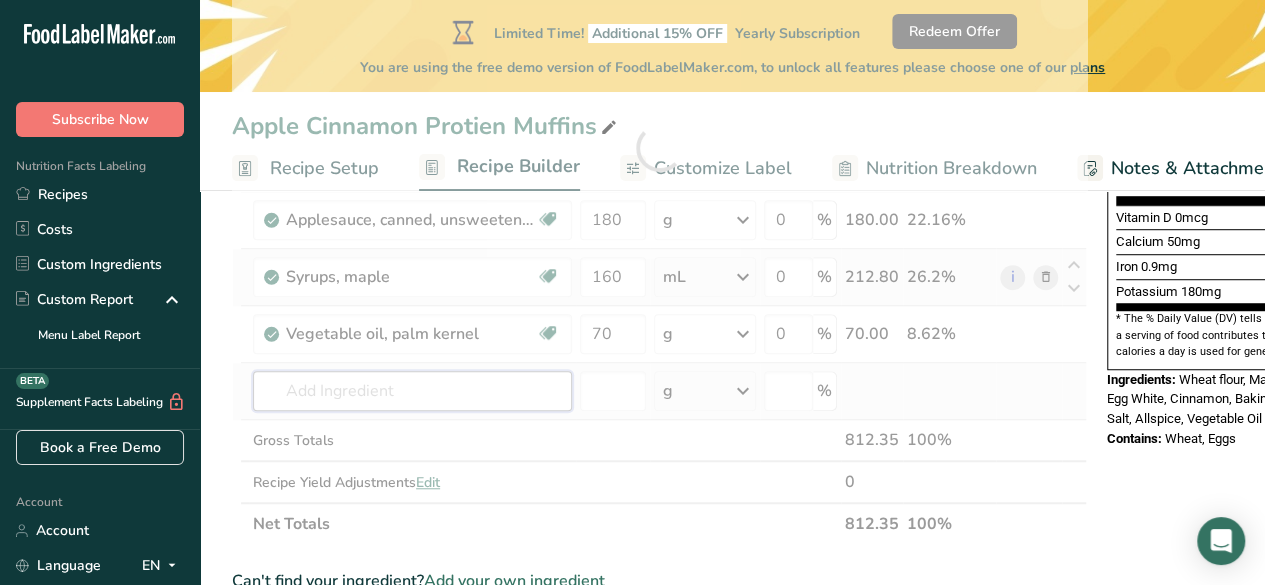 click on "Ingredient *
Amount *
Unit *
Waste *   .a-a{fill:#347362;}.b-a{fill:#fff;}          Grams
Percentage
Wheat flour, whole-grain
Dairy free
Vegan
Vegetarian
Soy free
260
g
Portions
1 cup
Weight Units
g
kg
mg
See more
Volume Units
l
Volume units require a density conversion. If you know your ingredient's density enter it below. Otherwise, click on "RIA" our AI Regulatory bot - she will be able to help you
lb/ft3
g/cm3
Confirm
mL
lb/ft3
g/cm3" at bounding box center [659, 147] 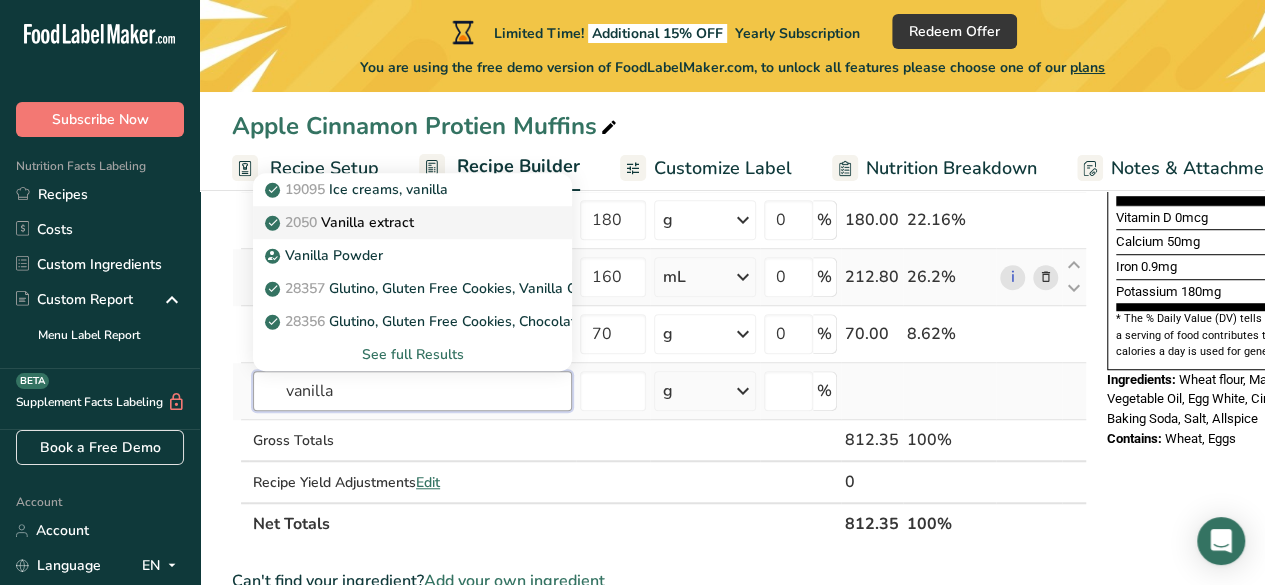 type on "vanilla" 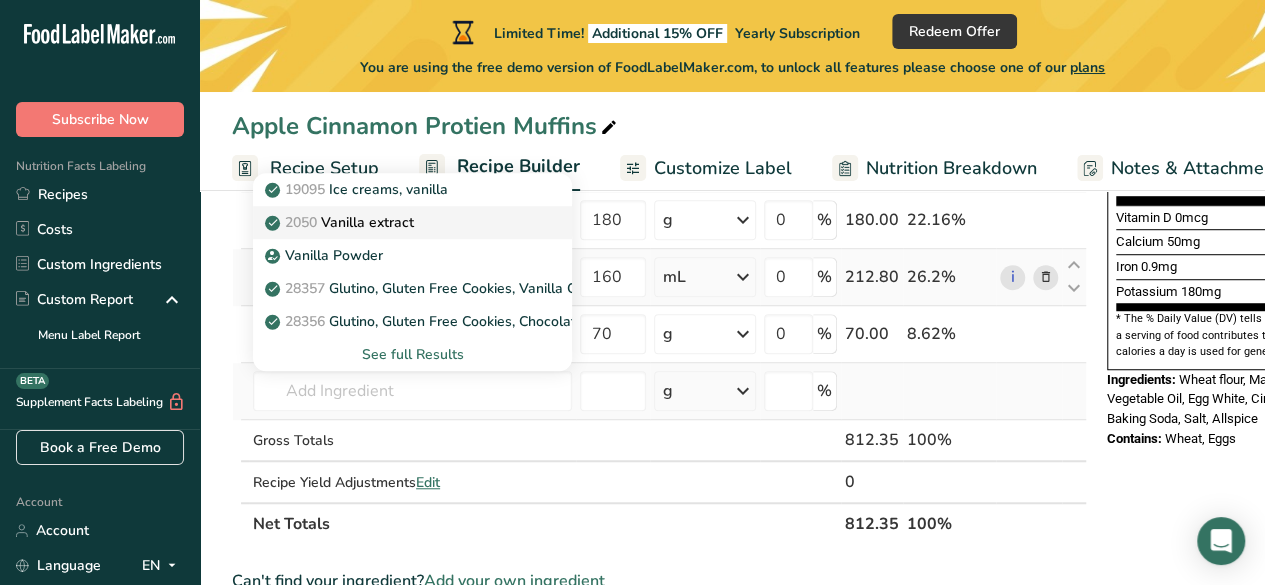 click on "2050
Vanilla extract" at bounding box center (341, 222) 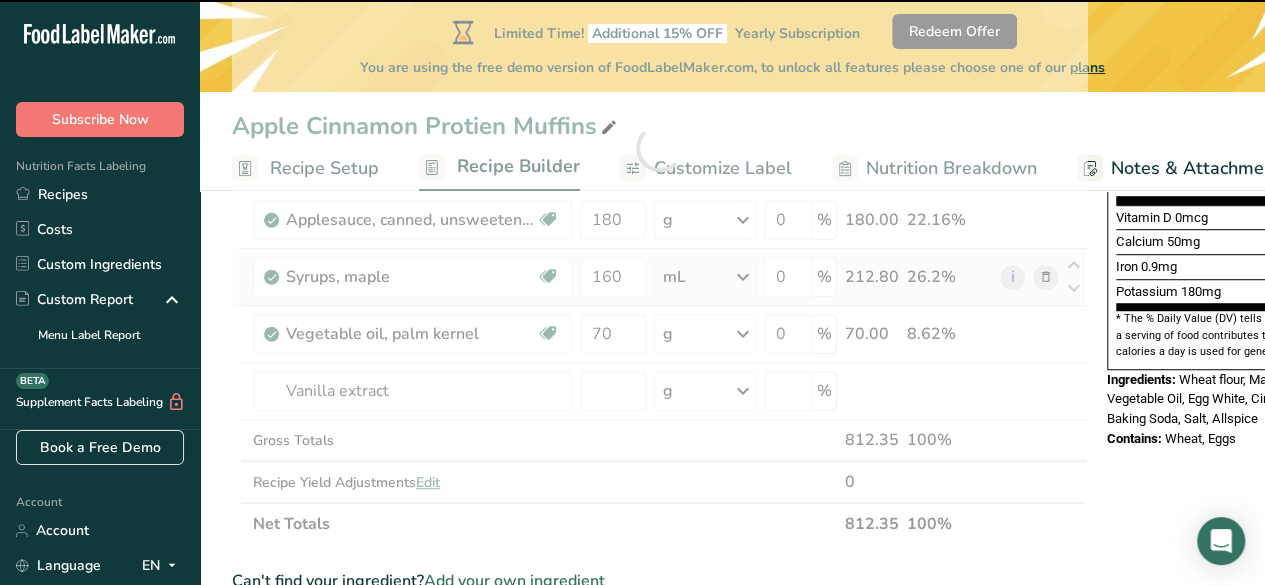 type on "0" 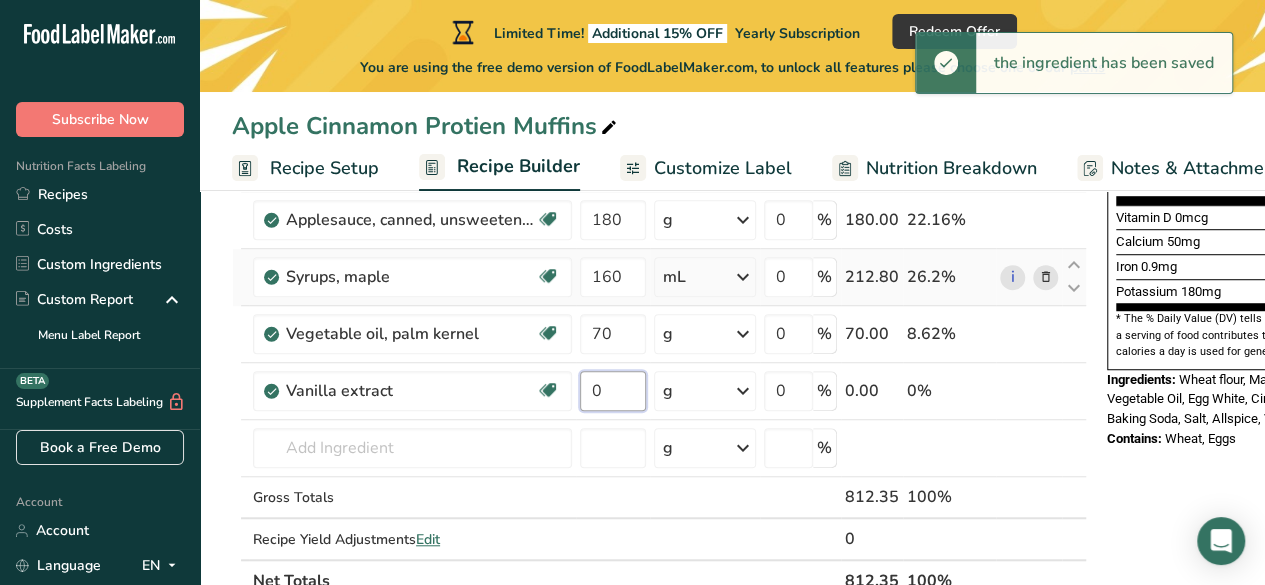 click on "0" at bounding box center (613, 391) 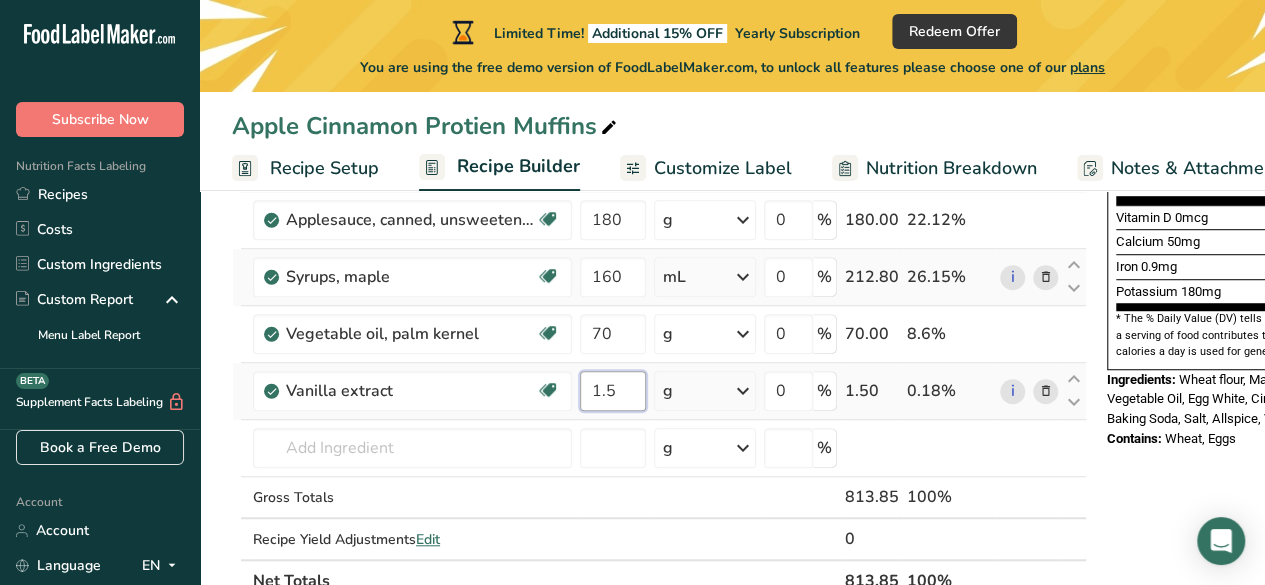 type on "1.5" 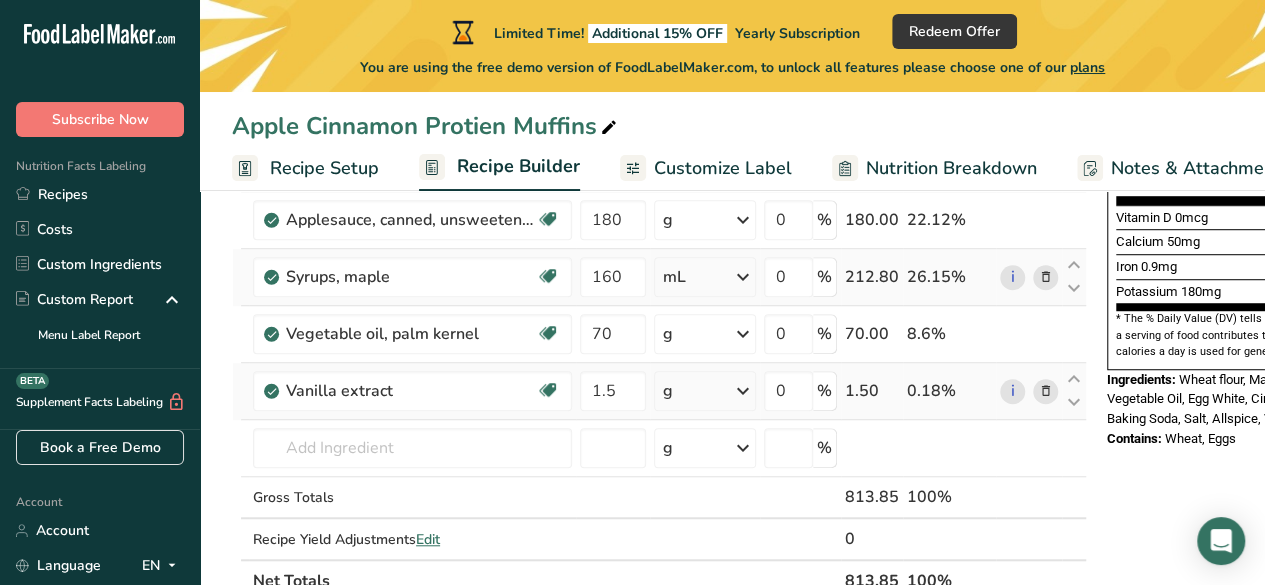 click on "Ingredient *
Amount *
Unit *
Waste *   .a-a{fill:#347362;}.b-a{fill:#fff;}          Grams
Percentage
Wheat flour, whole-grain
Dairy free
Vegan
Vegetarian
Soy free
260
g
Portions
1 cup
Weight Units
g
kg
mg
See more
Volume Units
l
Volume units require a density conversion. If you know your ingredient's density enter it below. Otherwise, click on "RIA" our AI Regulatory bot - she will be able to help you
lb/ft3
g/cm3
Confirm
mL
lb/ft3
g/cm3" at bounding box center (659, 176) 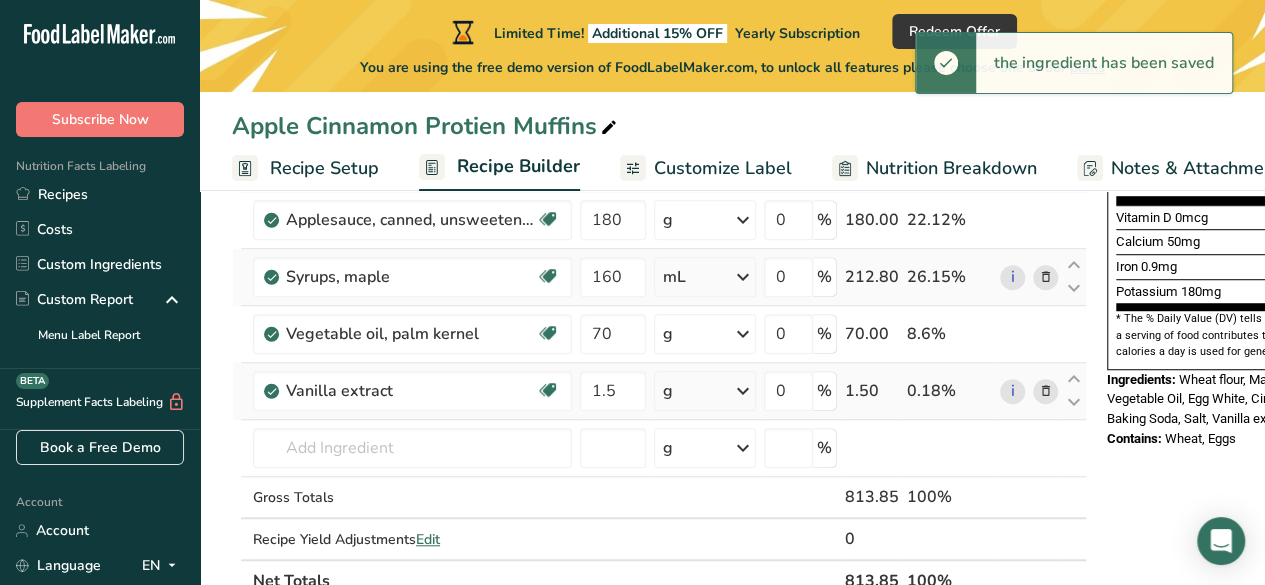 click at bounding box center (743, 391) 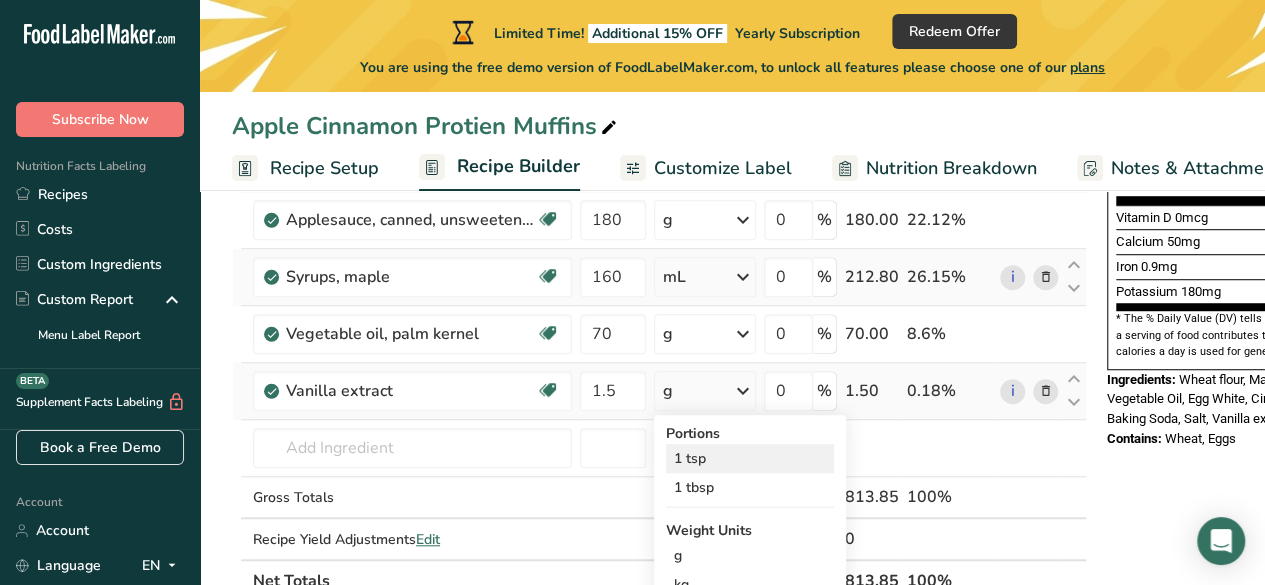 click on "1 tsp" at bounding box center [750, 458] 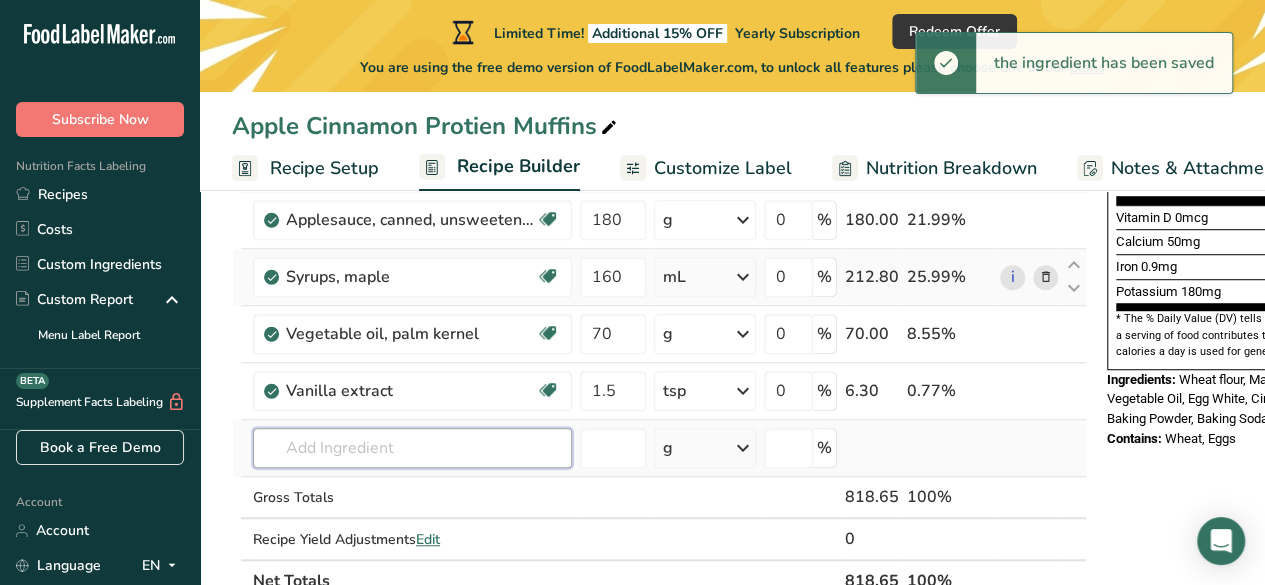 click at bounding box center [412, 448] 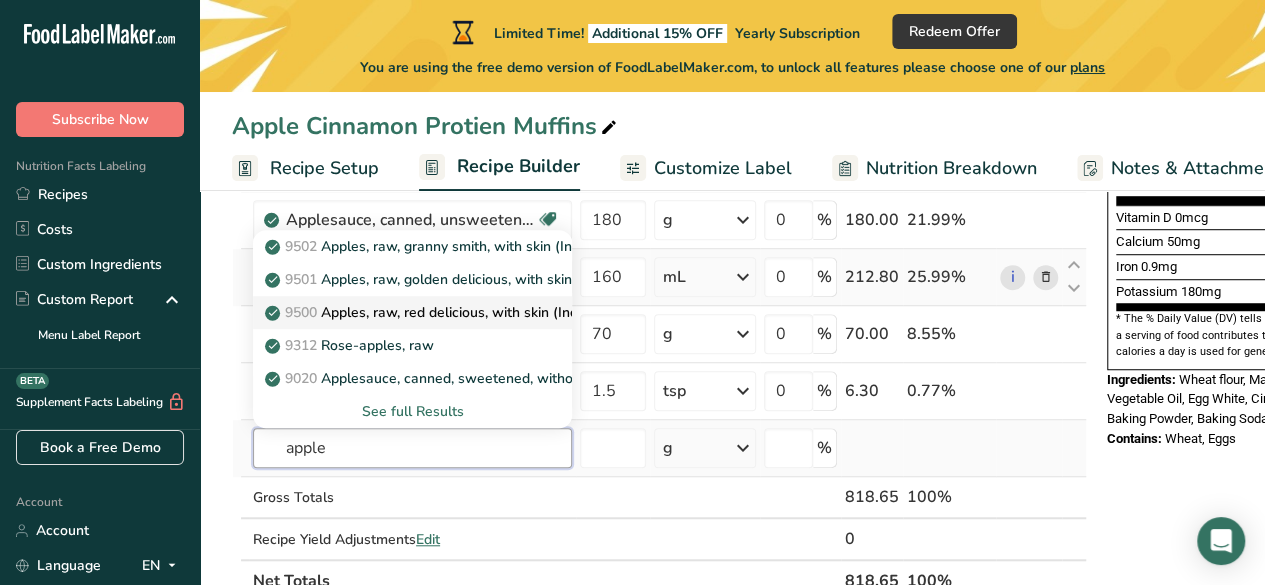 type on "apple" 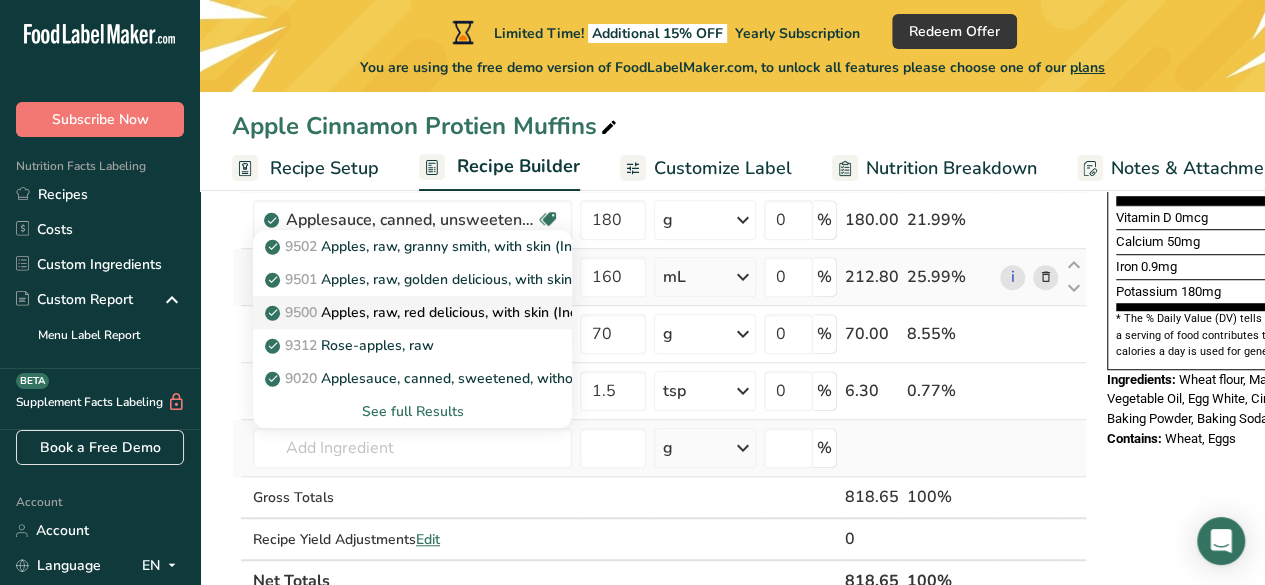 click on "[NUMBER]
Apples, raw, red delicious, with skin (Includes foods for USDA's Food Distribution Program)" at bounding box center (412, 312) 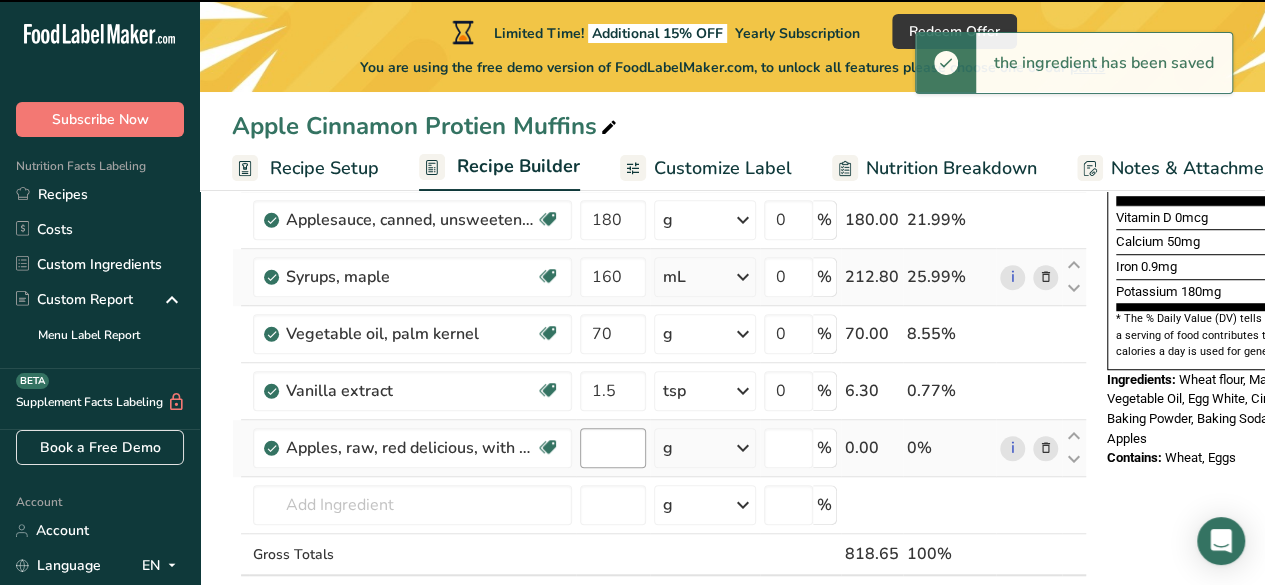 type on "0" 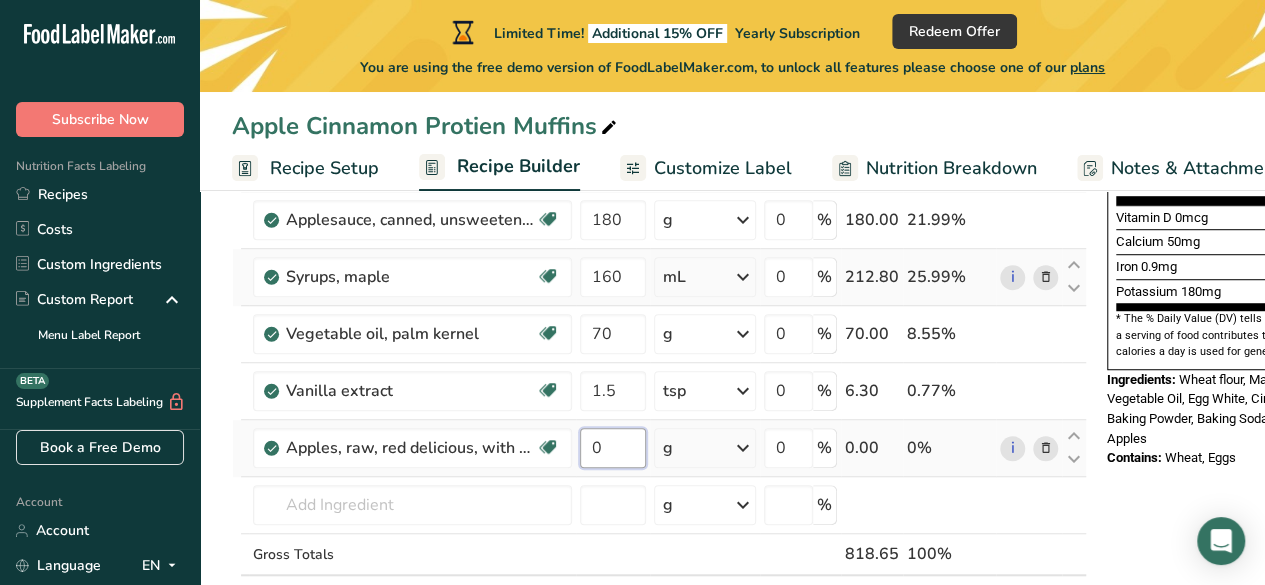 click on "0" at bounding box center [613, 448] 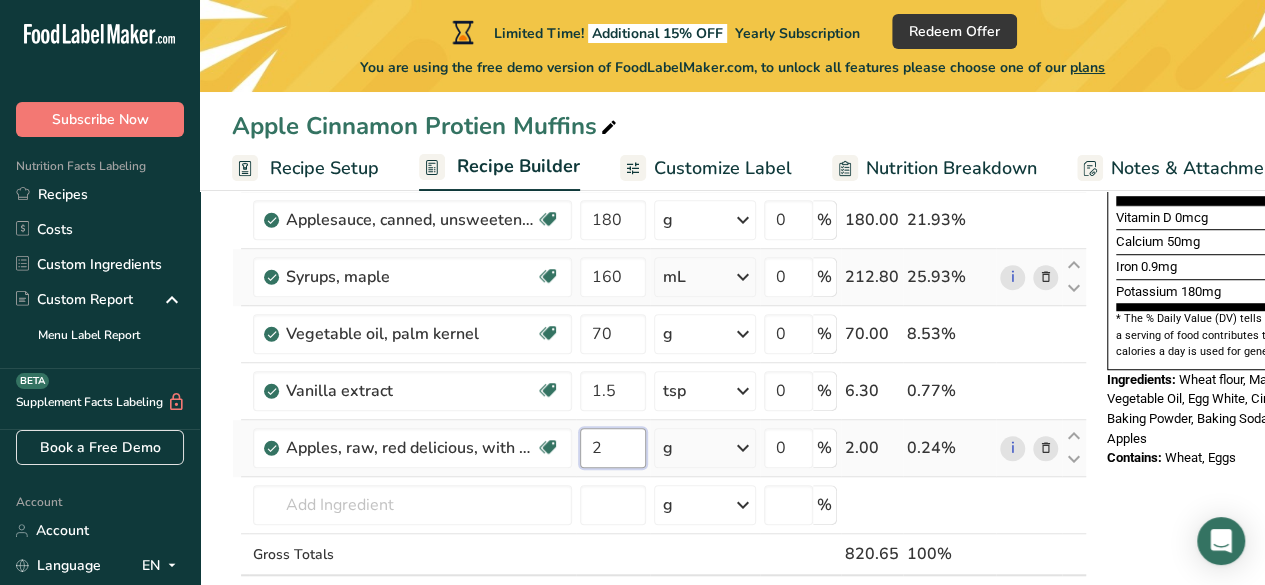 type on "2" 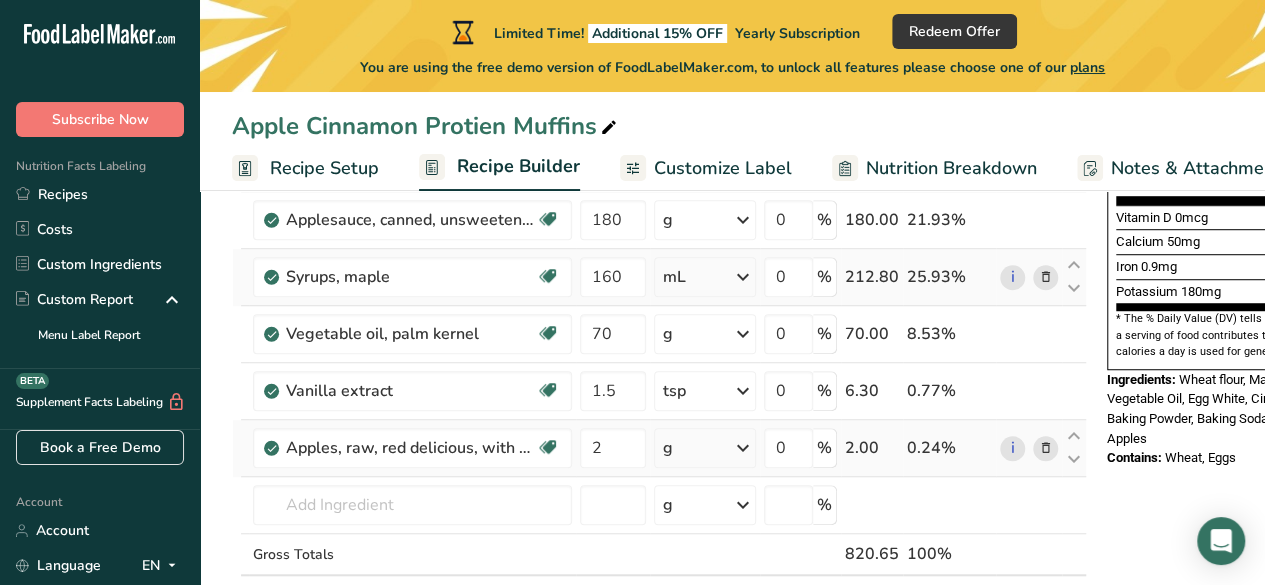 click on "Ingredient *
Amount *
Unit *
Waste *   .a-a{fill:#347362;}.b-a{fill:#fff;}          Grams
Percentage
Wheat flour, whole-grain
Dairy free
Vegan
Vegetarian
Soy free
260
g
Portions
1 cup
Weight Units
g
kg
mg
See more
Volume Units
l
Volume units require a density conversion. If you know your ingredient's density enter it below. Otherwise, click on "RIA" our AI Regulatory bot - she will be able to help you
lb/ft3
g/cm3
Confirm
mL
lb/ft3
g/cm3" at bounding box center (659, 204) 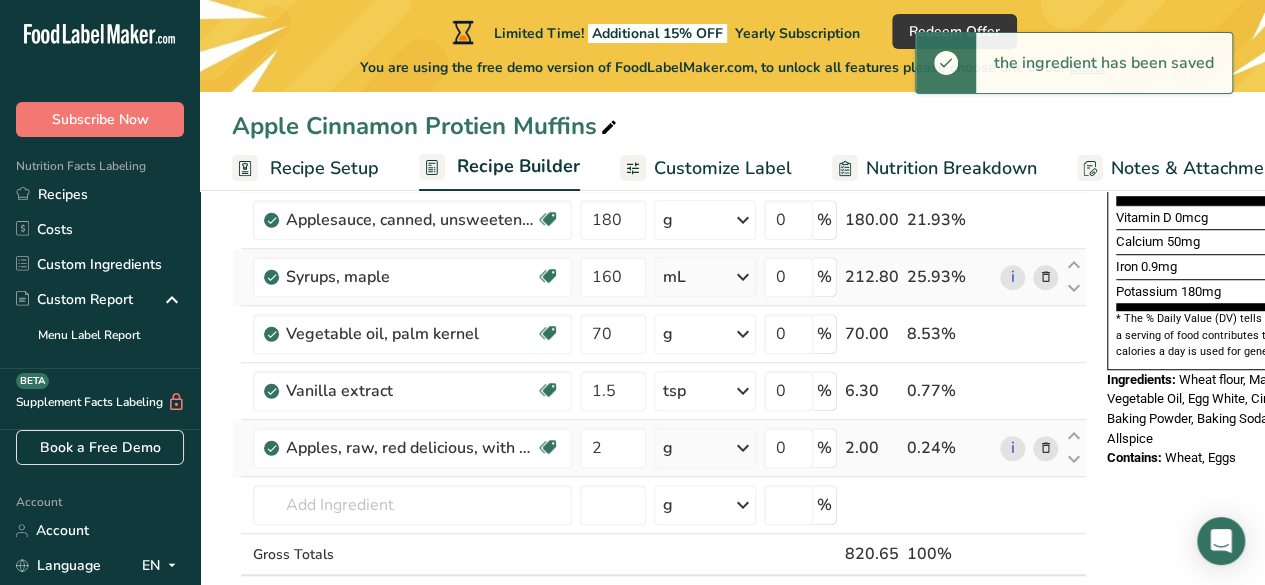click at bounding box center [743, 448] 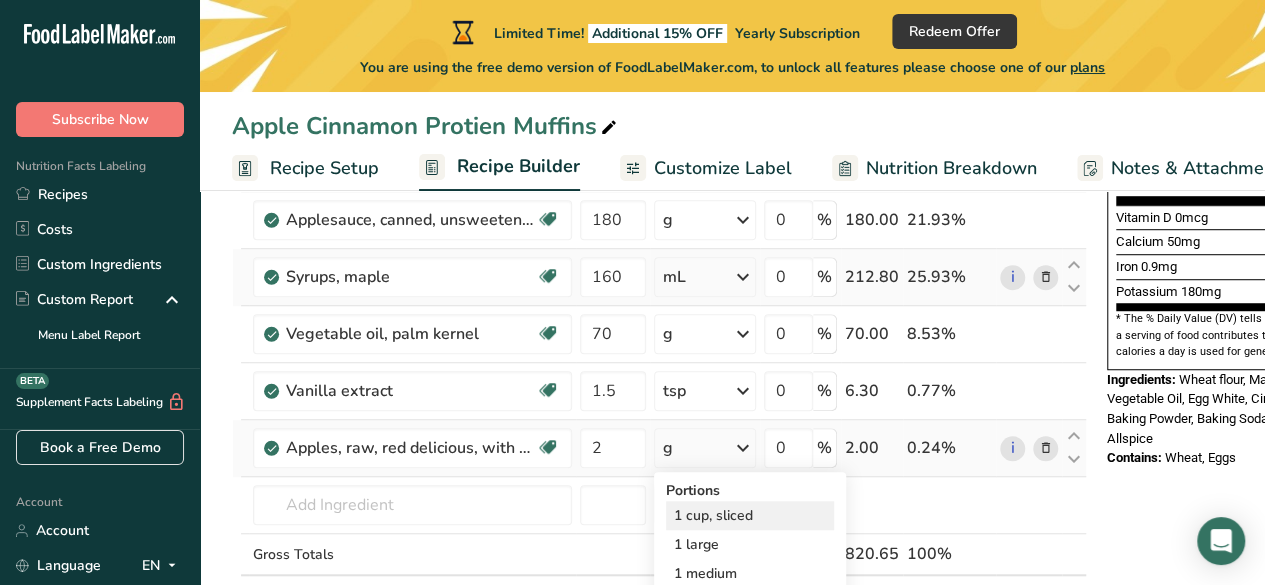 click on "1 cup, sliced" at bounding box center (750, 515) 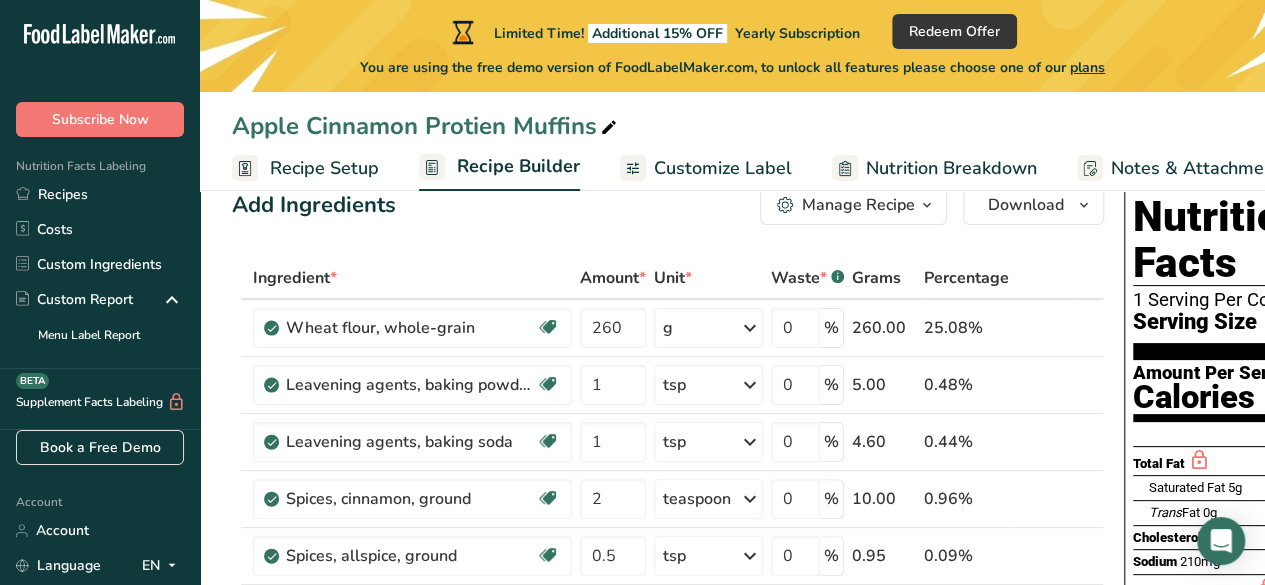 scroll, scrollTop: 44, scrollLeft: 0, axis: vertical 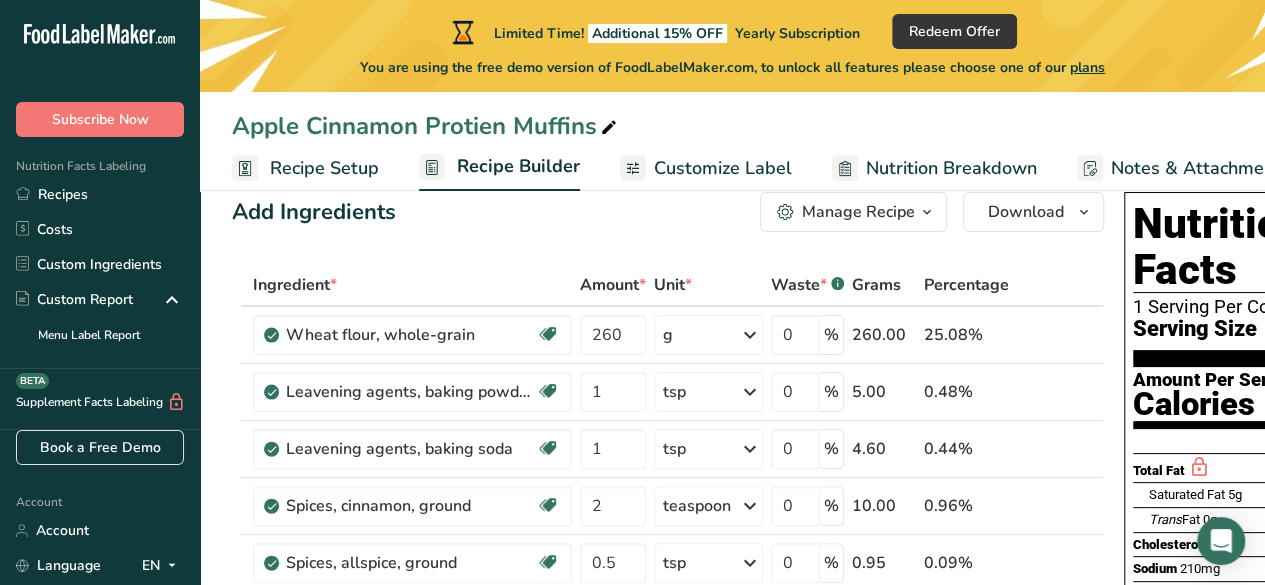 click on "Waste *   .a-a{fill:#347362;}.b-a{fill:#fff;}" at bounding box center [807, 286] 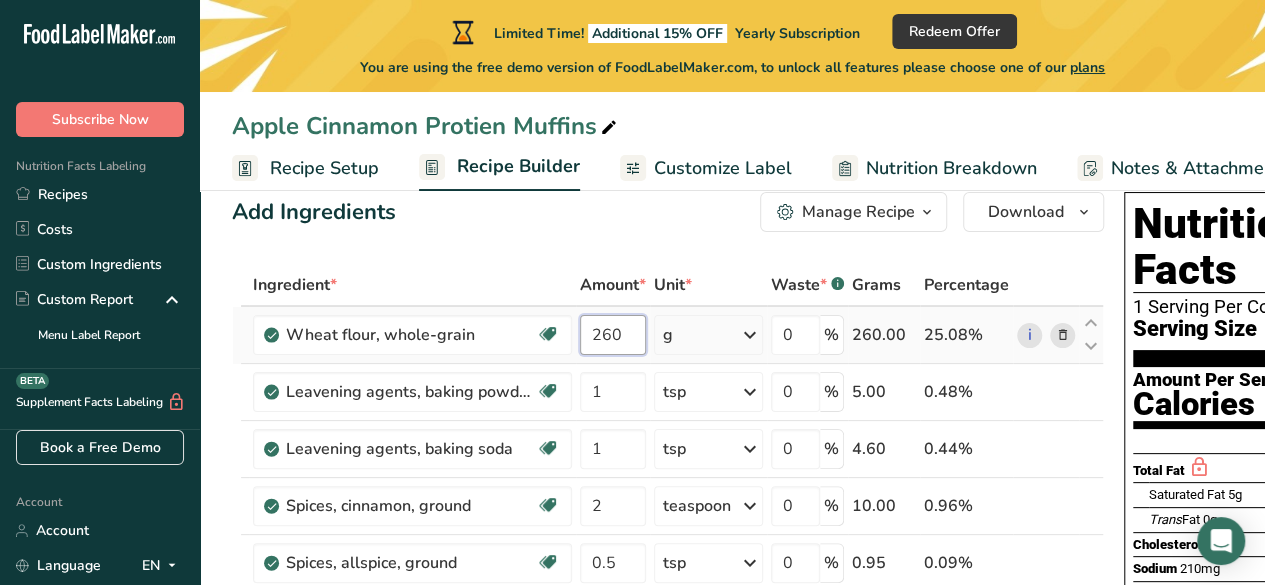 click on "260" at bounding box center [613, 335] 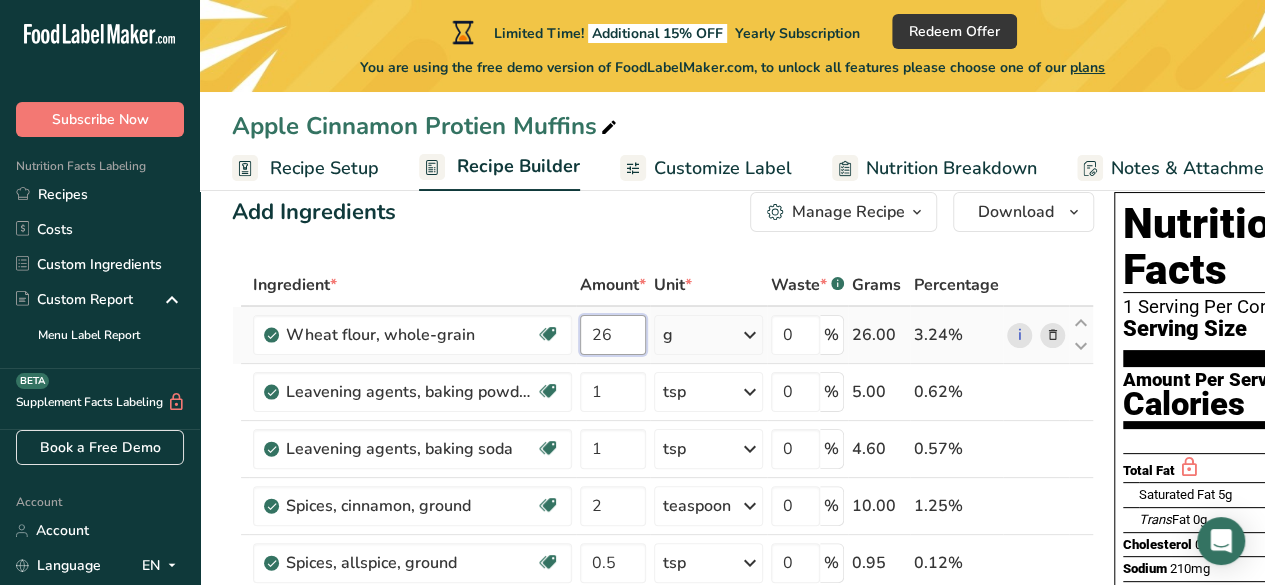 type on "2" 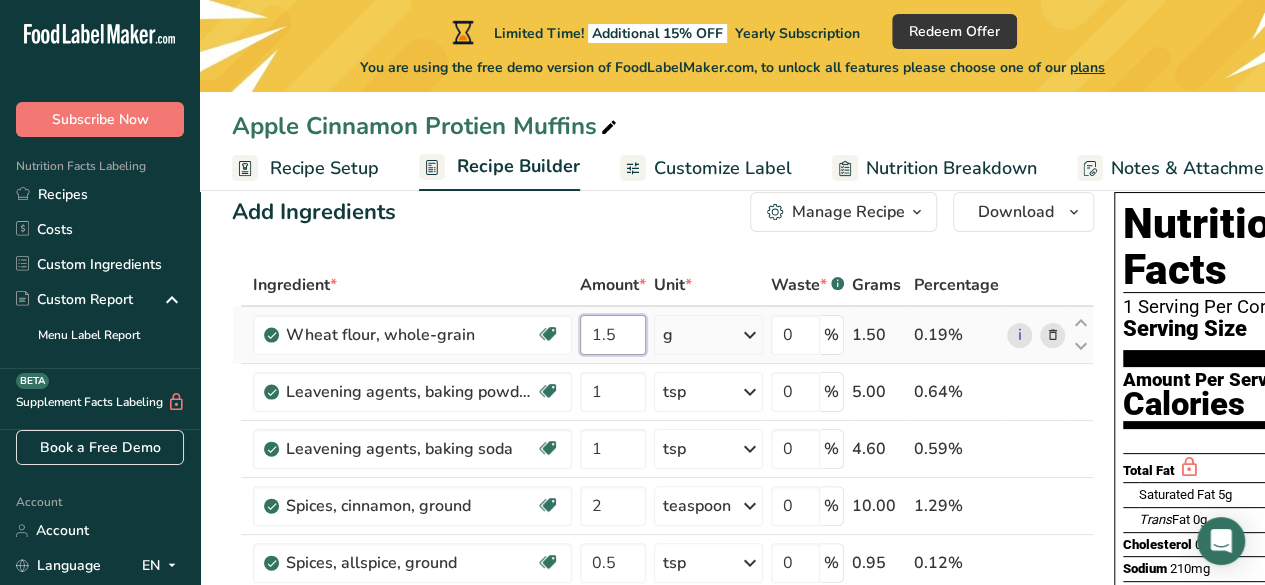 type on "1.5" 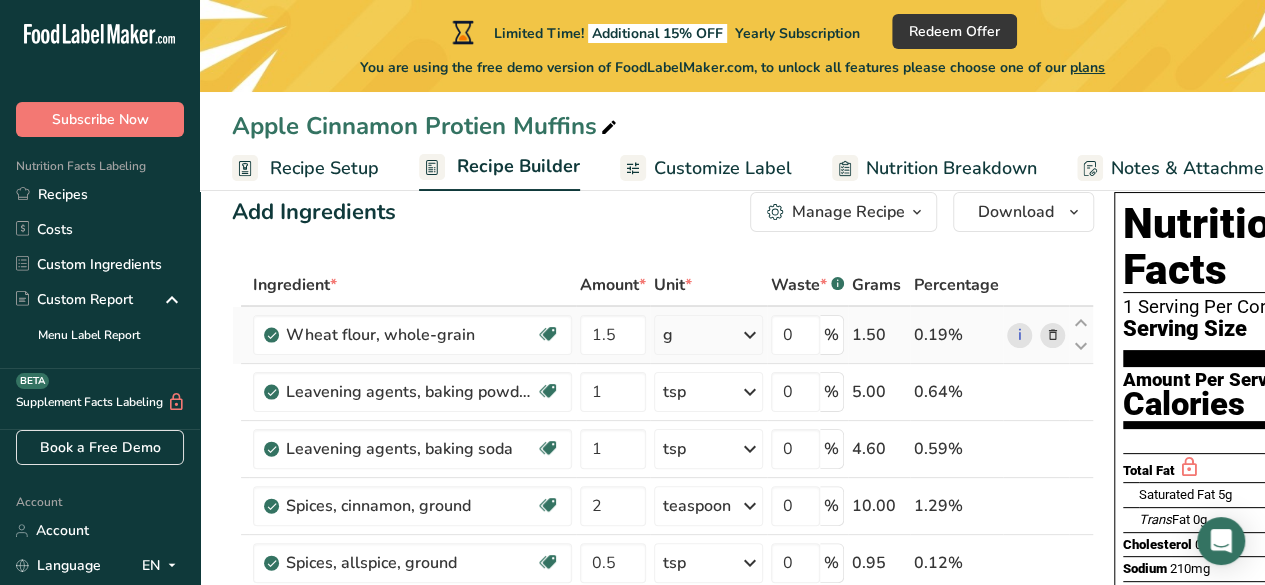 click on "Ingredient *
Amount *
Unit *
Waste *   .a-a{fill:#347362;}.b-a{fill:#fff;}          Grams
Percentage
Wheat flour, whole-grain
Dairy free
Vegan
Vegetarian
Soy free
1.5
g
Portions
1 cup
Weight Units
g
kg
mg
See more
Volume Units
l
Volume units require a density conversion. If you know your ingredient's density enter it below. Otherwise, click on "RIA" our AI Regulatory bot - she will be able to help you
lb/ft3
g/cm3
Confirm
mL
lb/ft3
g/cm3" at bounding box center [663, 718] 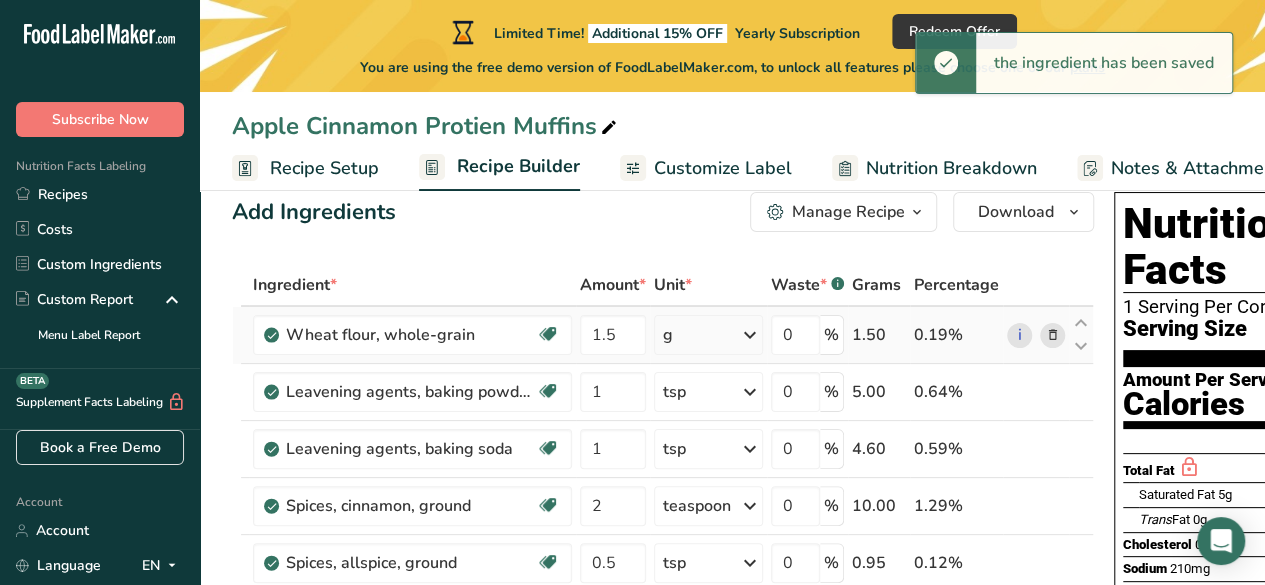 click at bounding box center (750, 335) 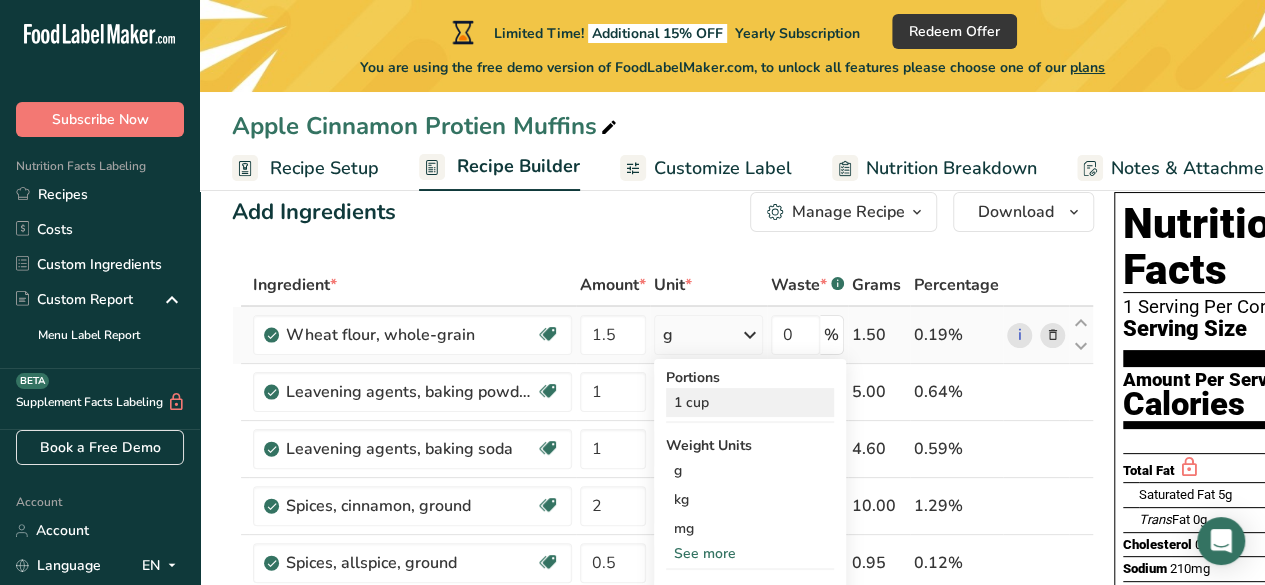click on "1 cup" at bounding box center (750, 402) 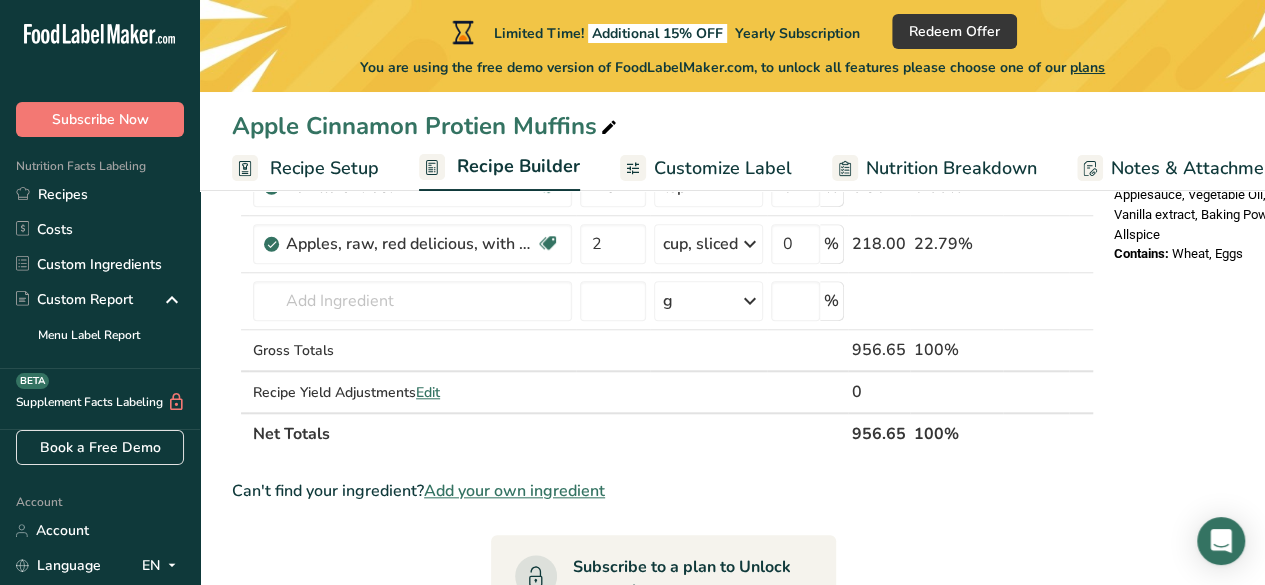 scroll, scrollTop: 760, scrollLeft: 0, axis: vertical 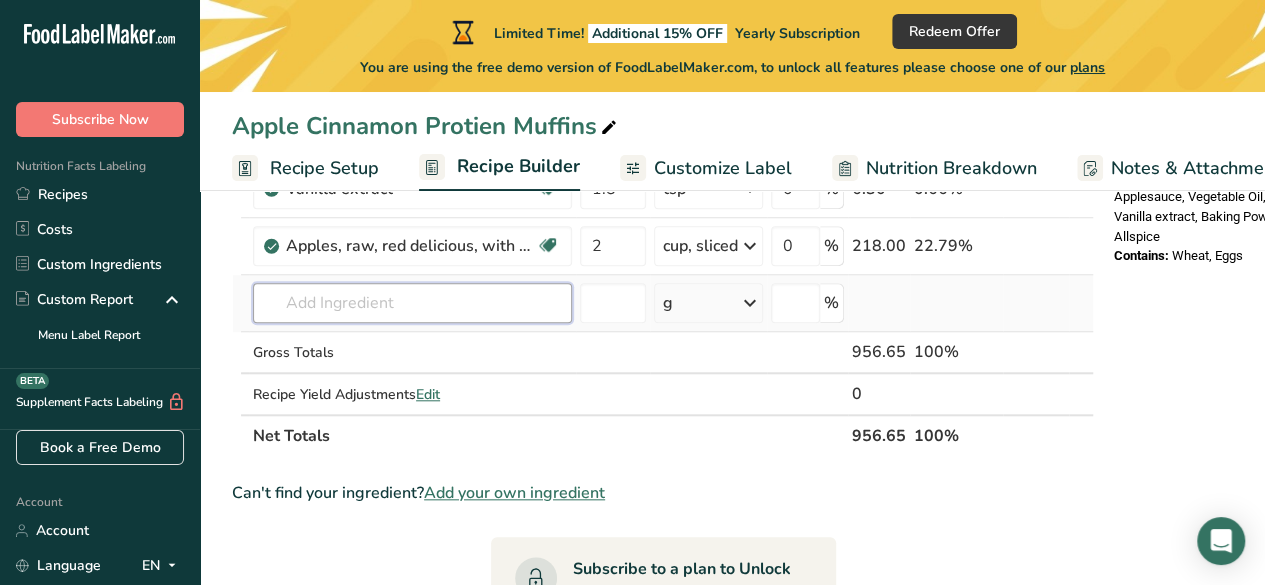 click at bounding box center (412, 303) 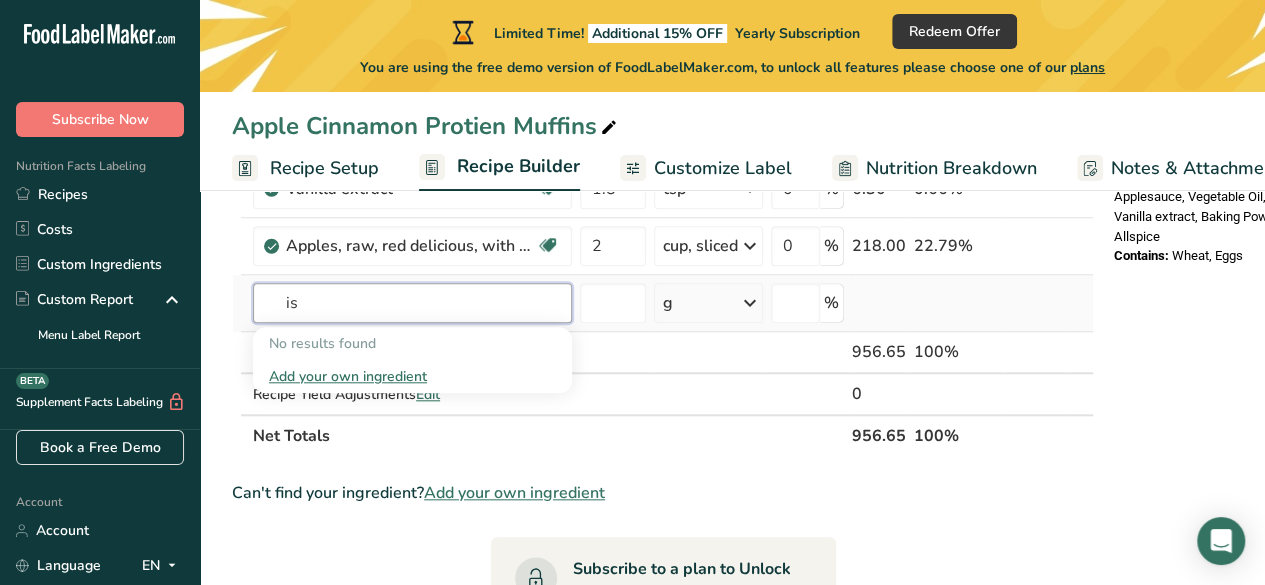 type on "i" 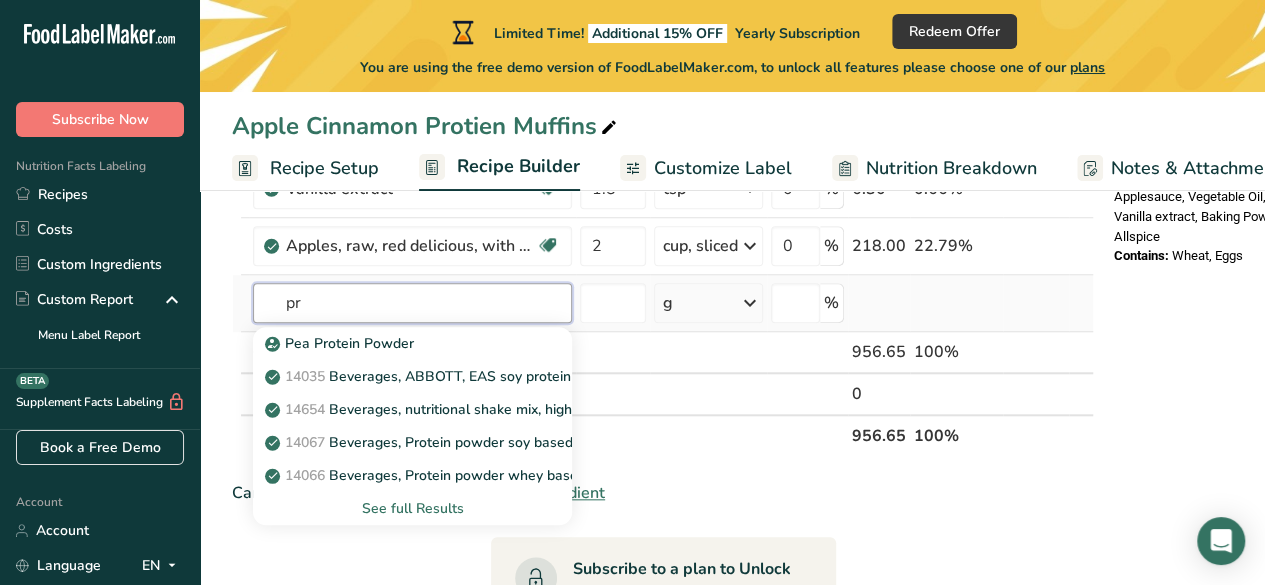 type on "p" 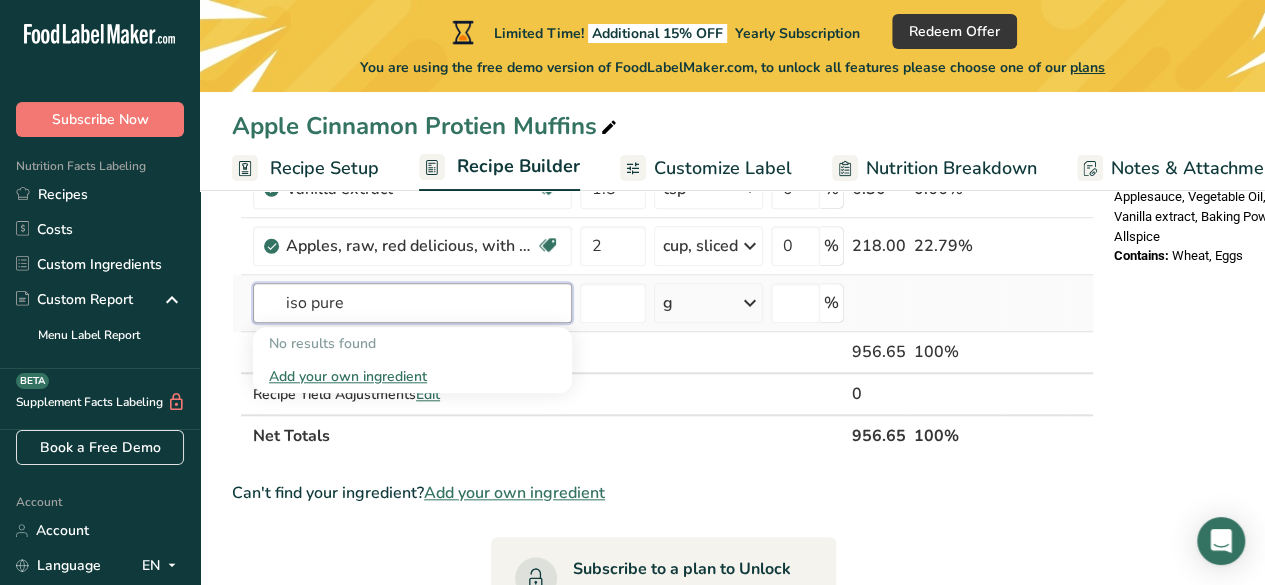 type on "iso pure" 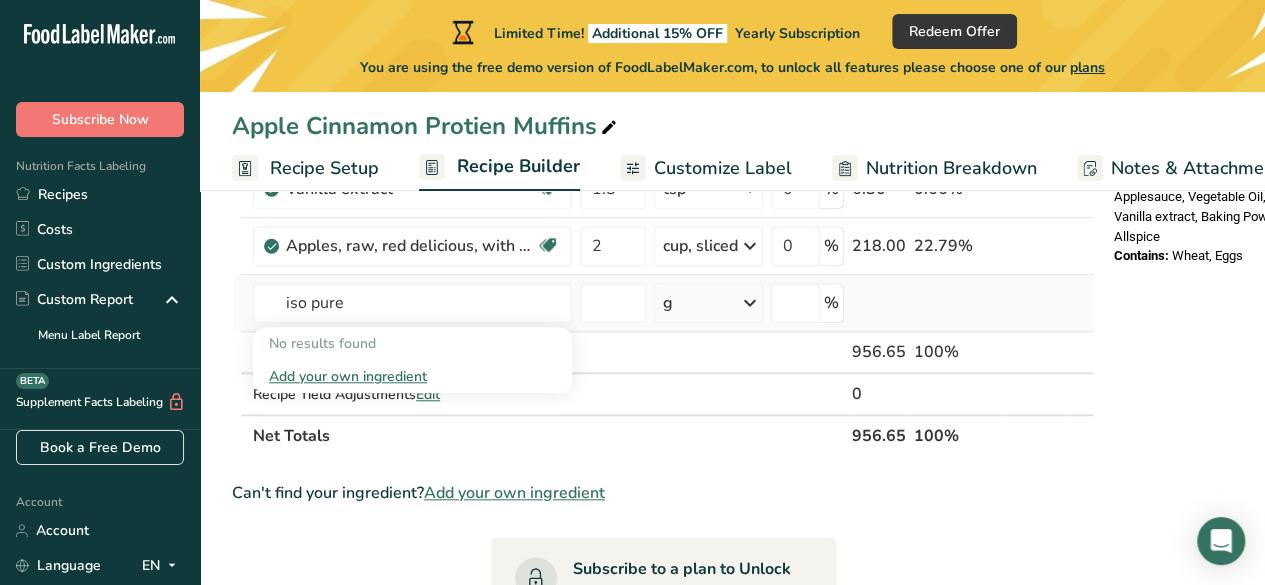type 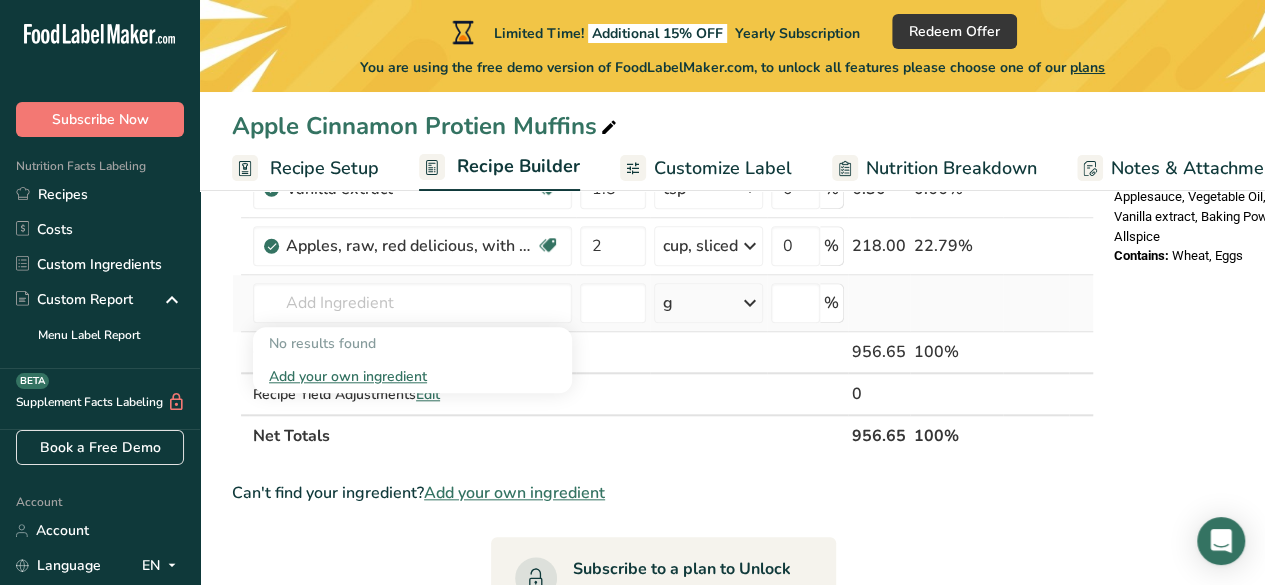 click on "Add your own ingredient" at bounding box center [412, 376] 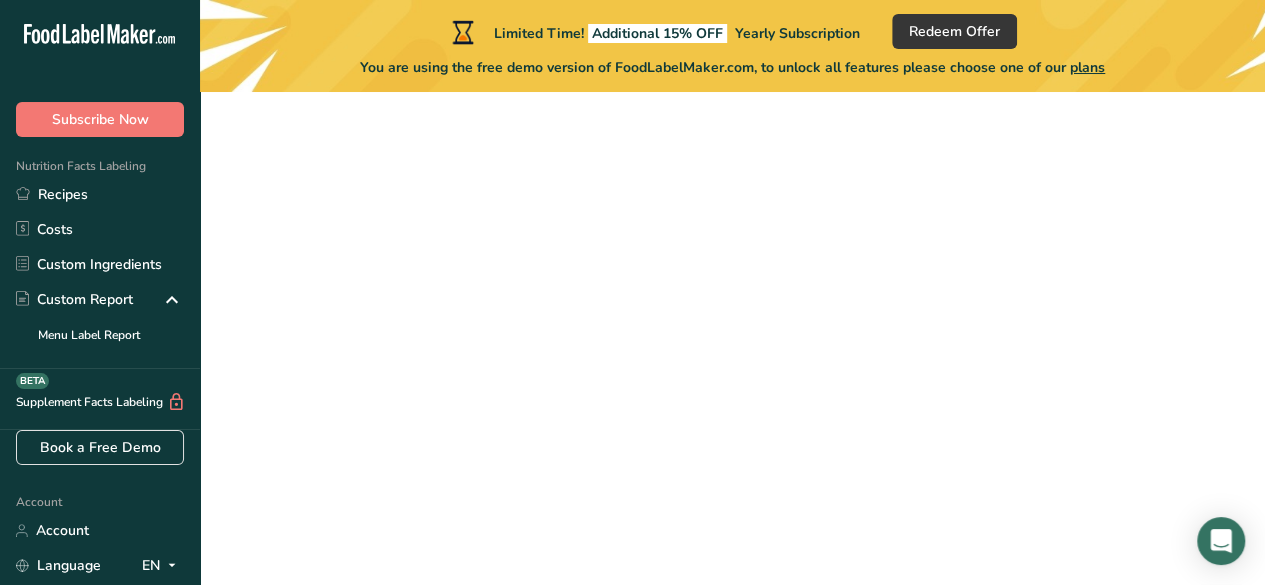 scroll, scrollTop: 0, scrollLeft: 0, axis: both 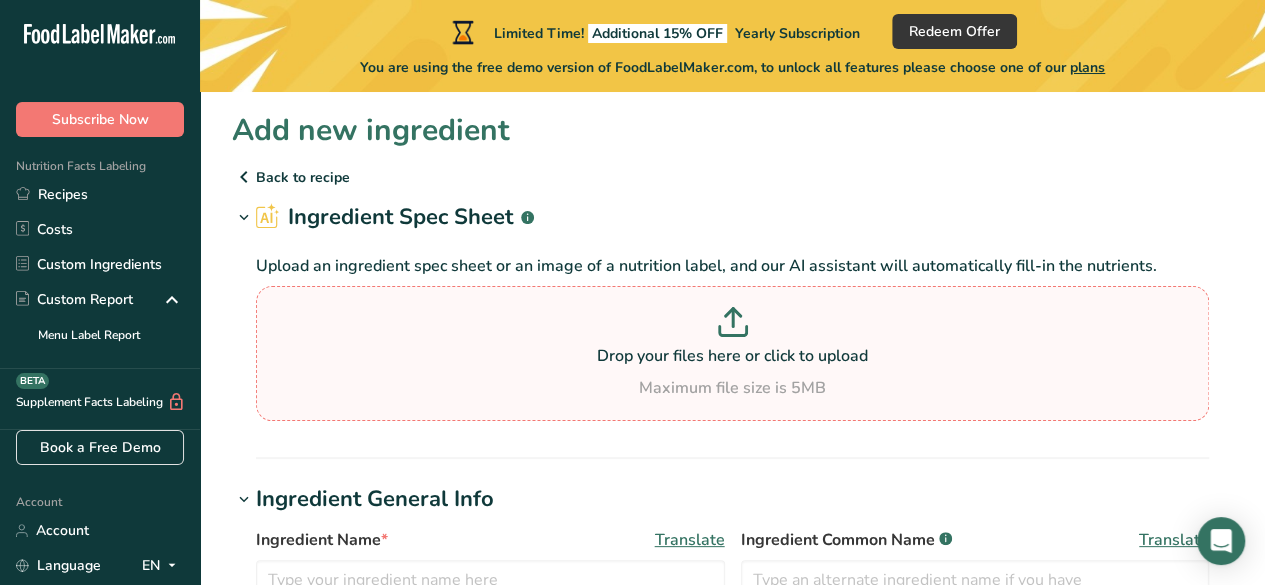click on "Drop your files here or click to upload
Maximum file size is 5MB" at bounding box center (732, 353) 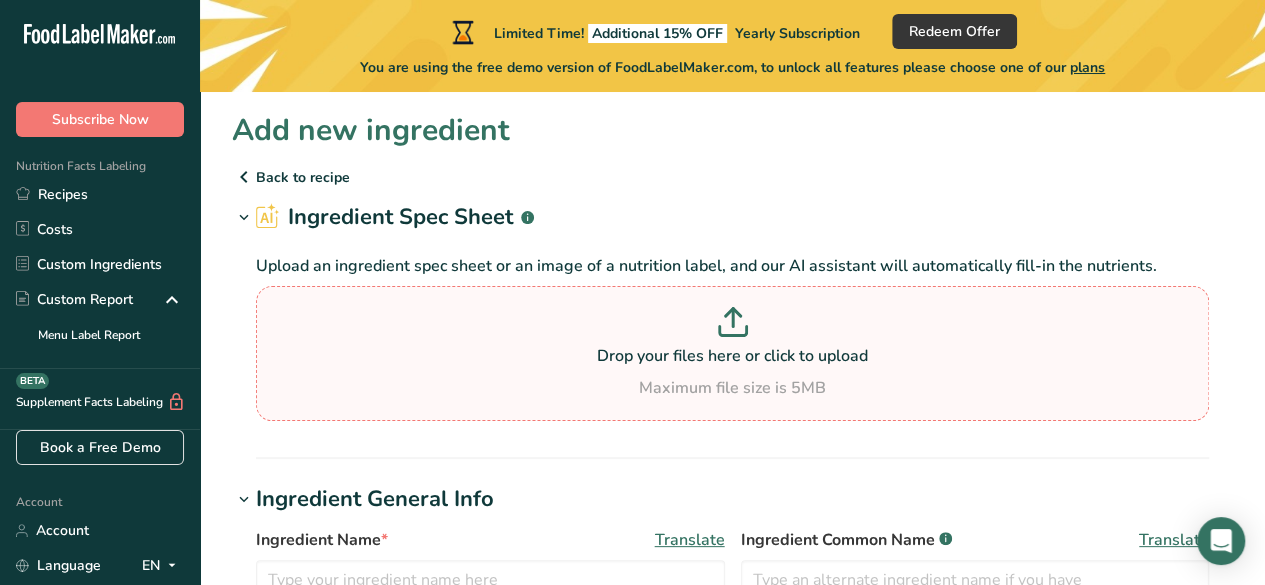 click on "Drop your files here or click to upload
Maximum file size is 5MB" at bounding box center [732, 353] 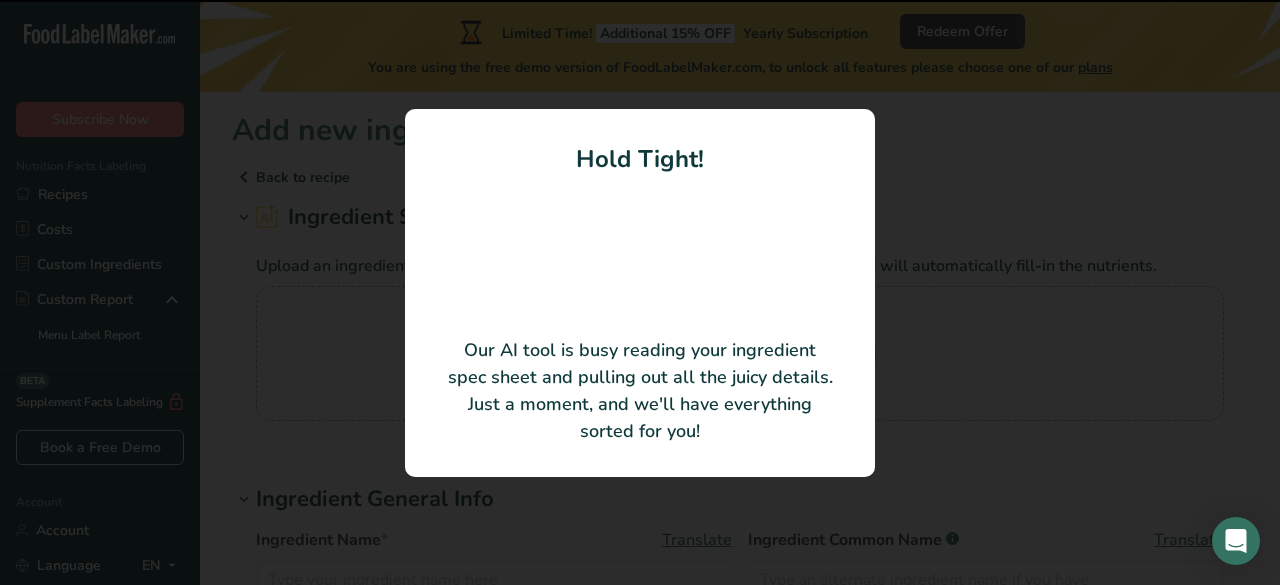 type 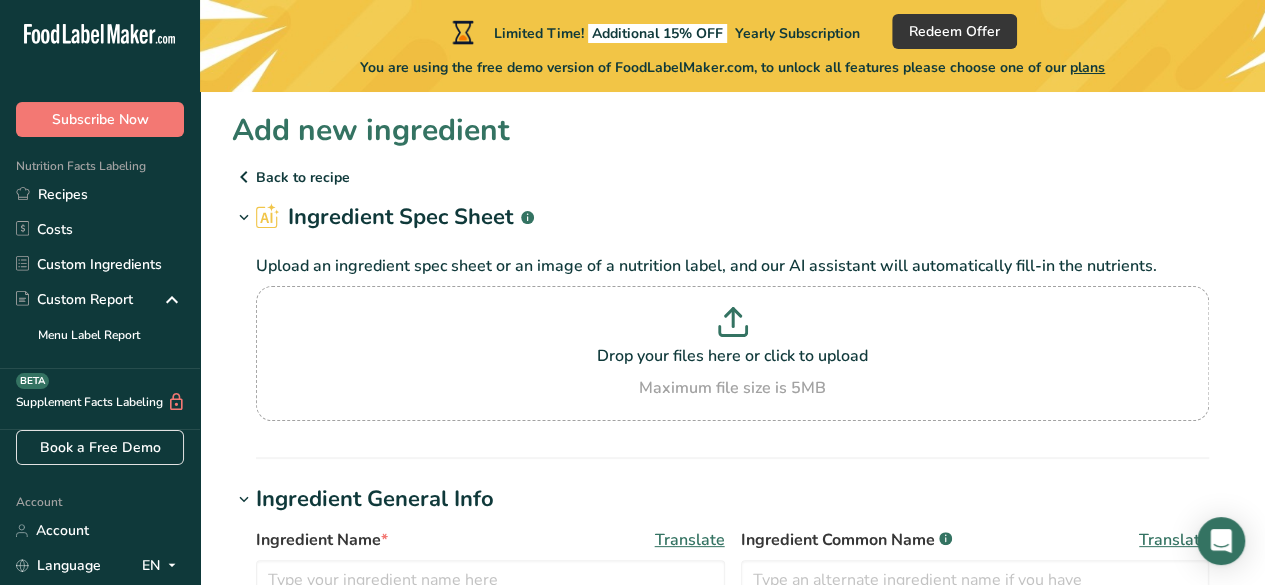 drag, startPoint x: 952, startPoint y: 3, endPoint x: 644, endPoint y: 195, distance: 362.9435 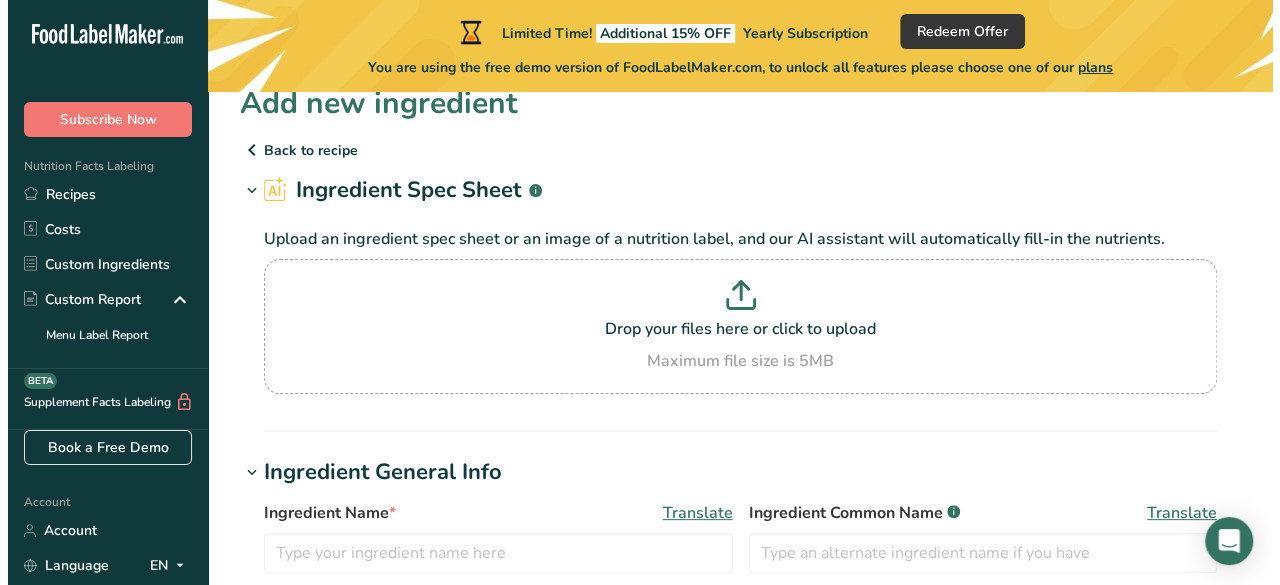 scroll, scrollTop: 0, scrollLeft: 0, axis: both 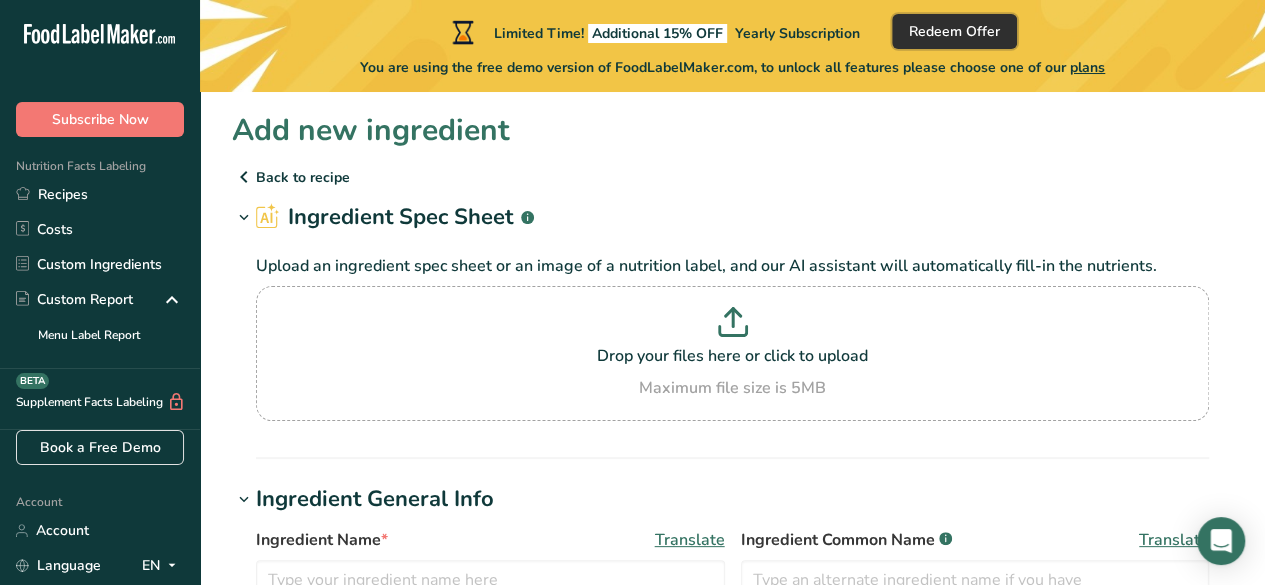 click on "Redeem Offer" at bounding box center [954, 31] 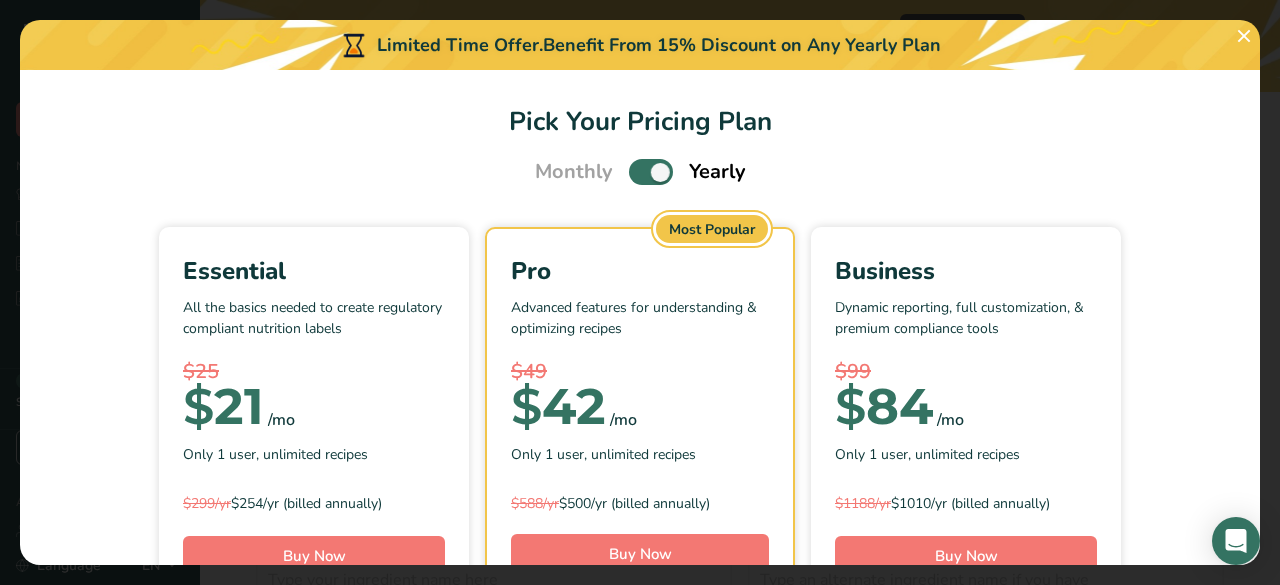 click on "Pick Your Pricing Plan
Monthly
Yearly
Essential
All the basics needed to create regulatory compliant nutrition labels
$25
$ 21
/mo
Only 1 user, unlimited recipes
$299/yr
$254/yr
(billed annually)
Buy Now
Verified 10,000+ Ingredient Database
Automated Allergen Identification
Multiple Label Styles & Formats
Show/Hide Nutrients & Vitamins
Sub-Recipe Builder
See All Features
Most Popular
$       $588/yr" at bounding box center (640, 317) 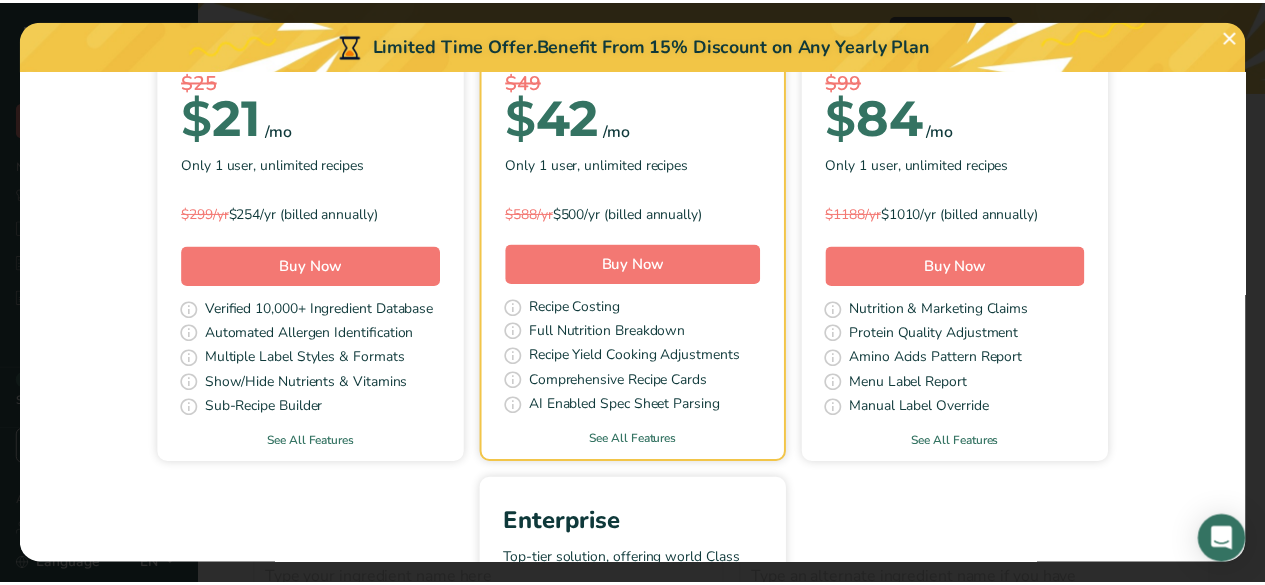 scroll, scrollTop: 309, scrollLeft: 0, axis: vertical 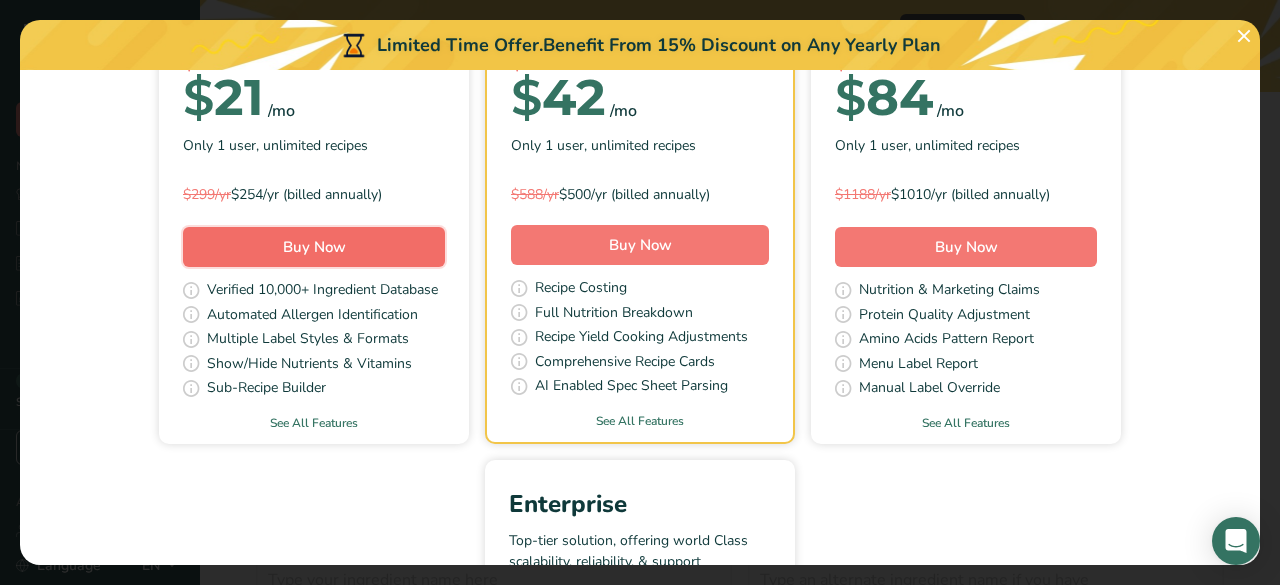click on "Buy Now" at bounding box center (314, 247) 